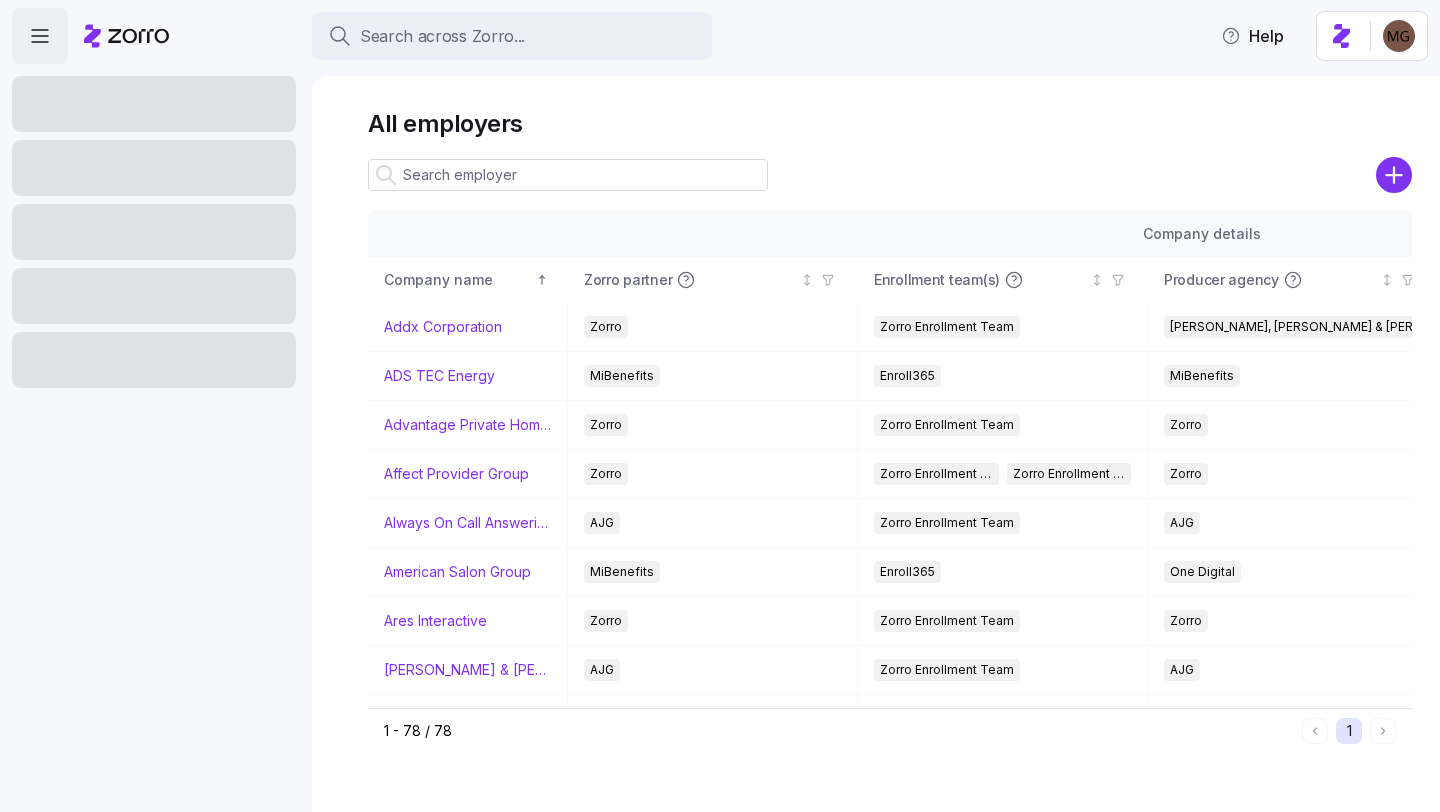 scroll, scrollTop: 0, scrollLeft: 0, axis: both 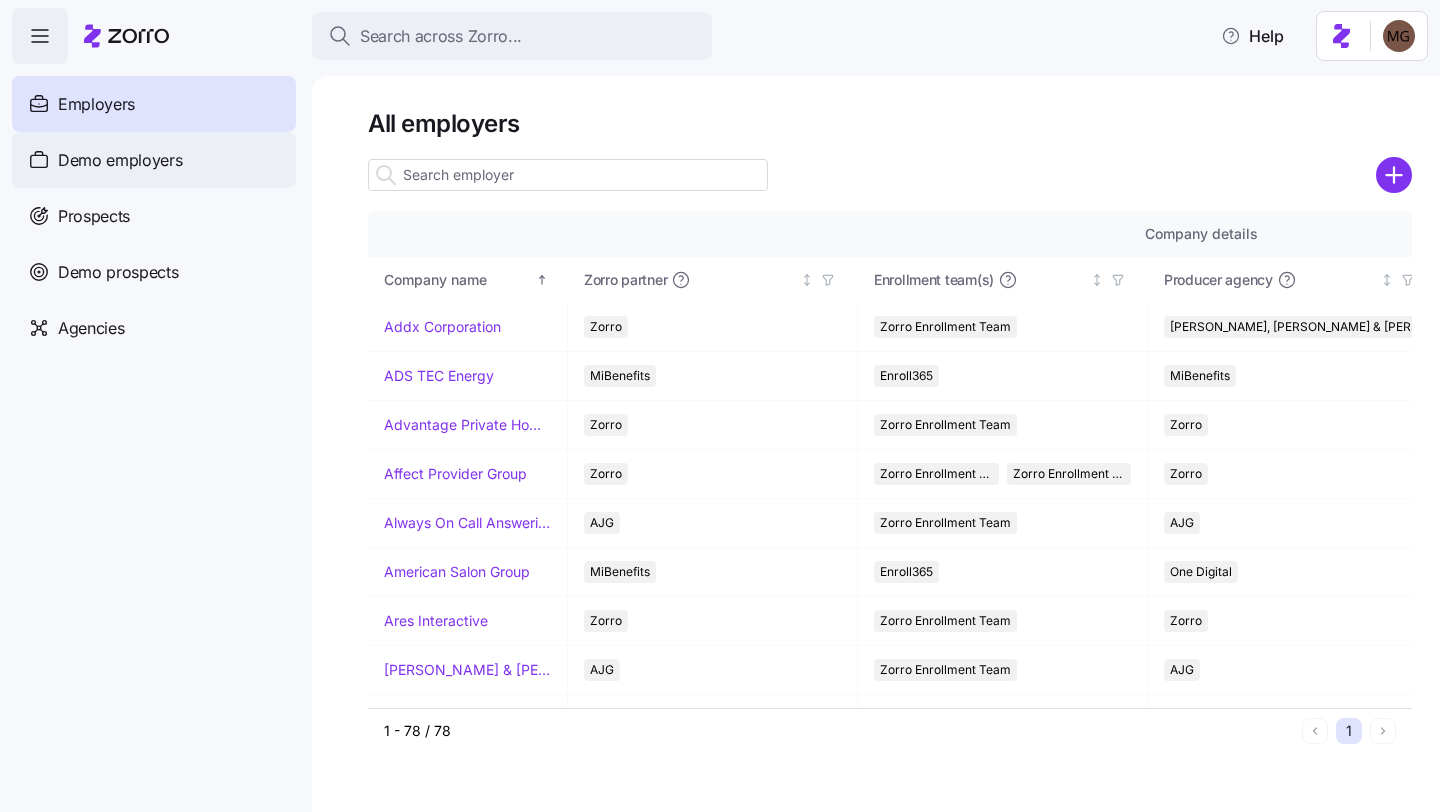 click on "Demo employers" at bounding box center (154, 160) 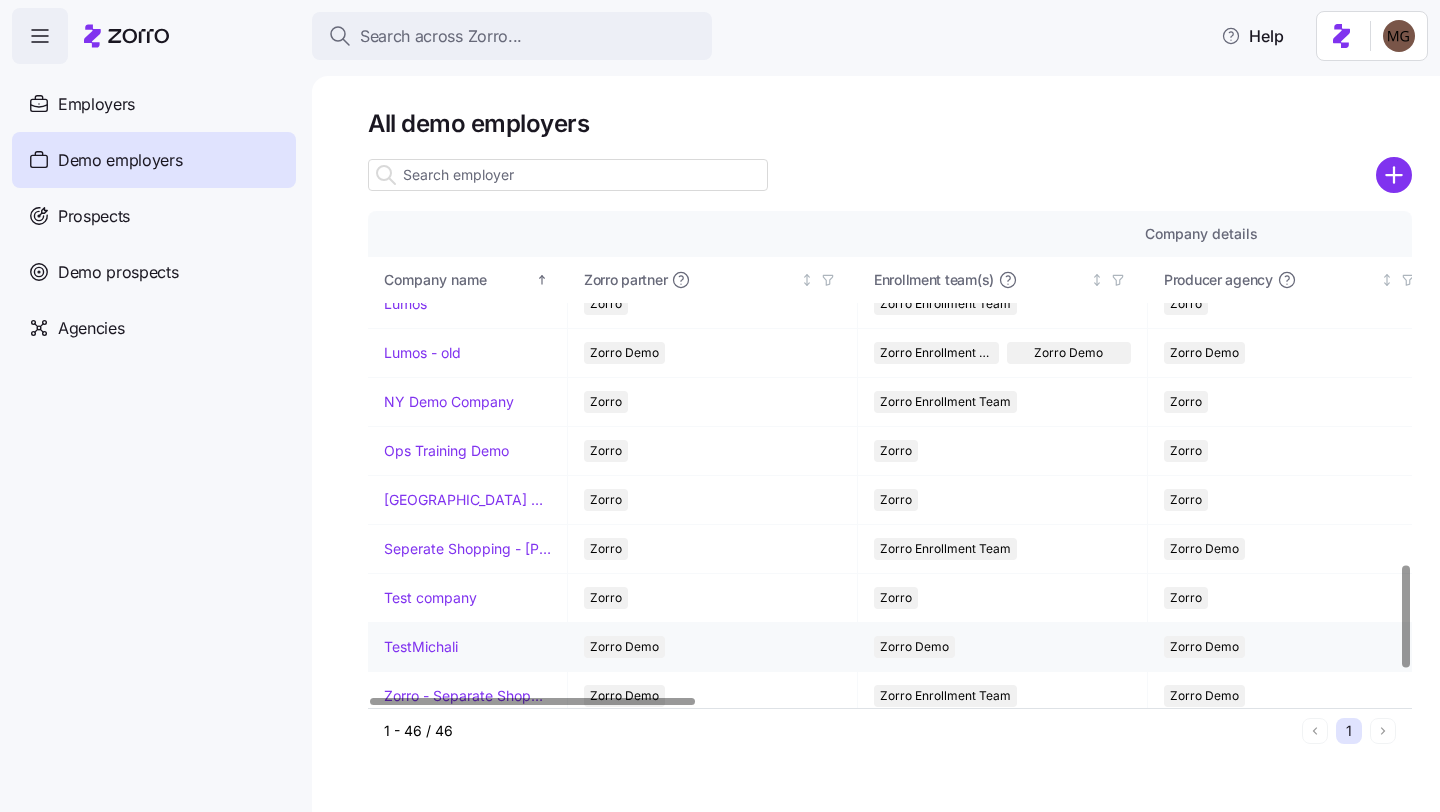 scroll, scrollTop: 1417, scrollLeft: 0, axis: vertical 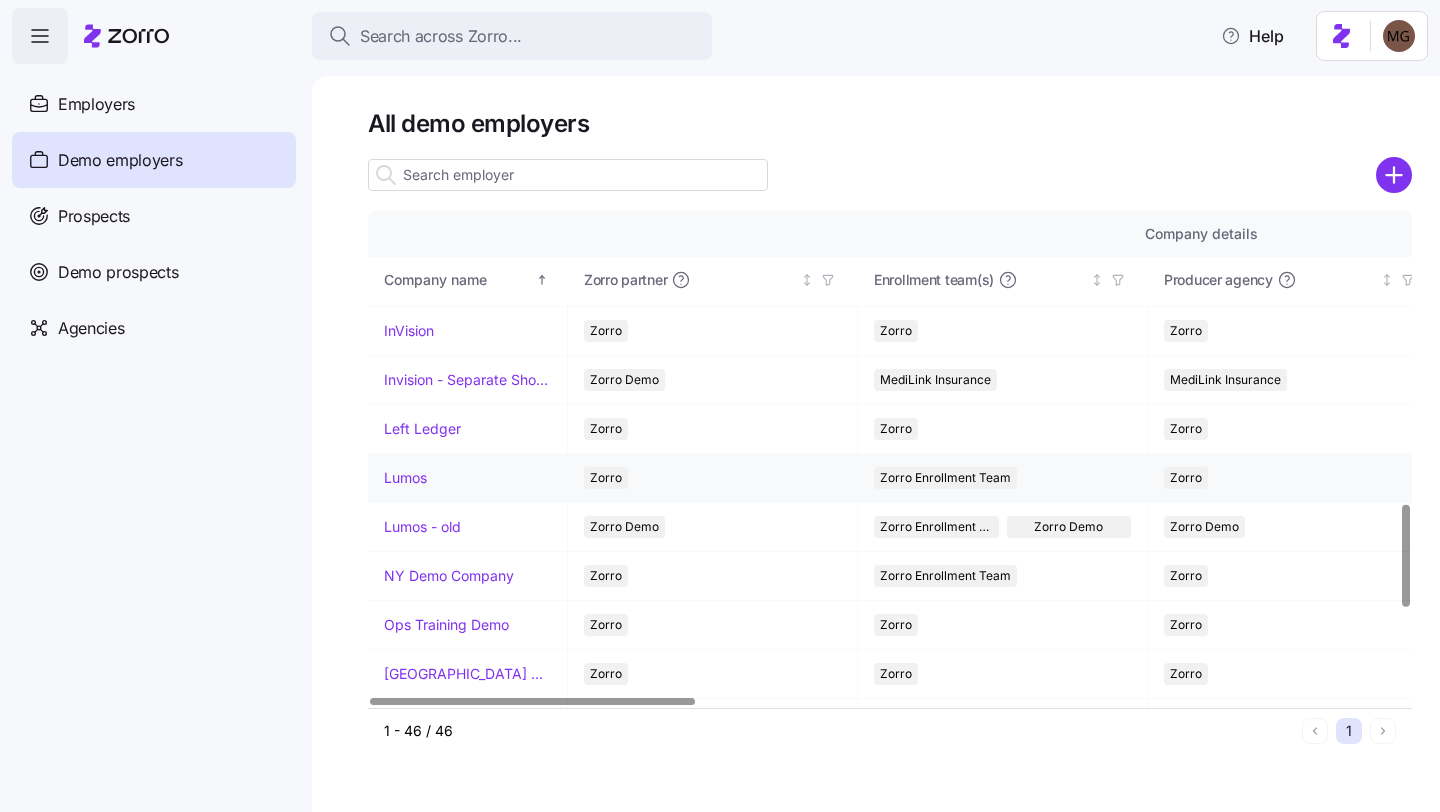click on "Lumos" at bounding box center (405, 478) 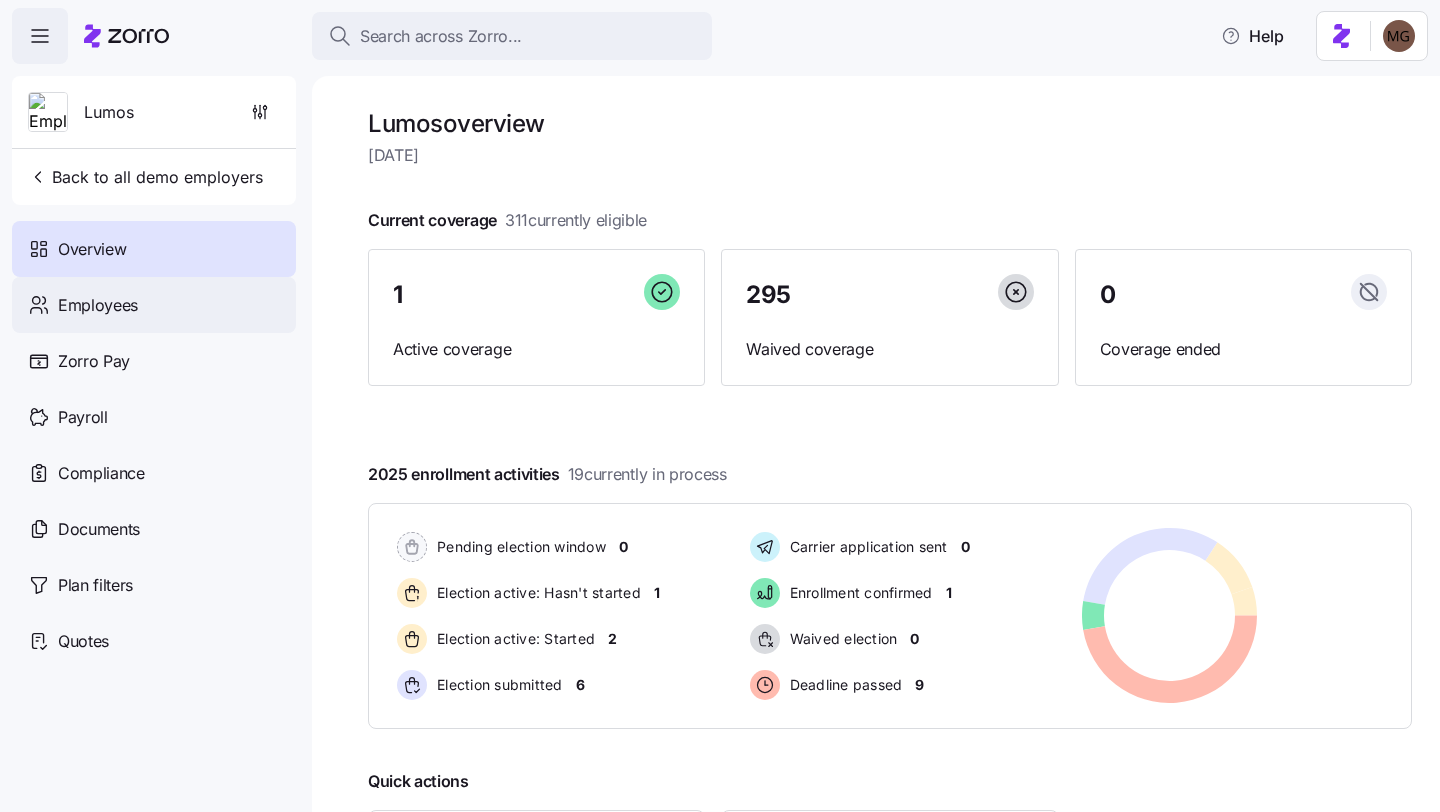 click on "Employees" at bounding box center [154, 305] 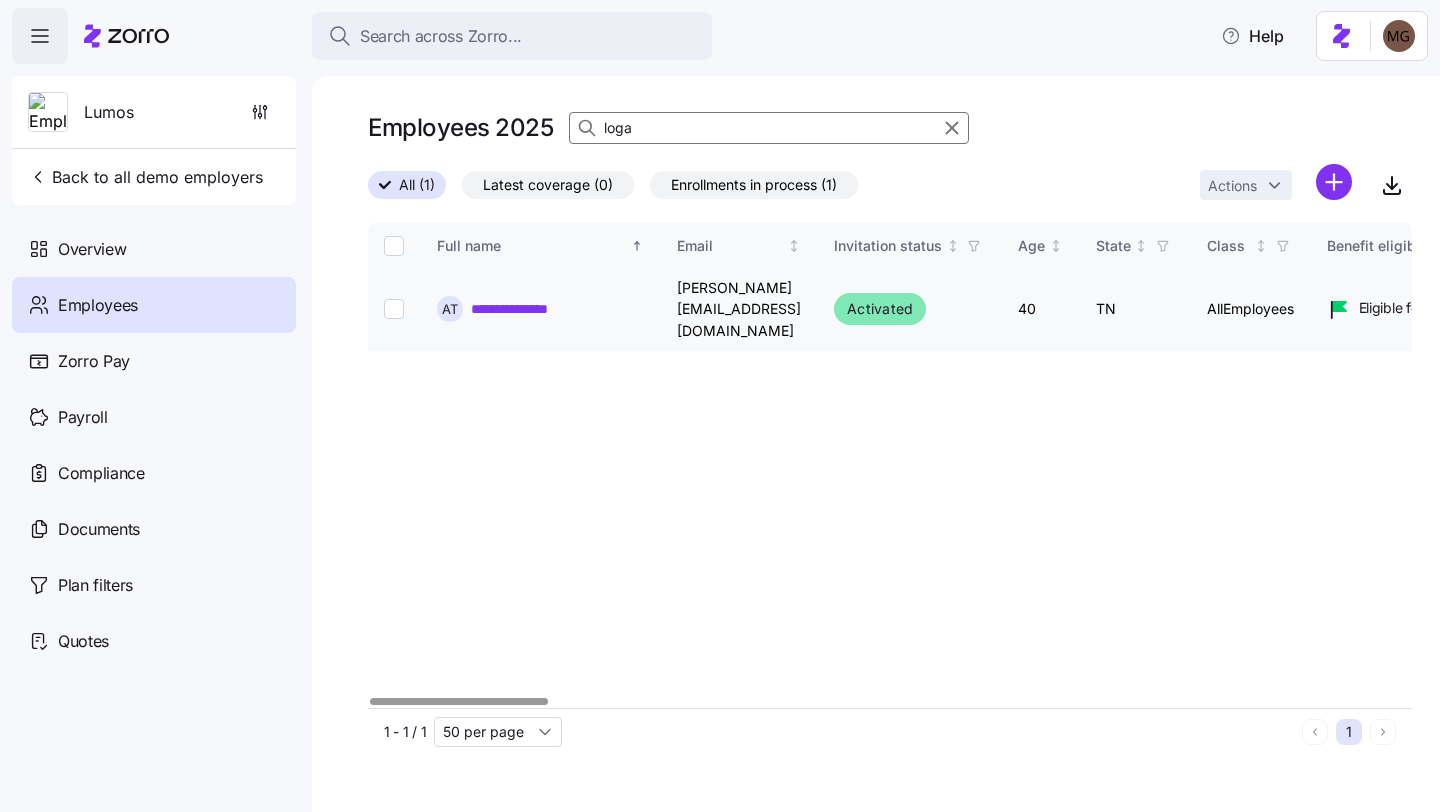 click on "**********" at bounding box center (514, 309) 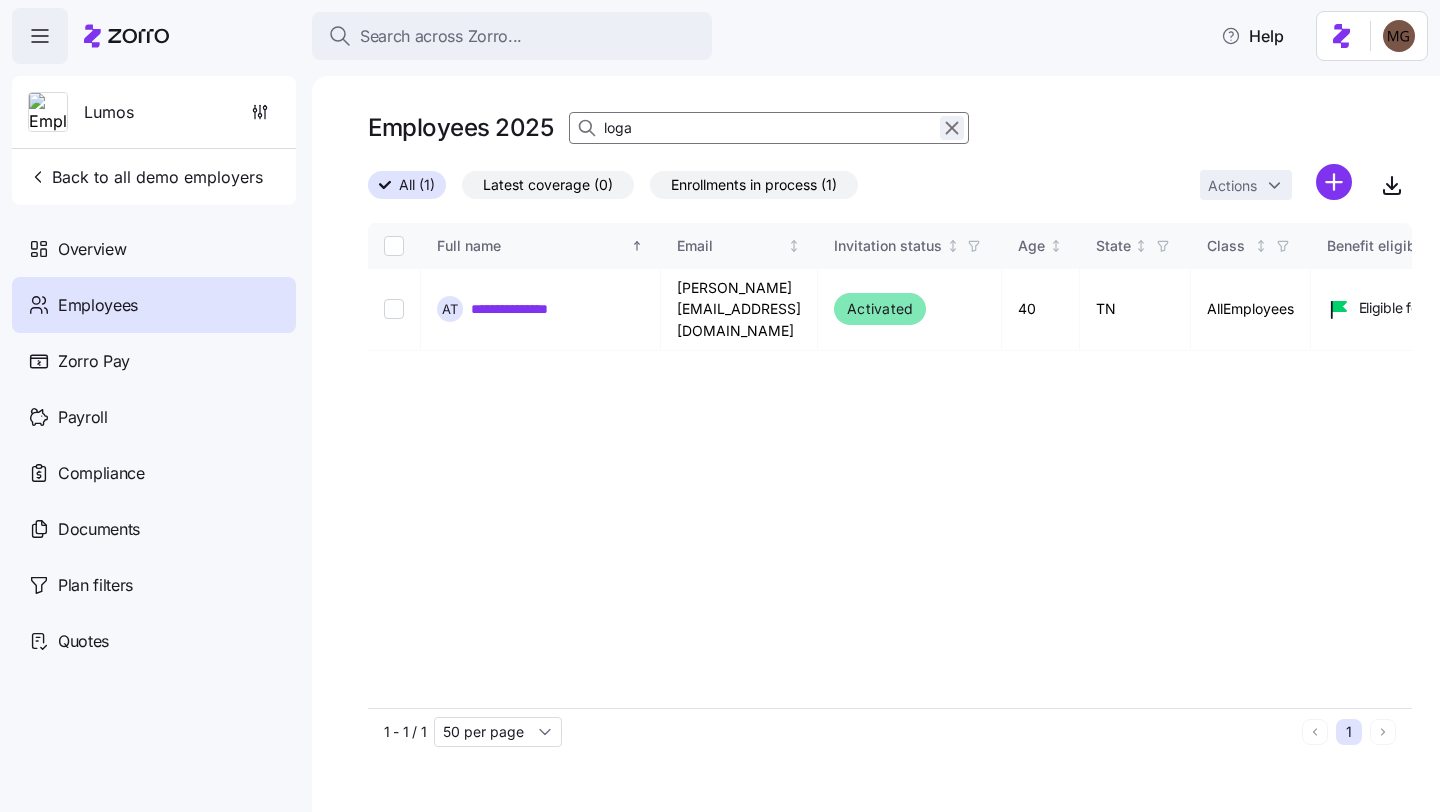 click 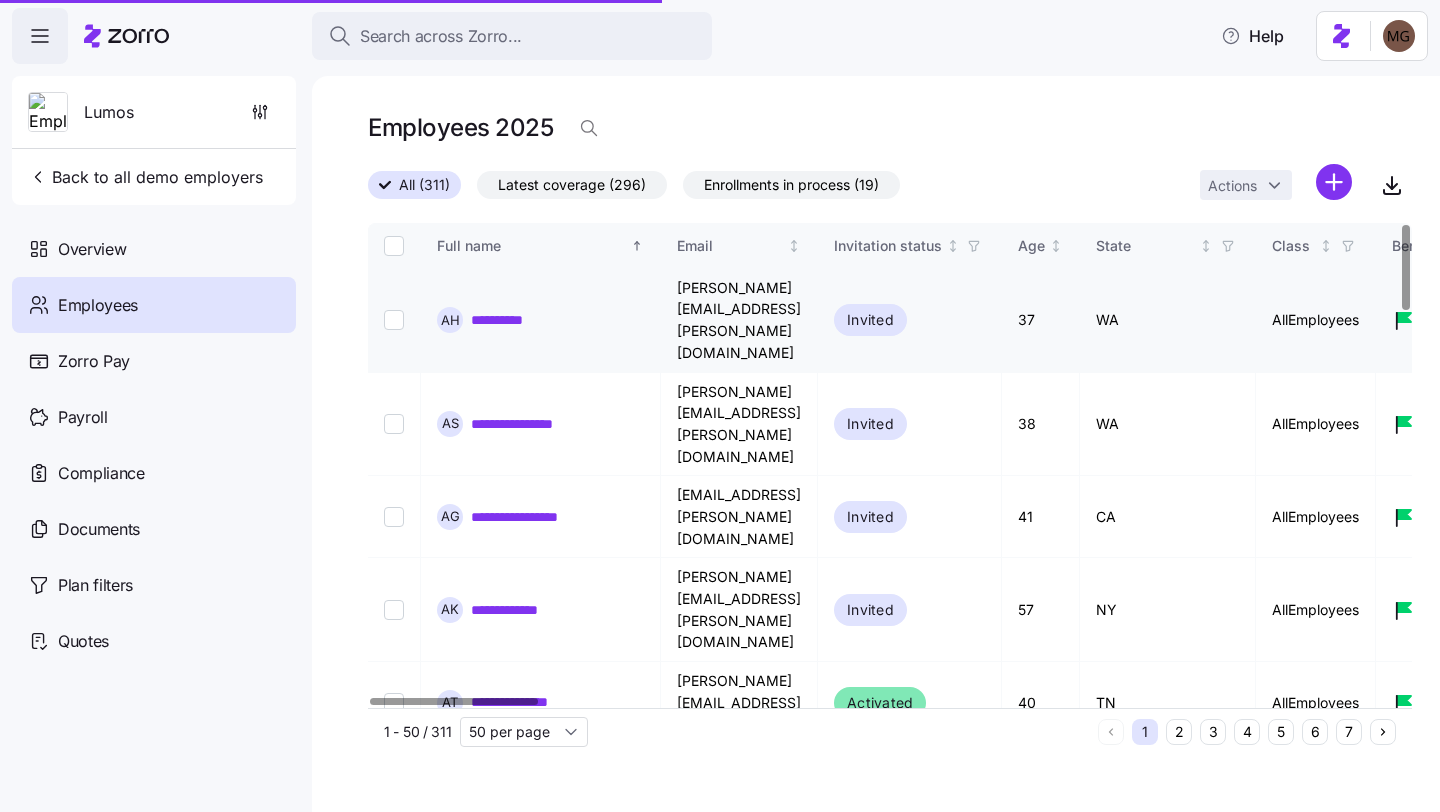 click on "**********" at bounding box center [514, 320] 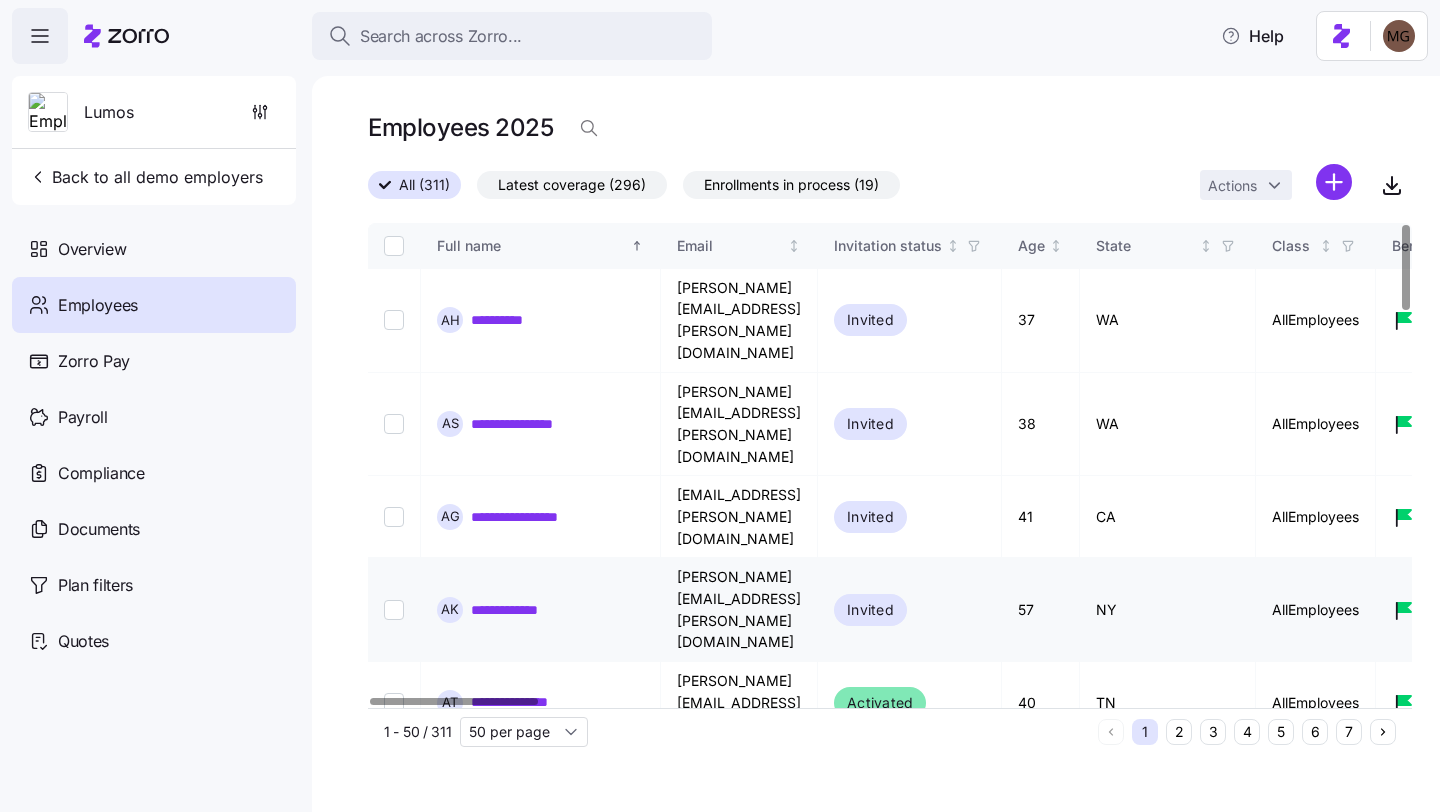 click on "**********" at bounding box center (514, 610) 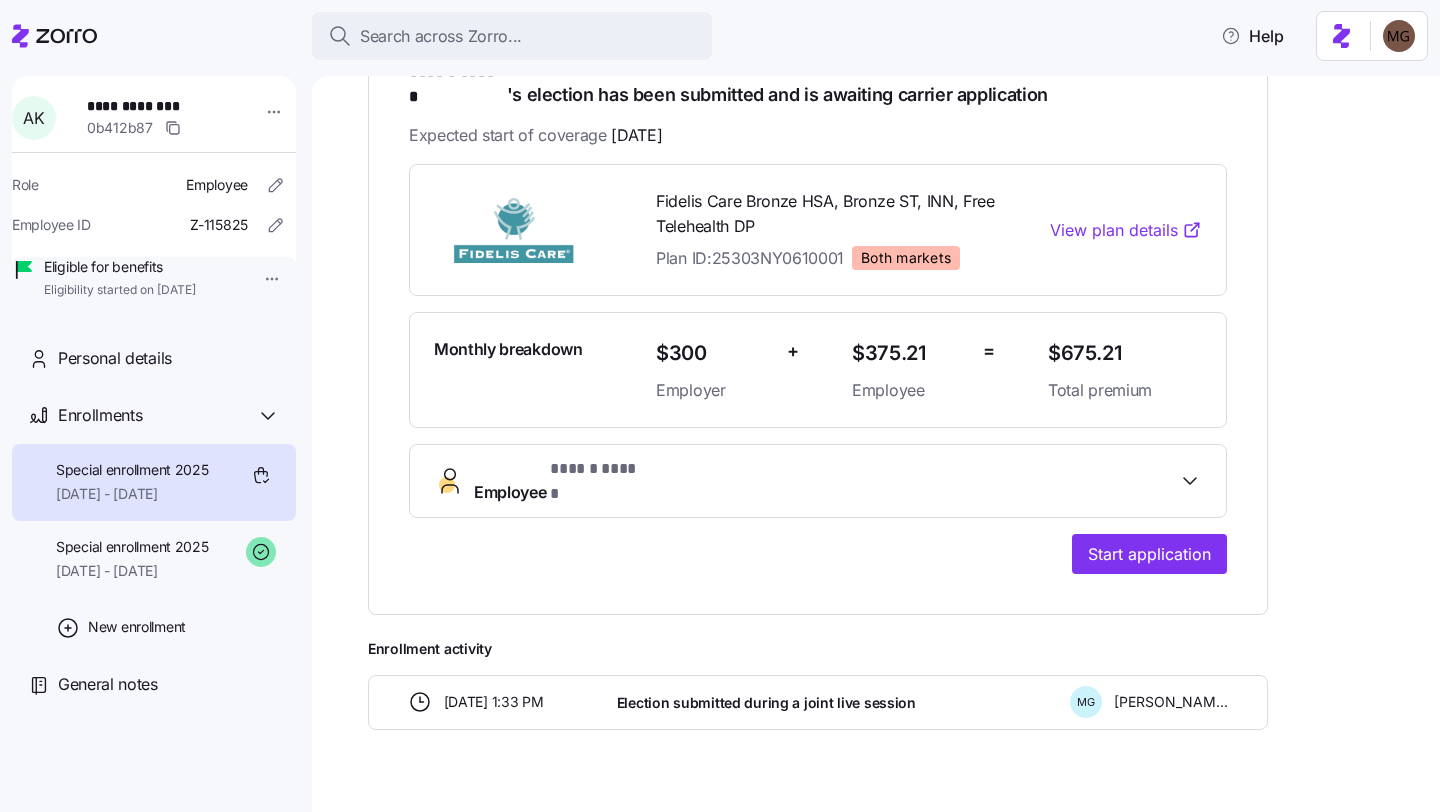 scroll, scrollTop: 0, scrollLeft: 0, axis: both 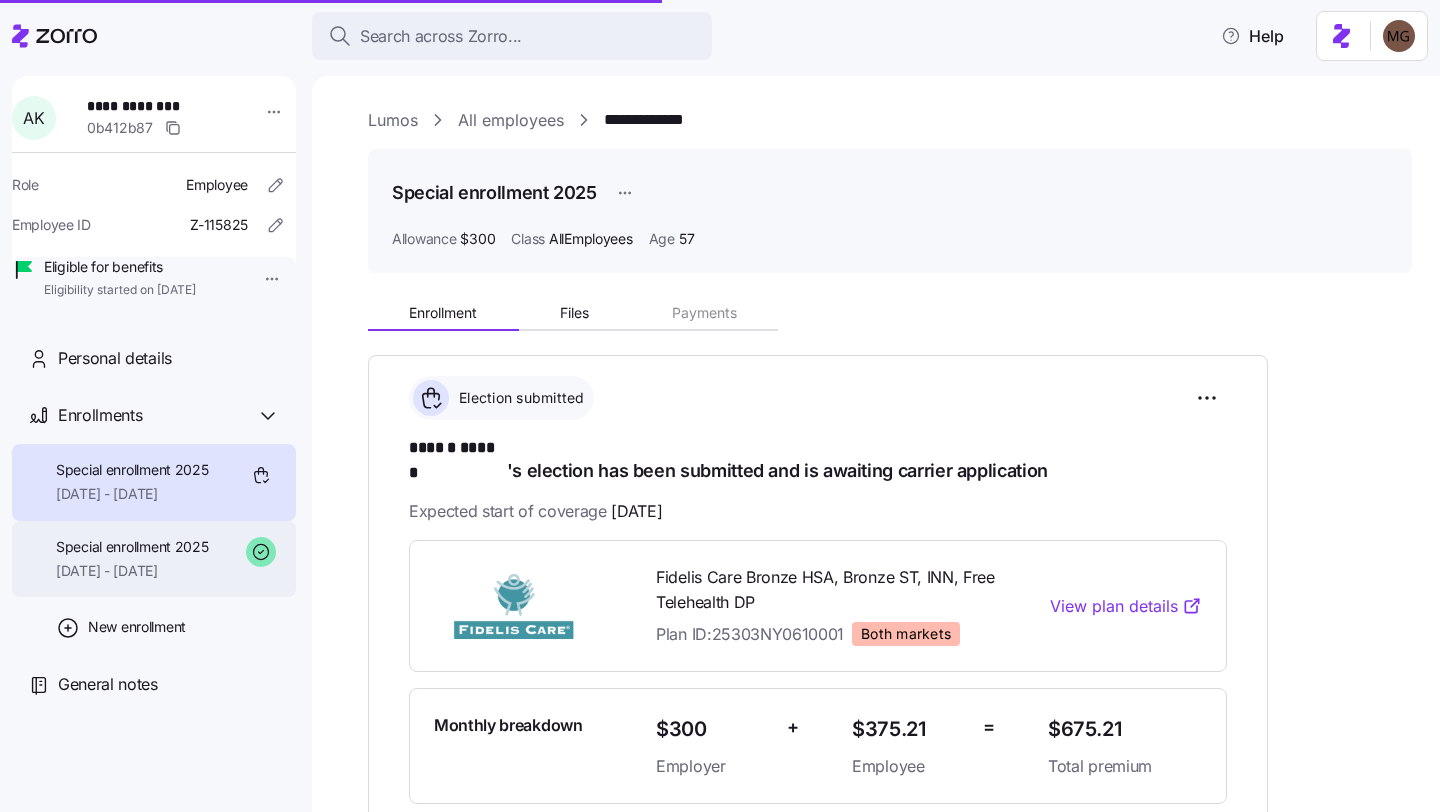 click on "[DATE] - [DATE]" at bounding box center [132, 571] 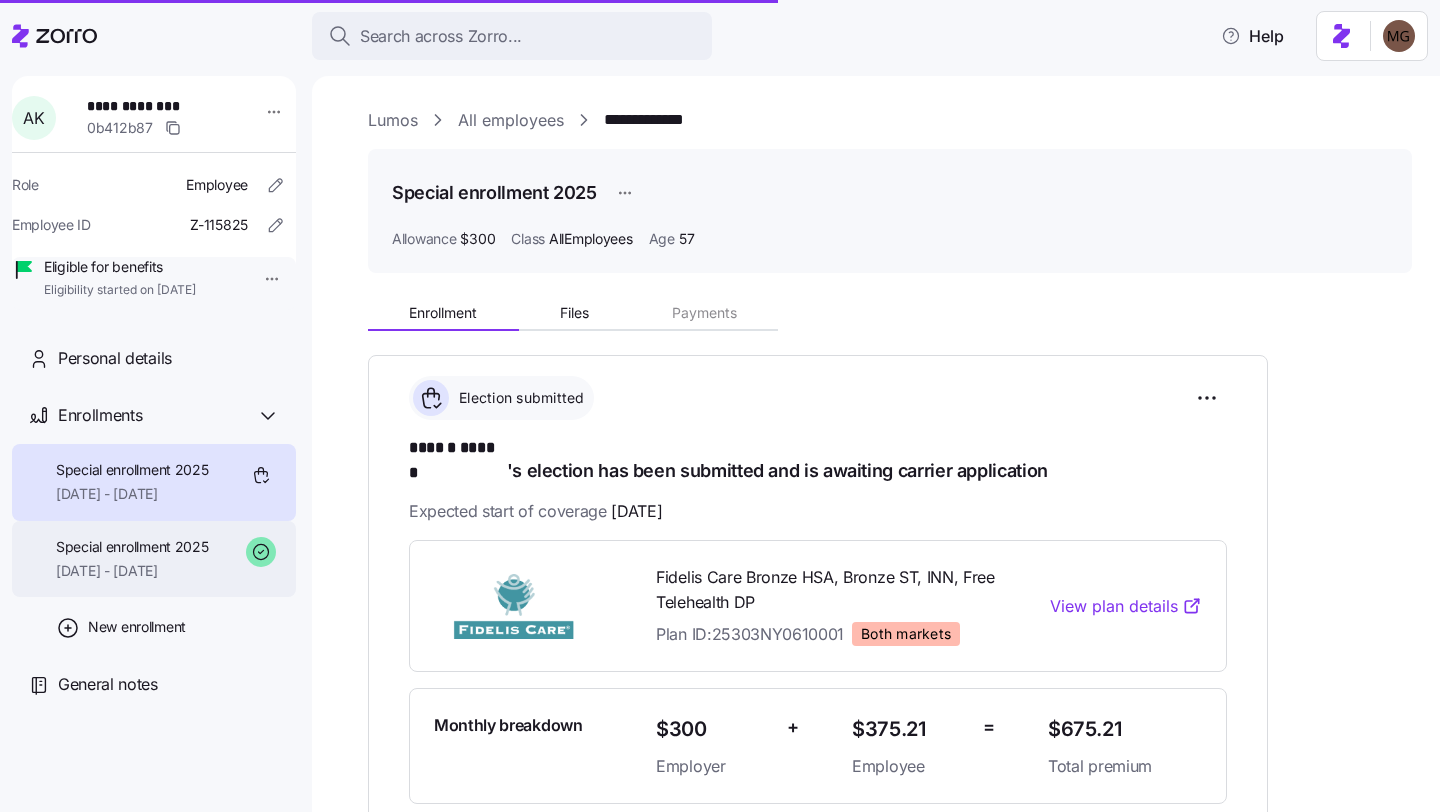 click on "Special enrollment 2025 [DATE] - [DATE]" at bounding box center (154, 559) 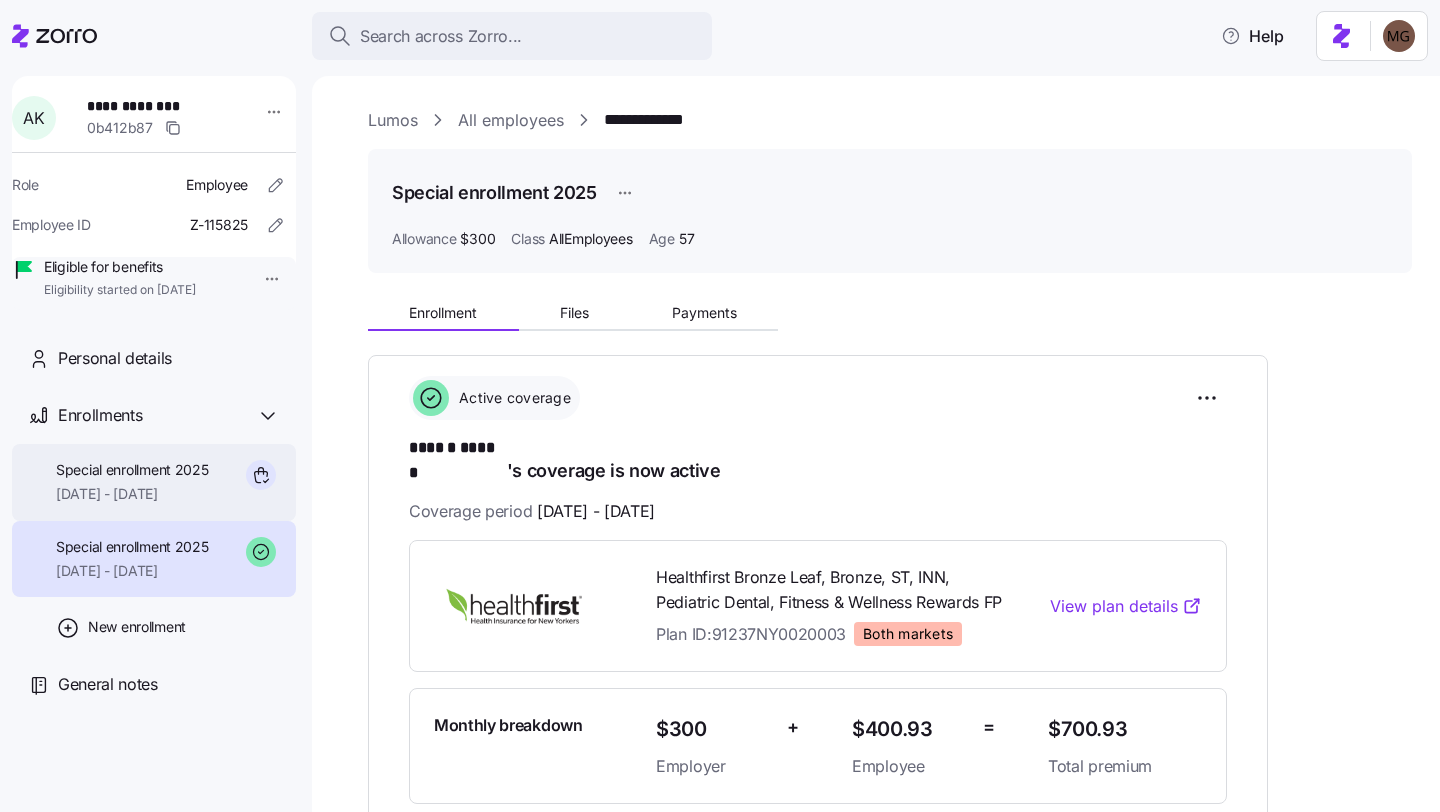 click on "[DATE] - [DATE]" at bounding box center (132, 494) 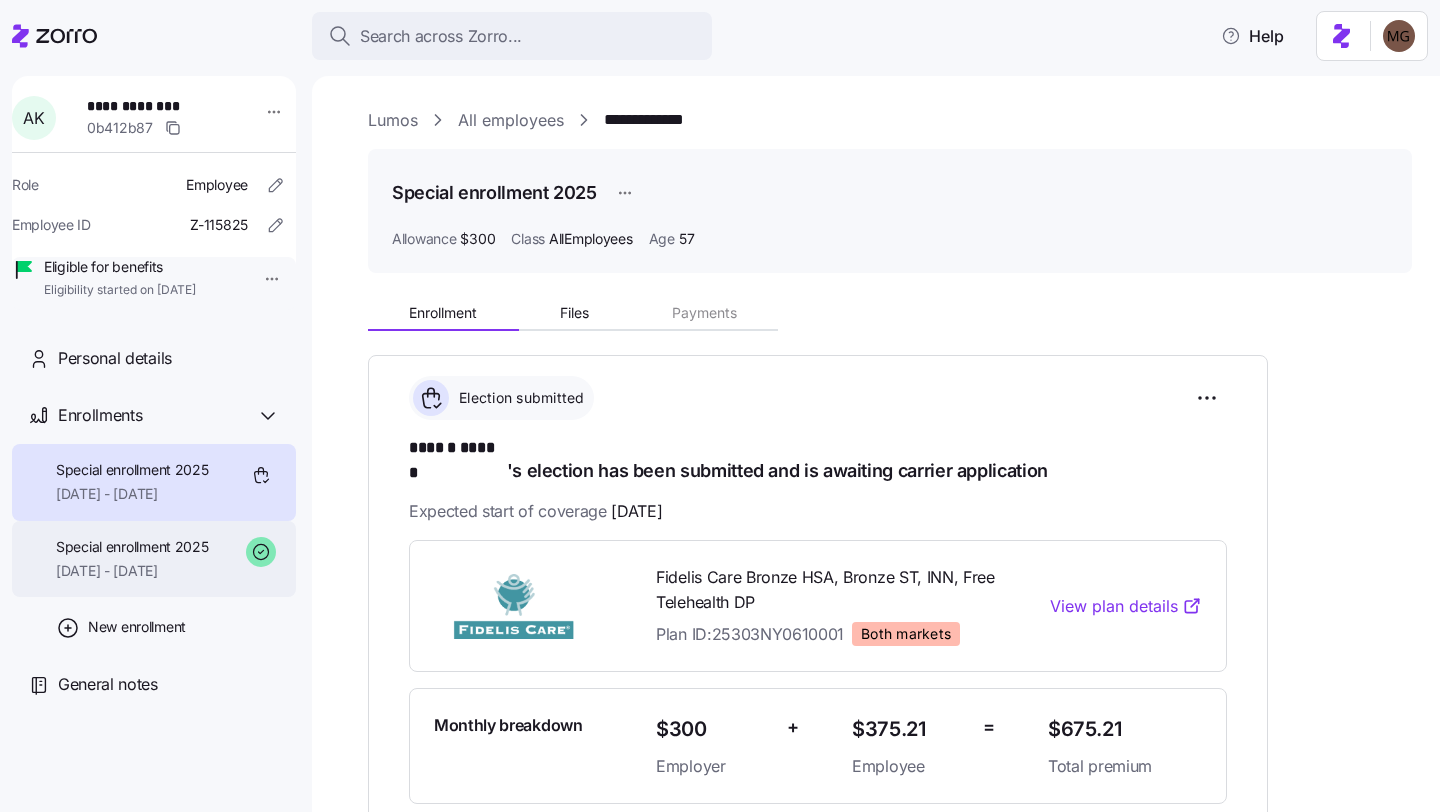 click on "Special enrollment 2025 [DATE] - [DATE]" at bounding box center [132, 559] 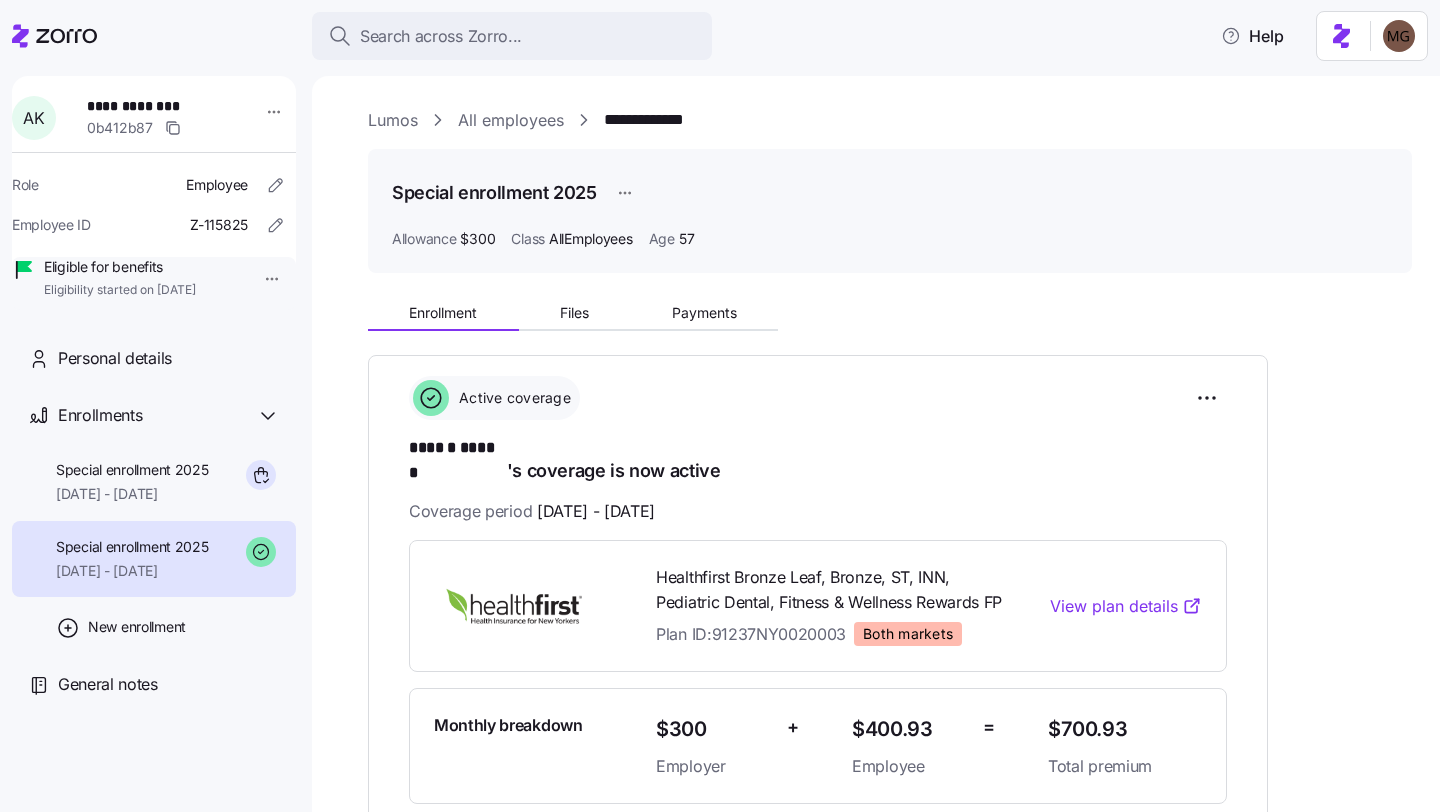 click on "All employees" at bounding box center [511, 120] 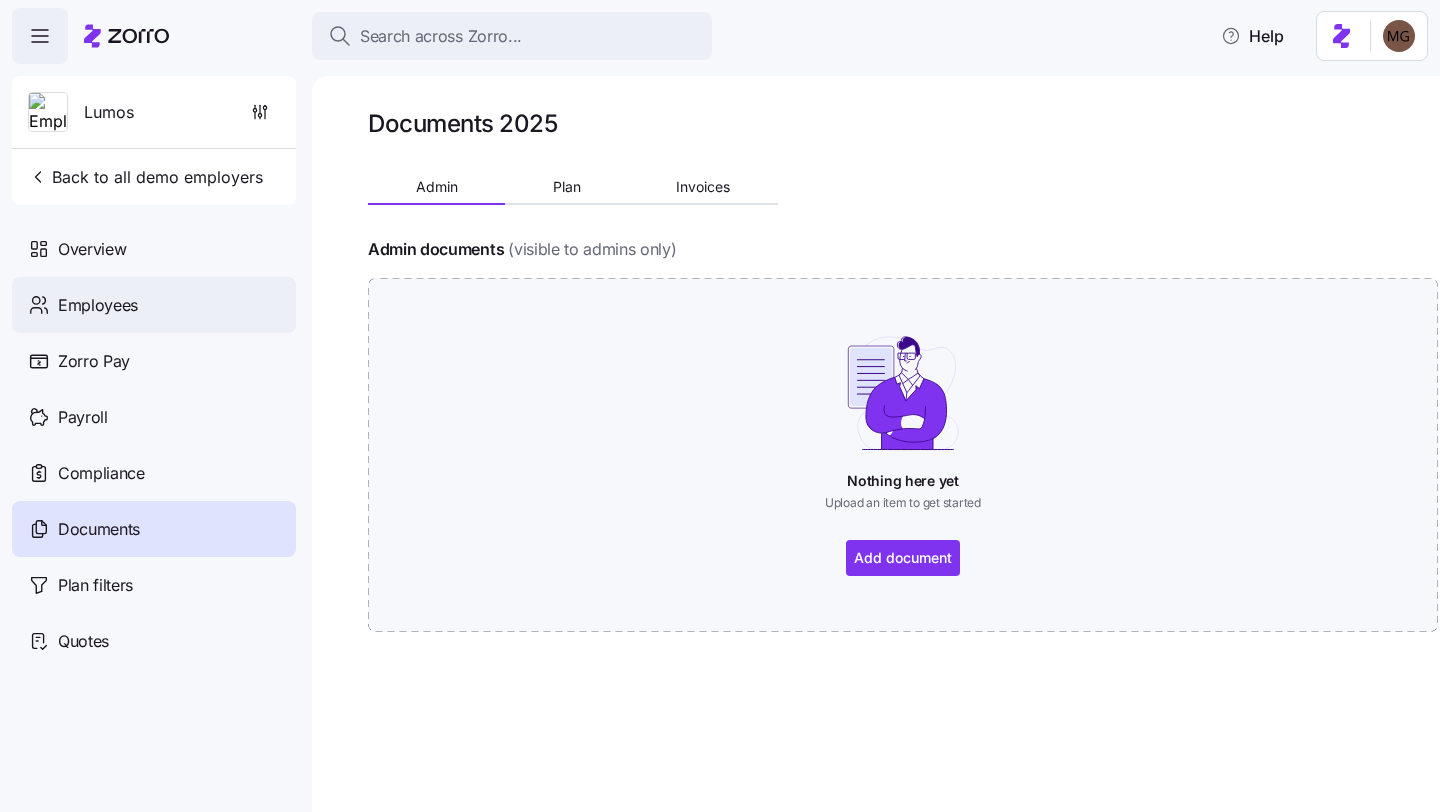 click on "Employees" at bounding box center [154, 305] 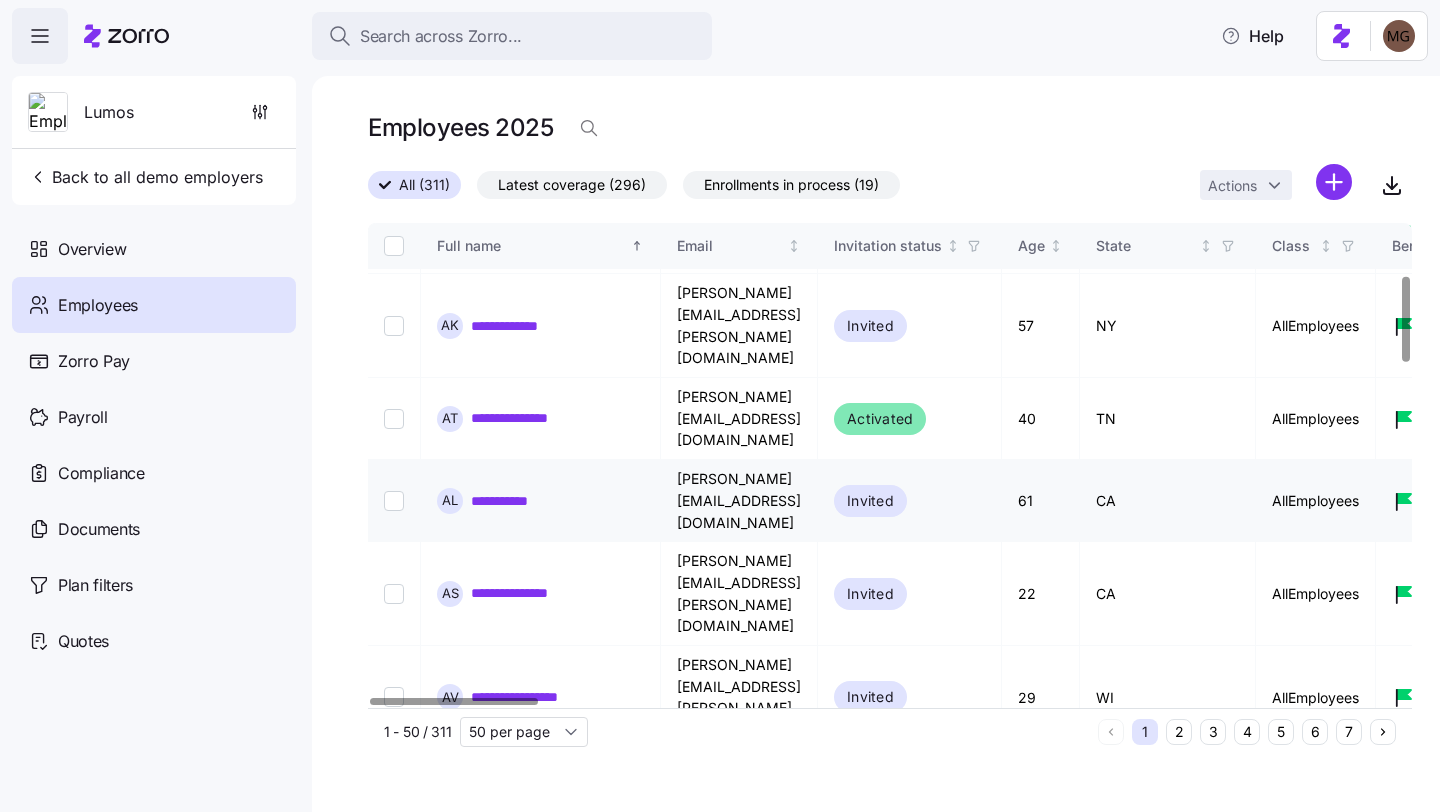 scroll, scrollTop: 297, scrollLeft: 0, axis: vertical 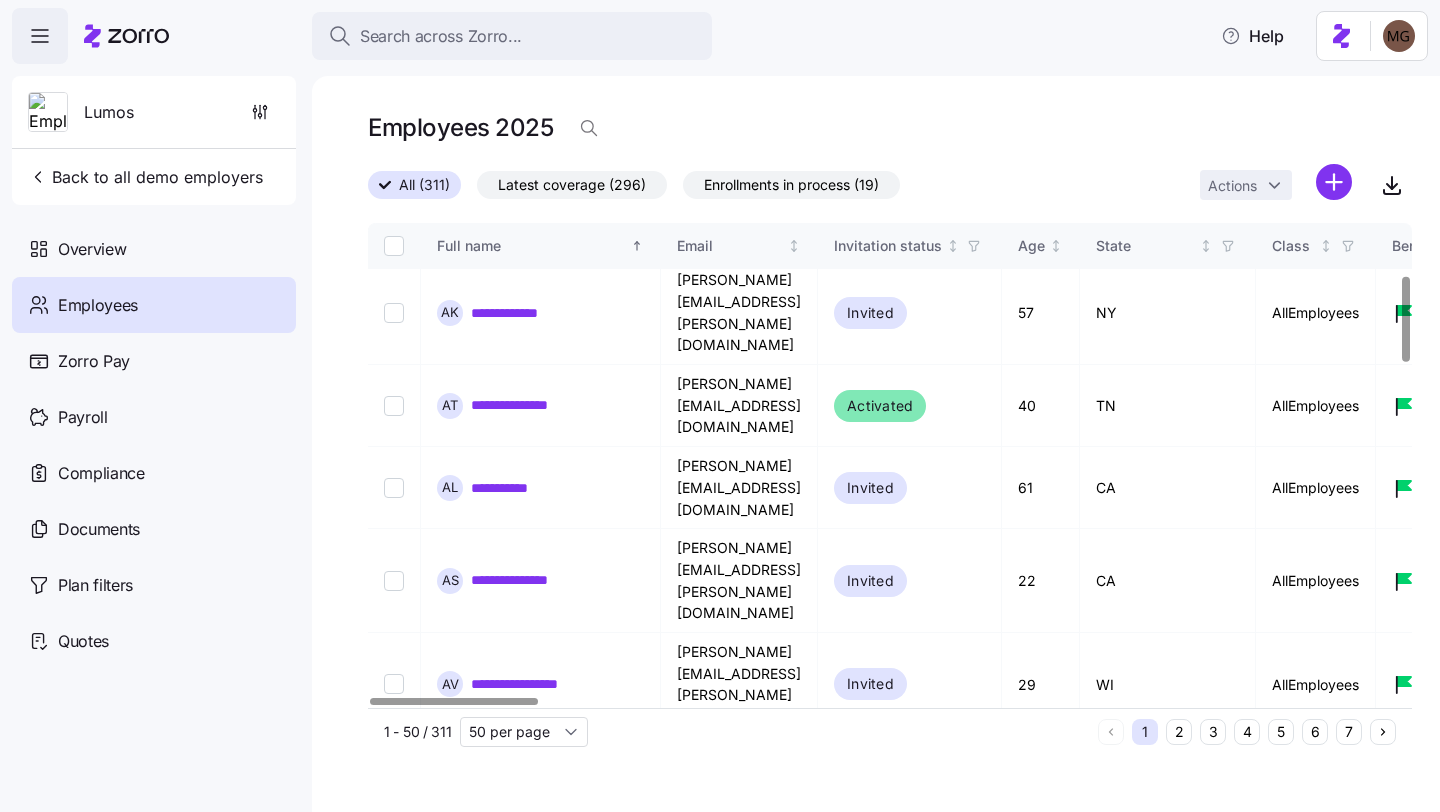 click on "**********" at bounding box center [515, 974] 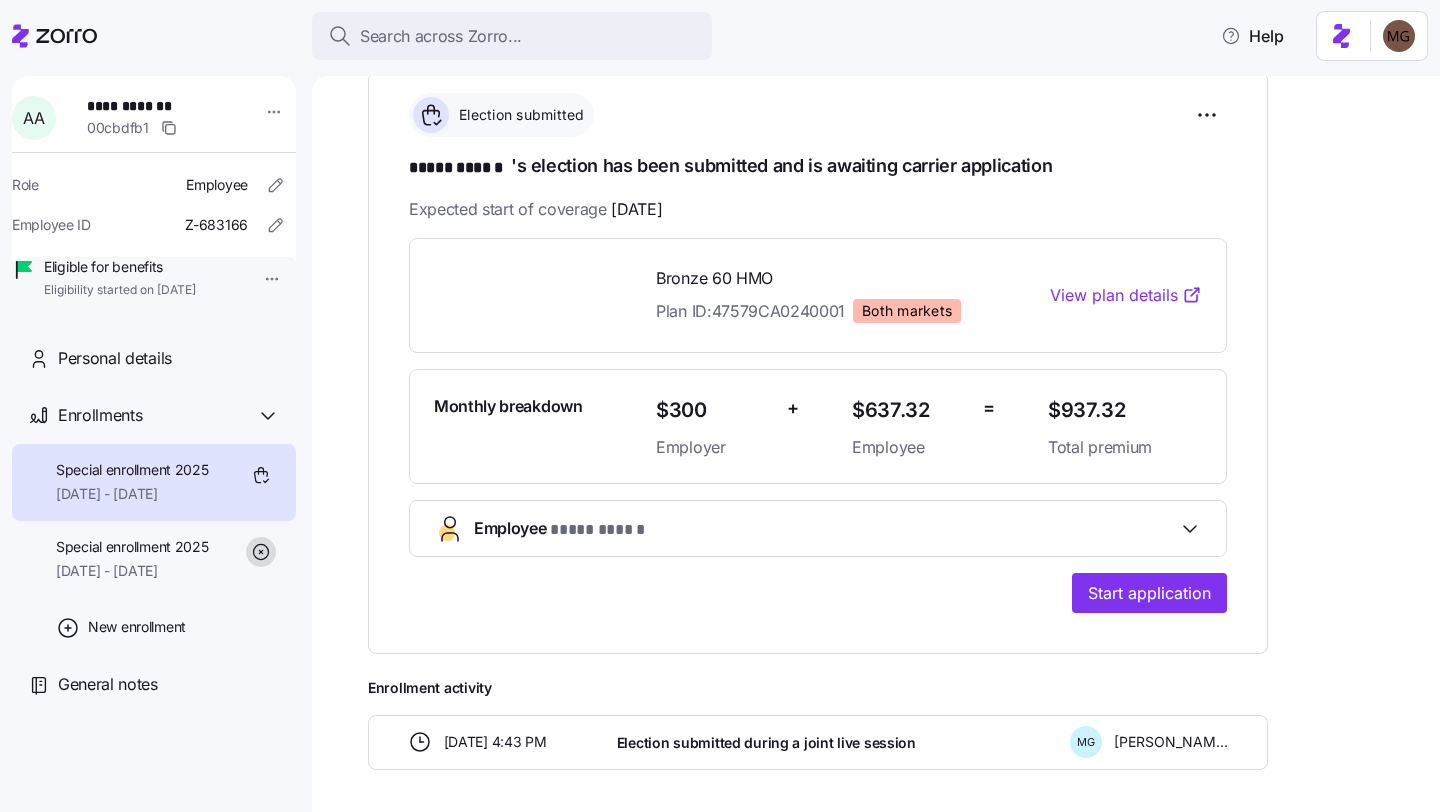 scroll, scrollTop: 359, scrollLeft: 0, axis: vertical 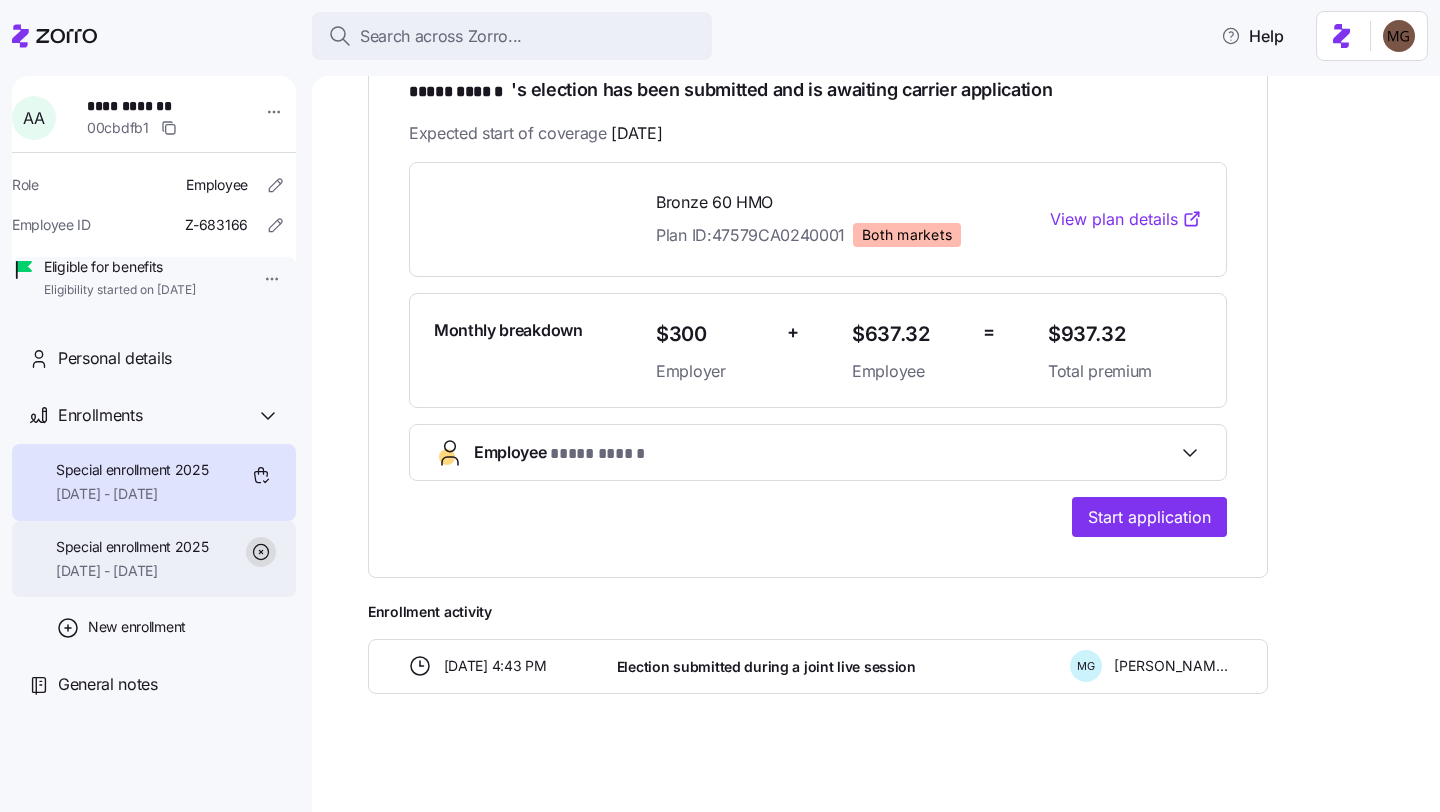 click on "Special enrollment 2025 [DATE] - [DATE]" at bounding box center [154, 559] 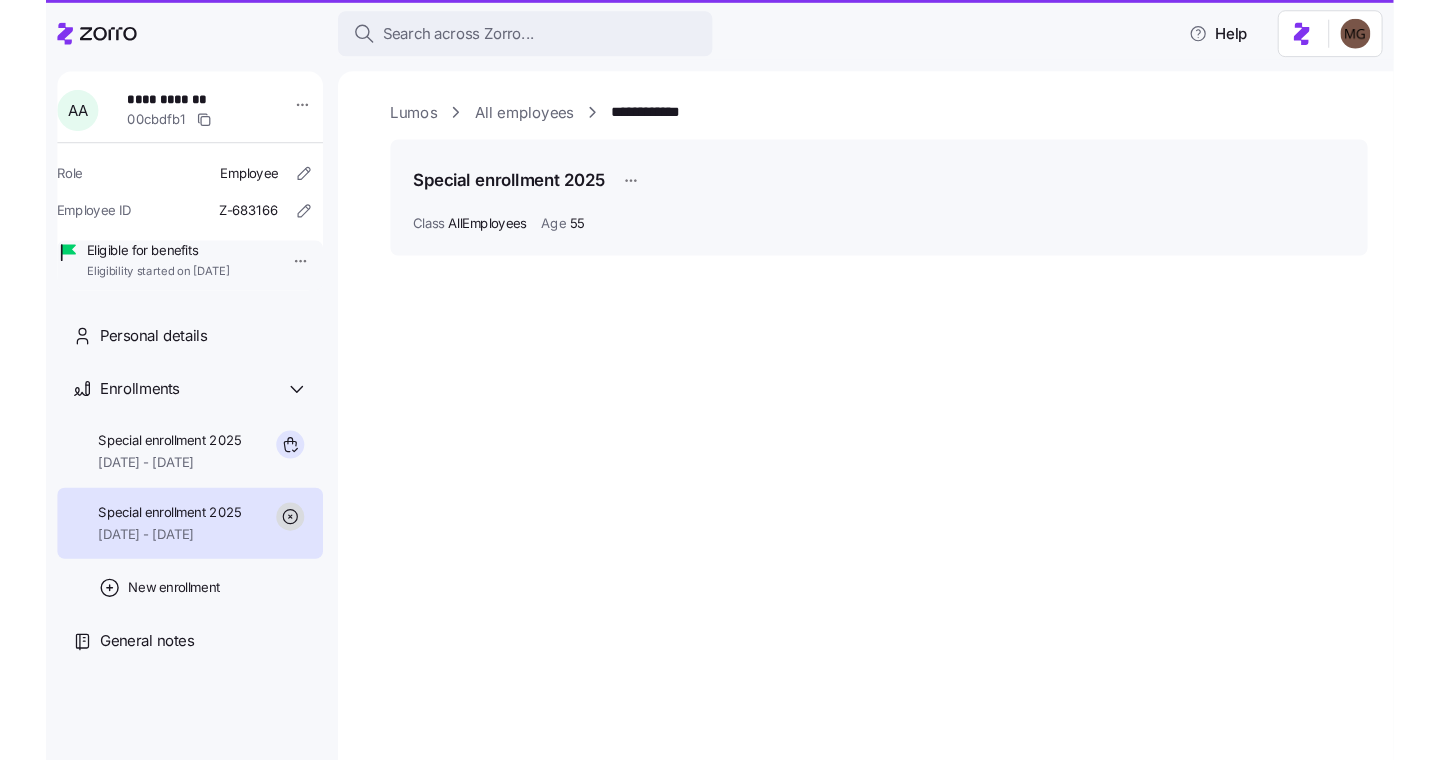 scroll, scrollTop: 0, scrollLeft: 0, axis: both 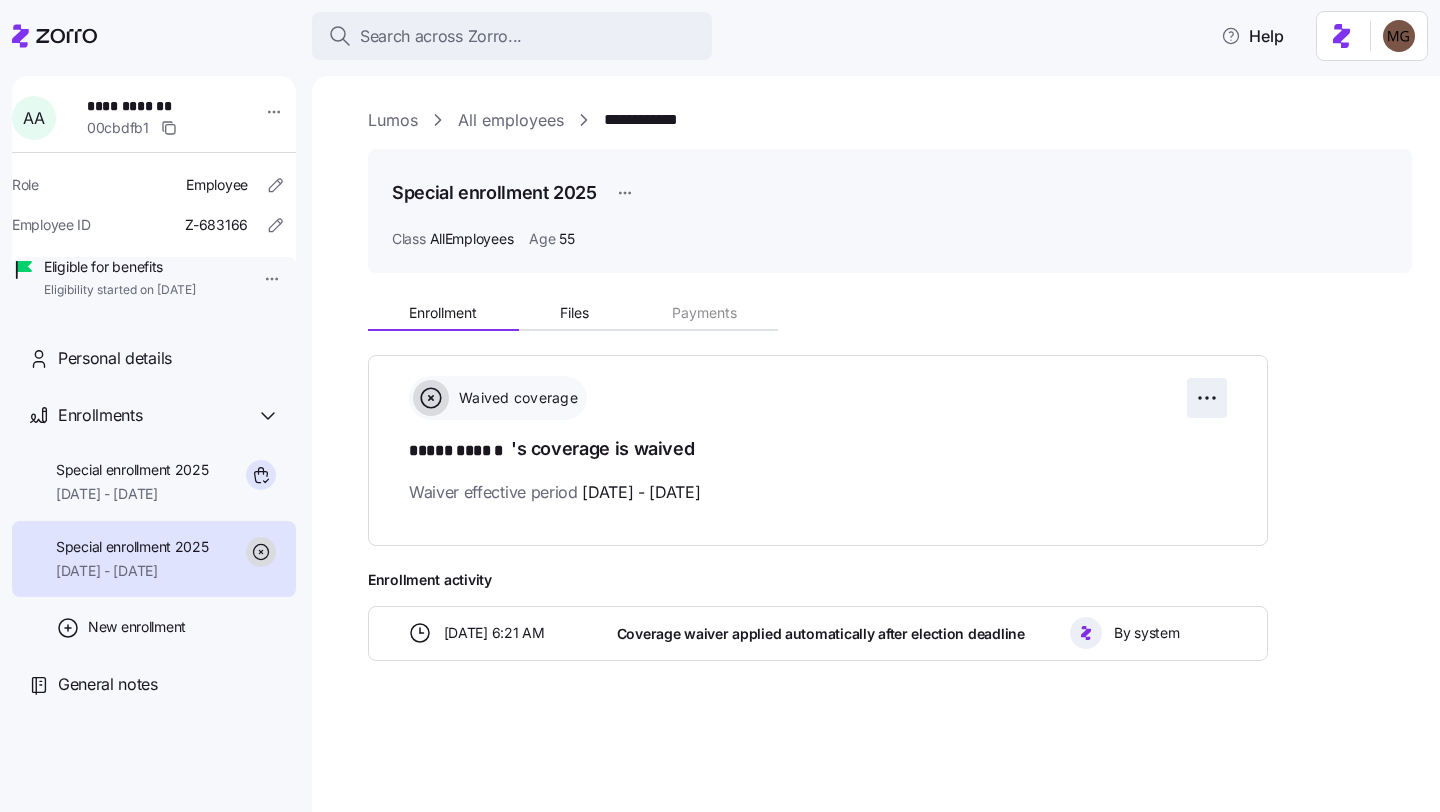 click on "**********" at bounding box center (720, 400) 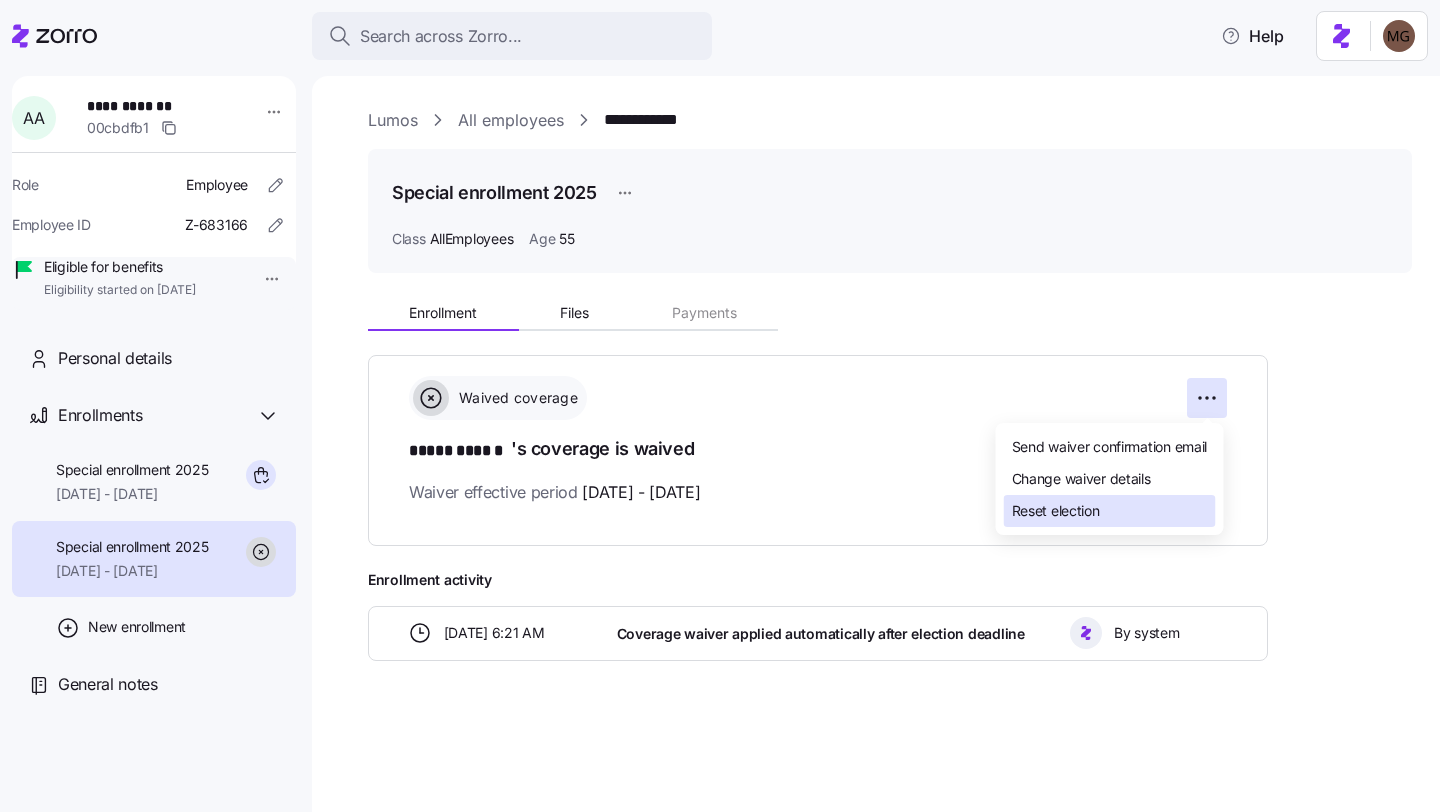 click on "Reset election" at bounding box center [1110, 511] 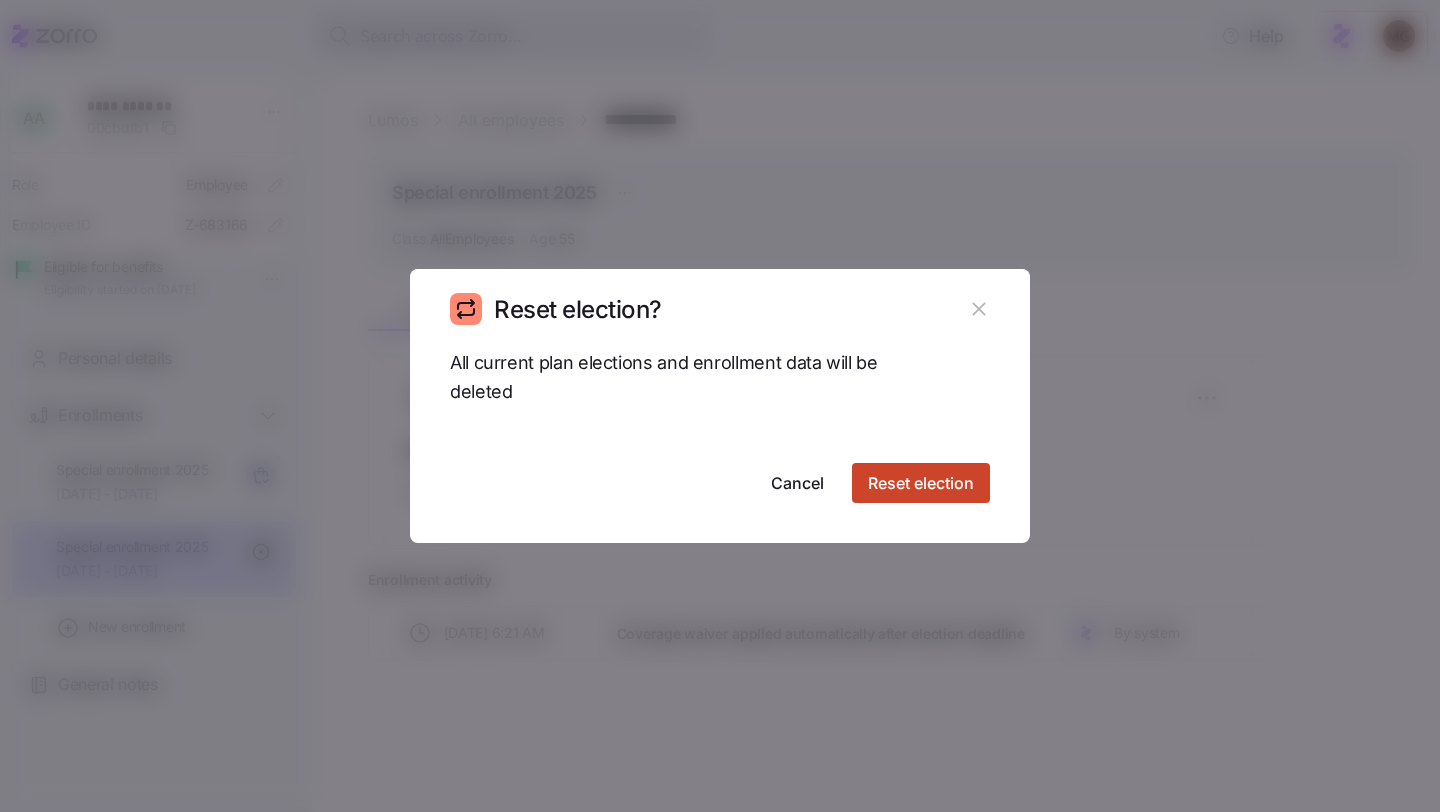 click on "Reset election" at bounding box center [921, 483] 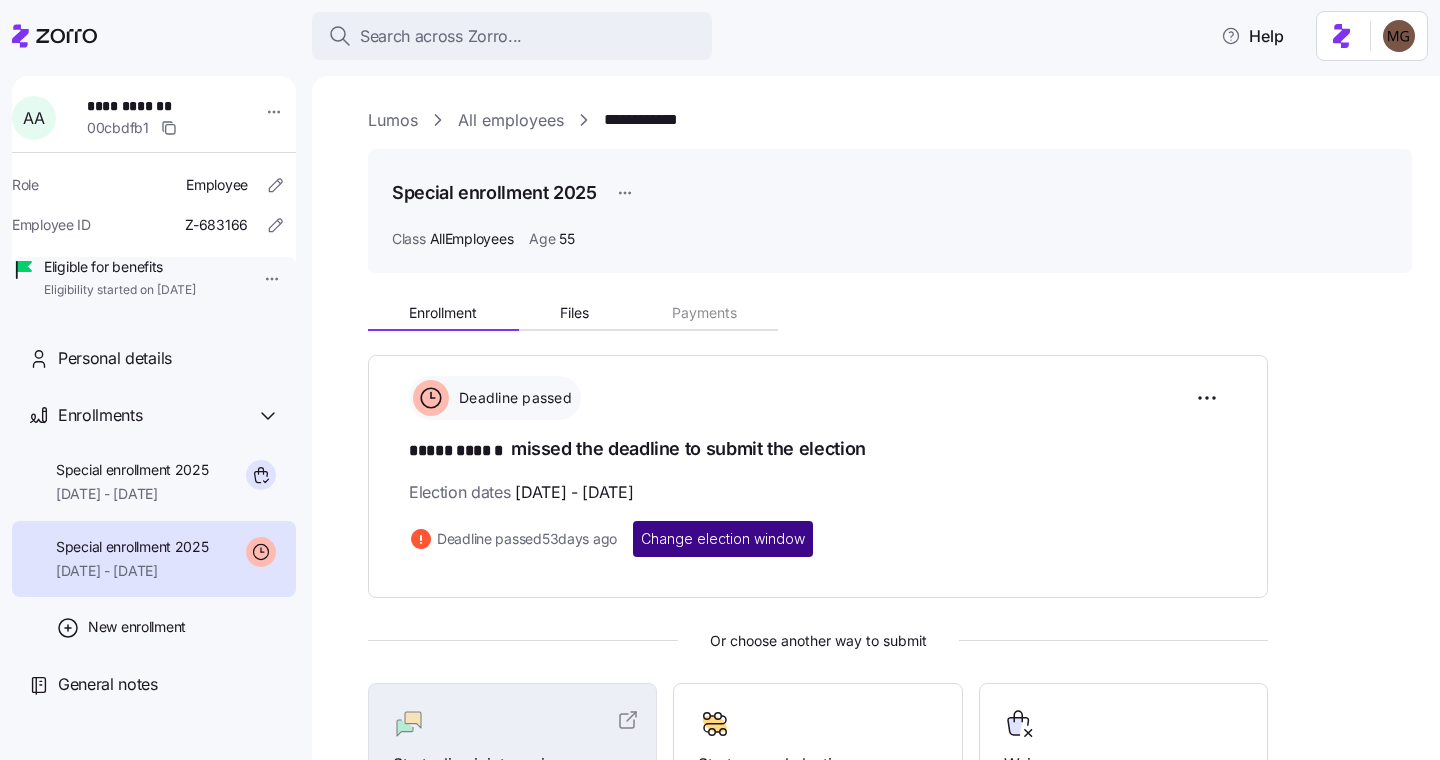 click on "Change election window" at bounding box center [723, 539] 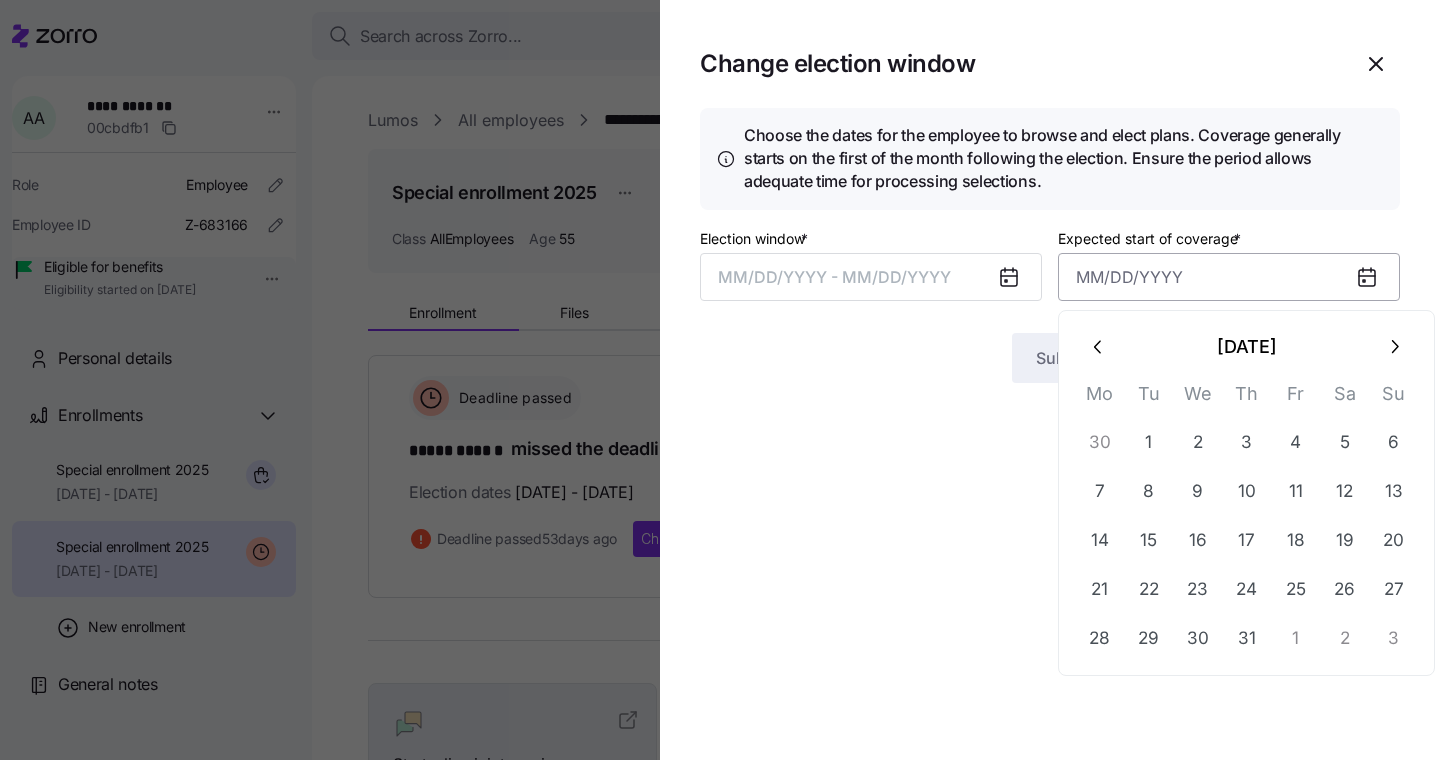 click on "Expected start of coverage  *" at bounding box center [1229, 277] 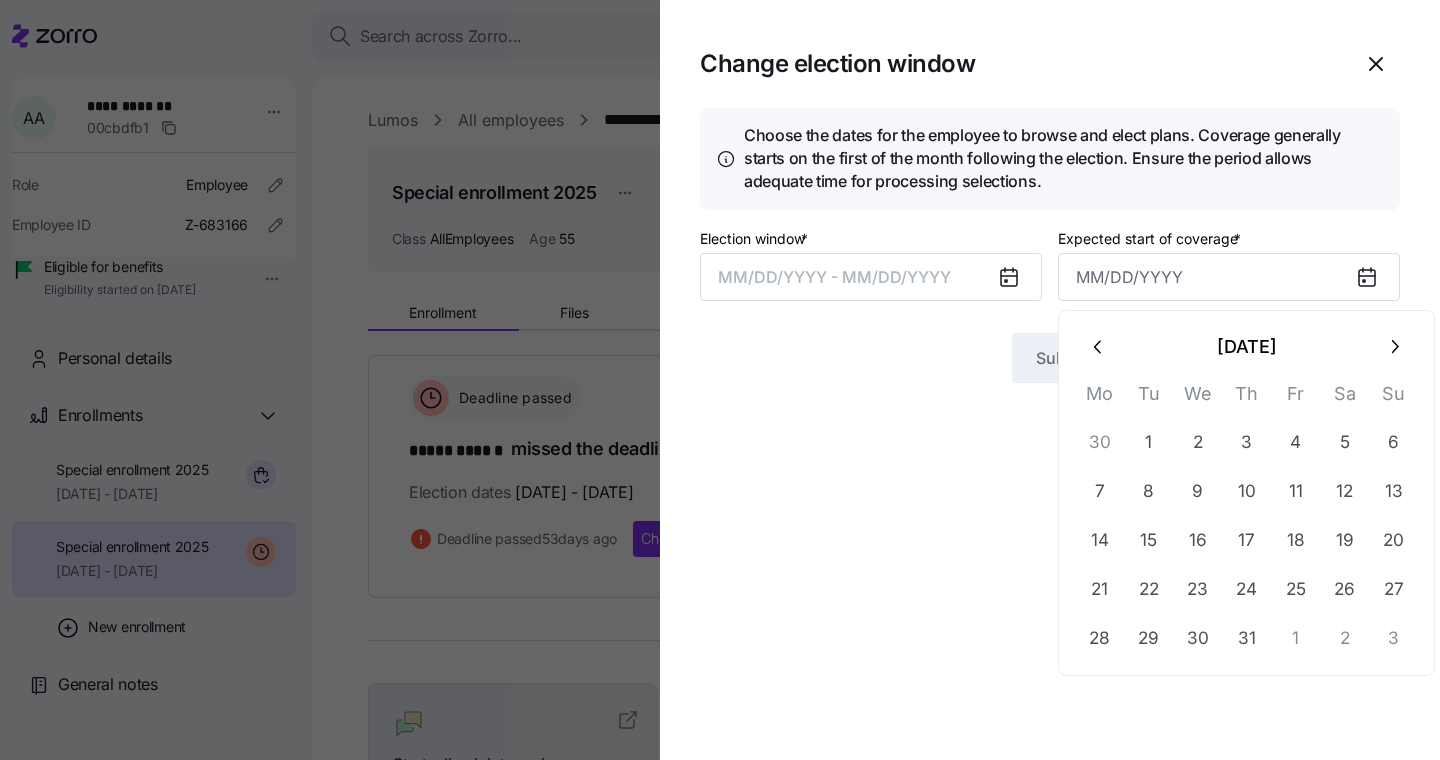 click 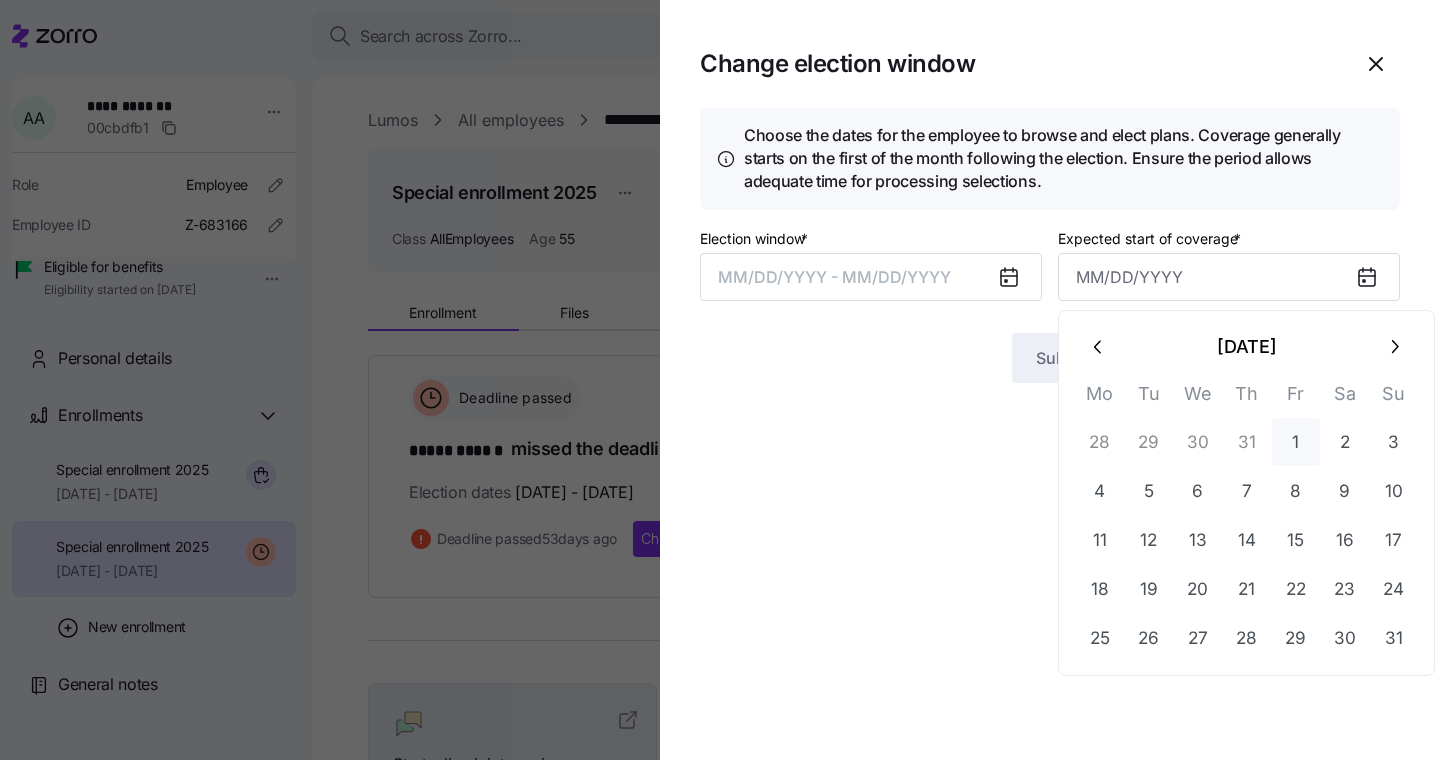 click on "1" at bounding box center (1296, 442) 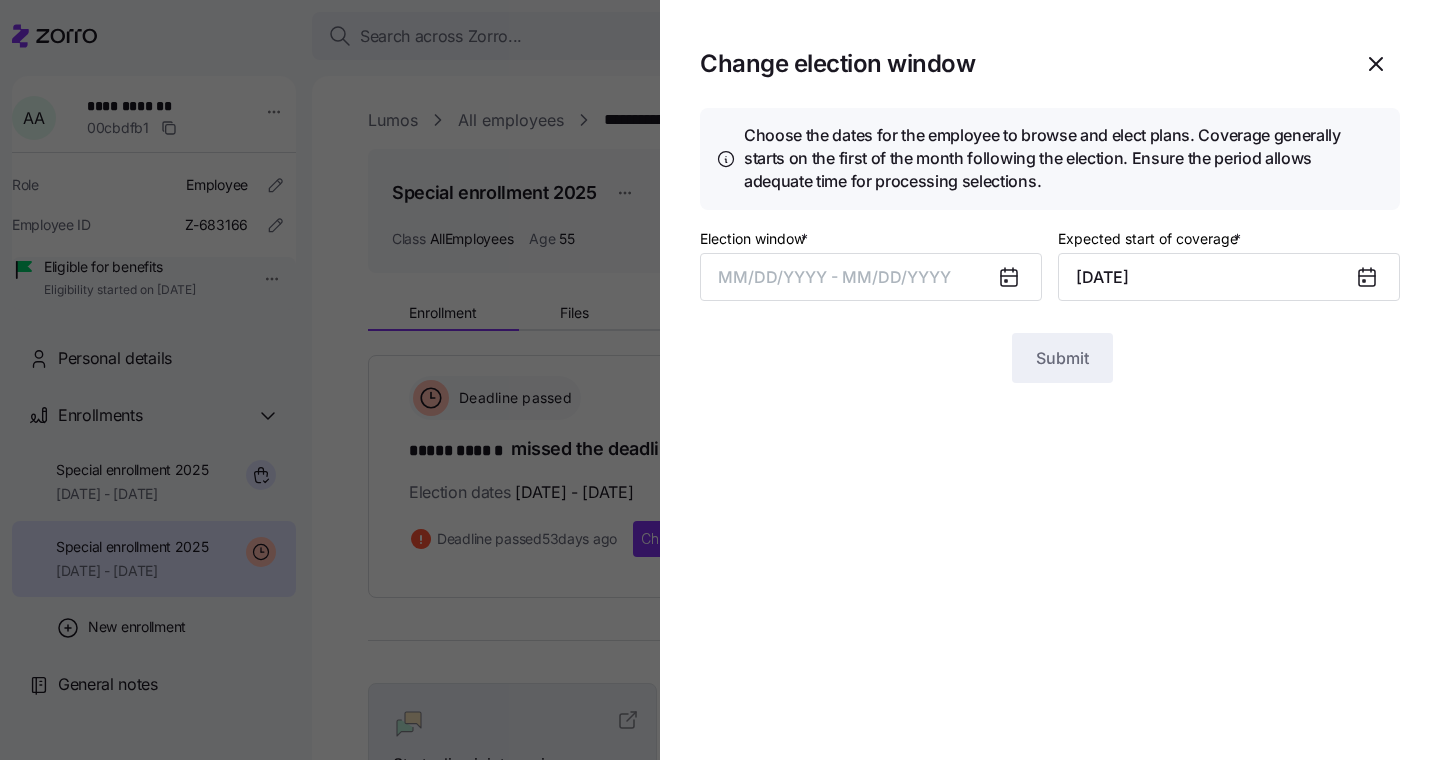 click 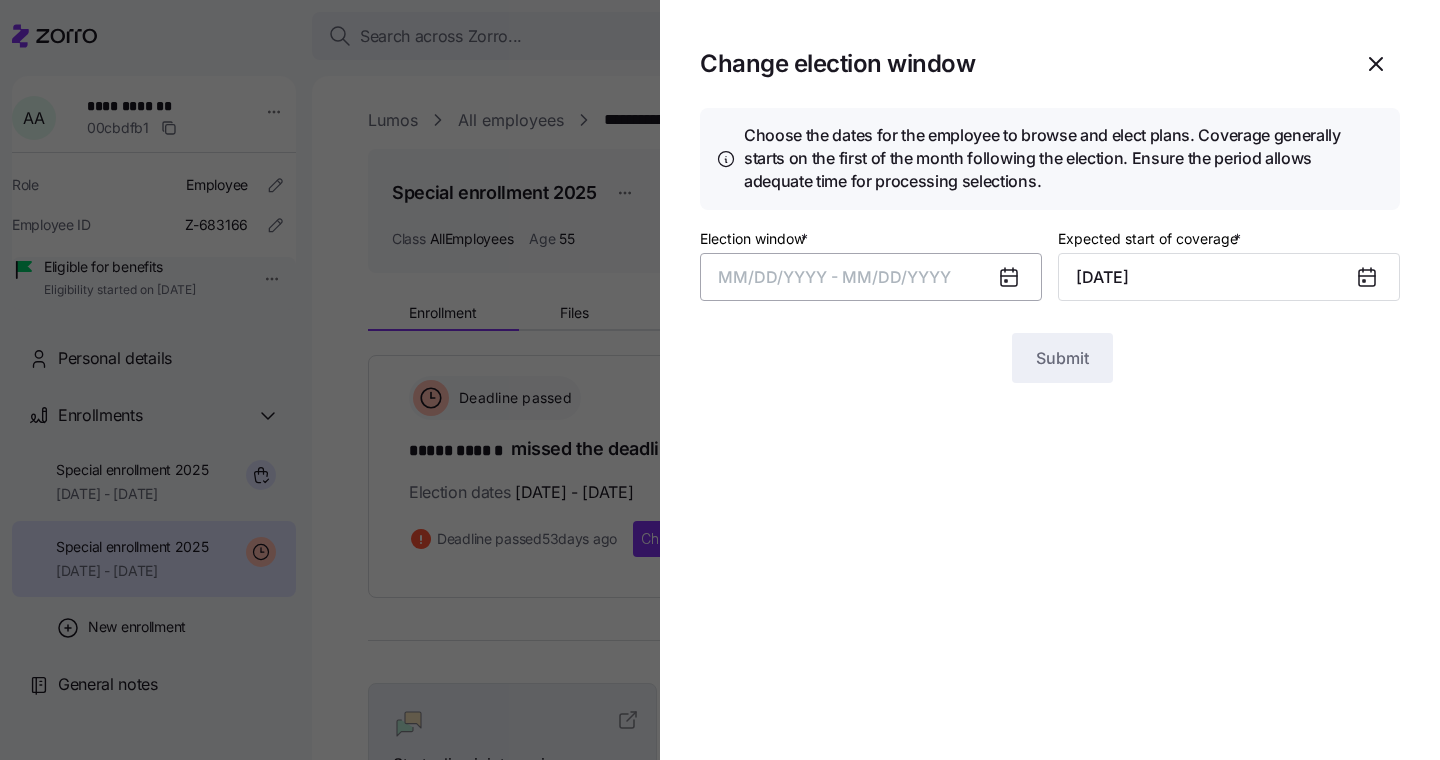 click on "MM/DD/YYYY - MM/DD/YYYY" at bounding box center [871, 277] 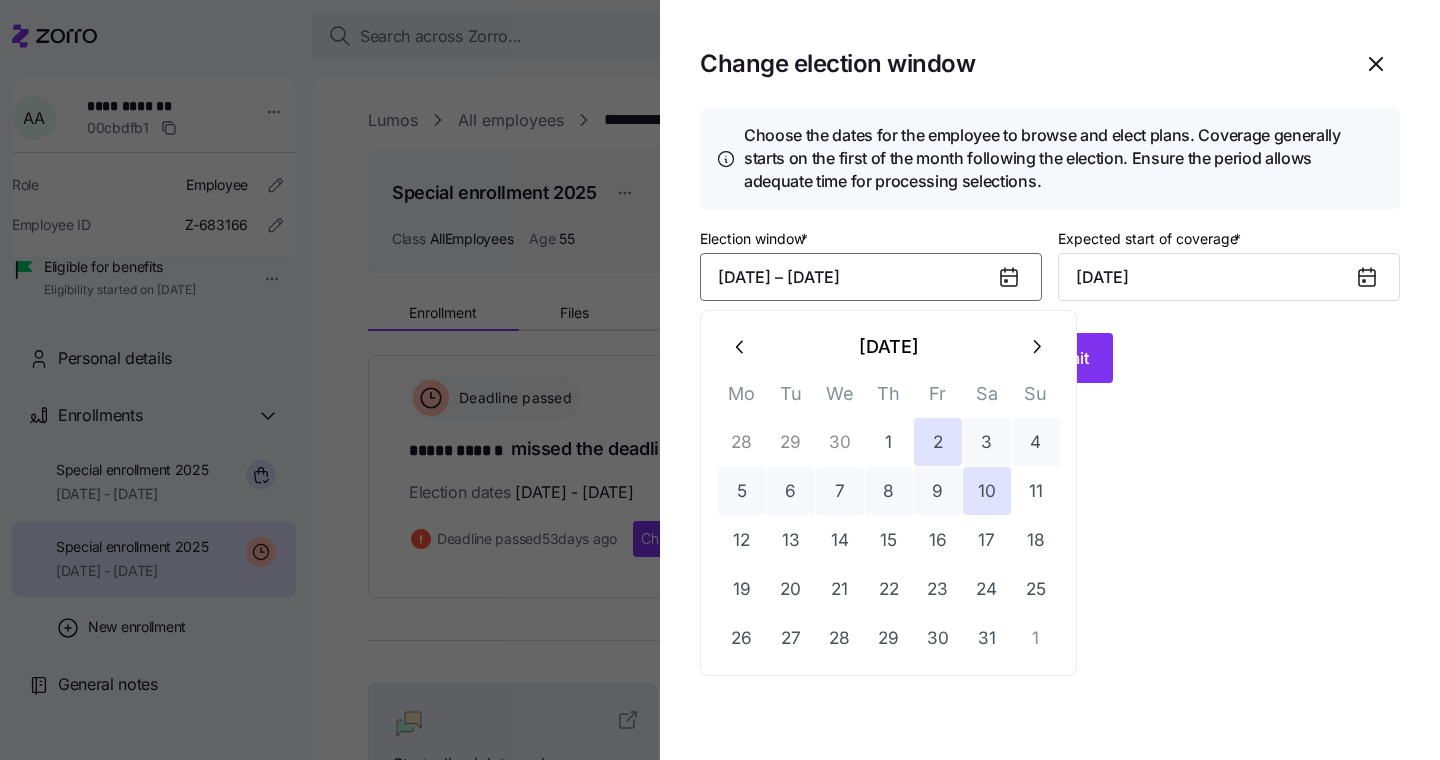 click at bounding box center [1036, 347] 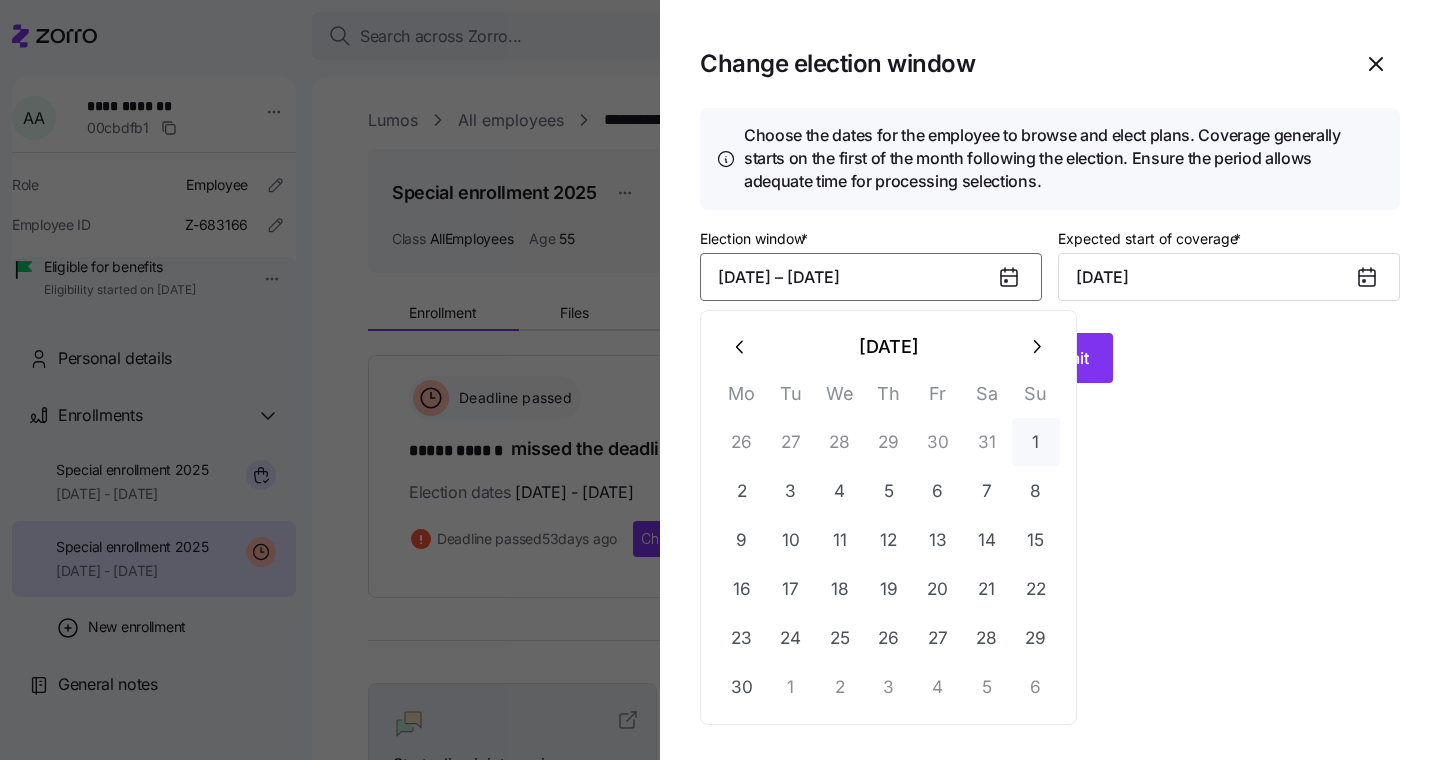 click on "1" at bounding box center (1036, 442) 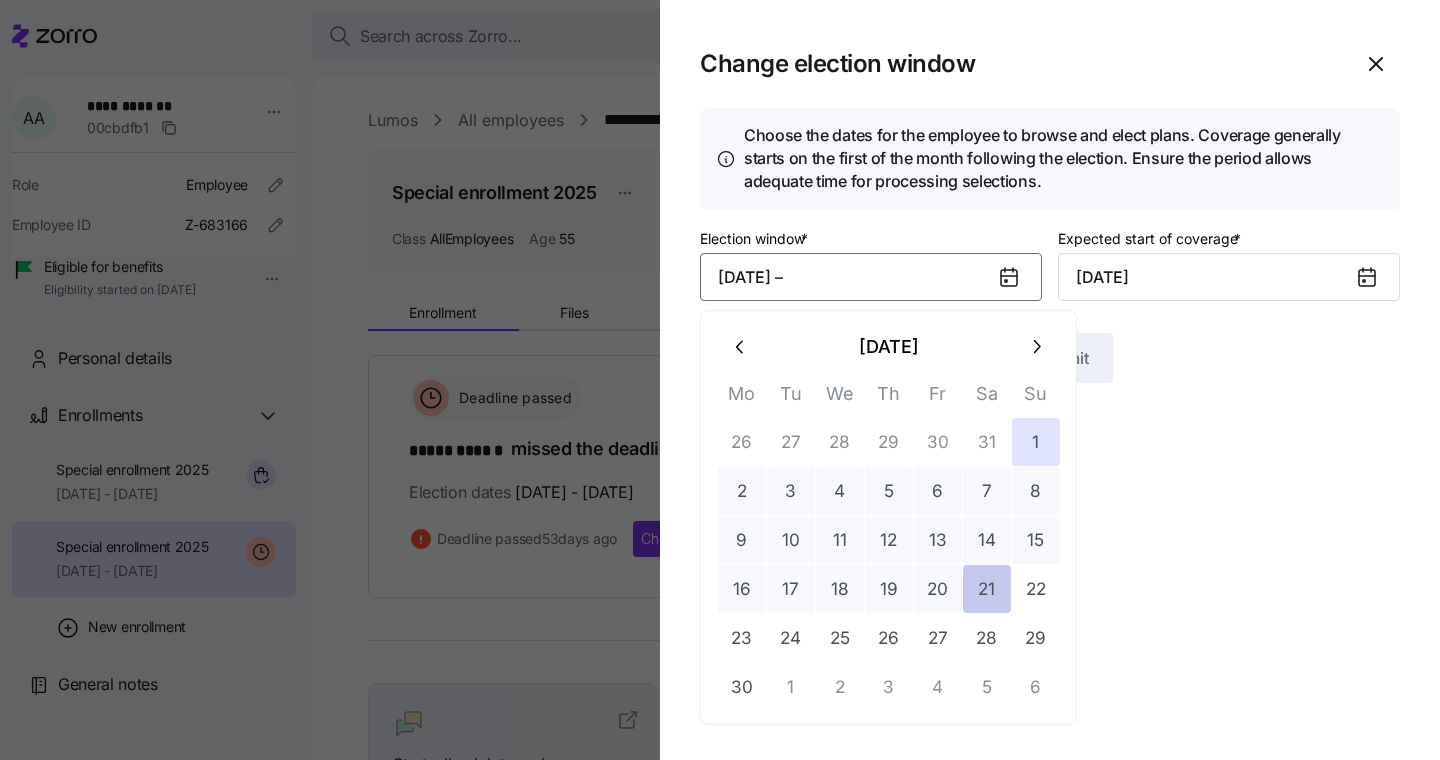 click on "21" at bounding box center (987, 589) 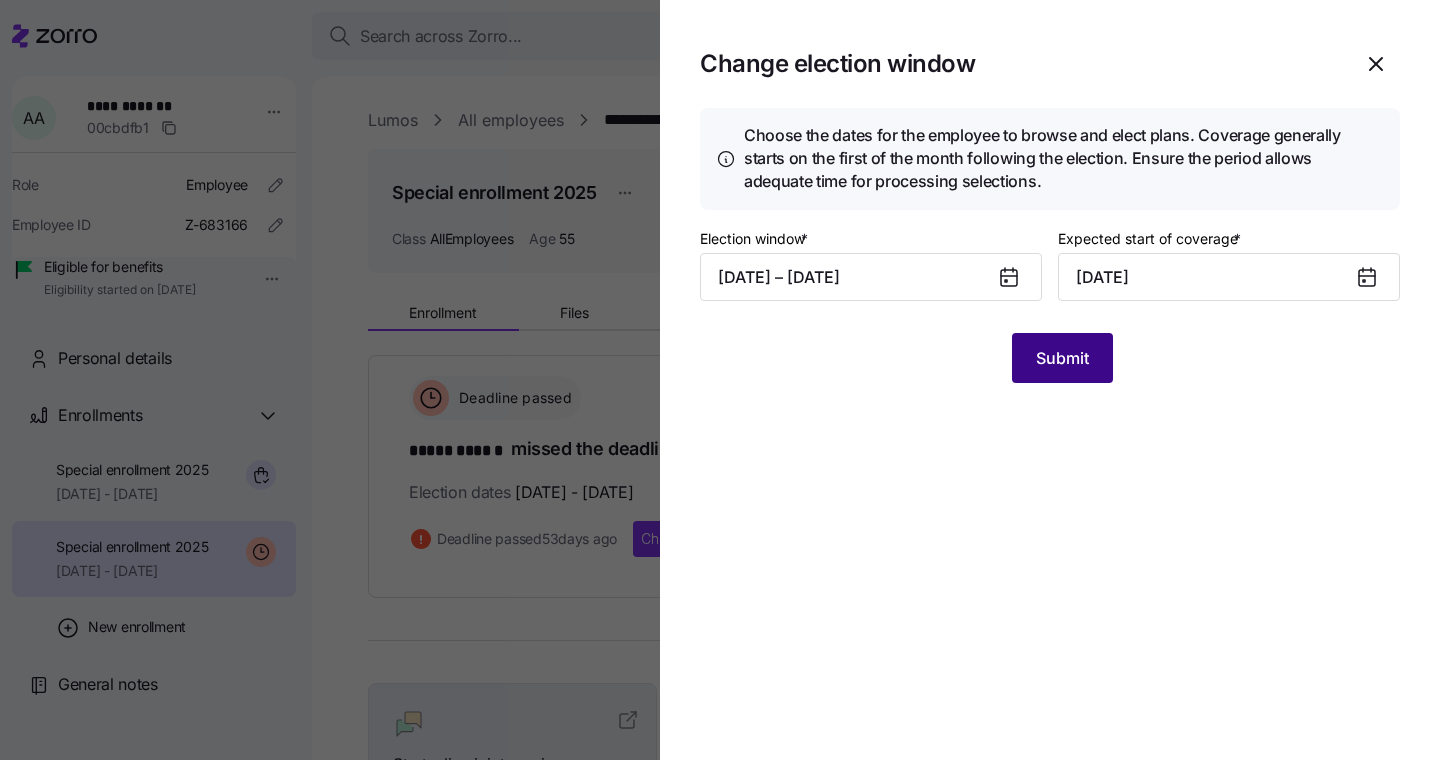 click on "Submit" at bounding box center (1062, 358) 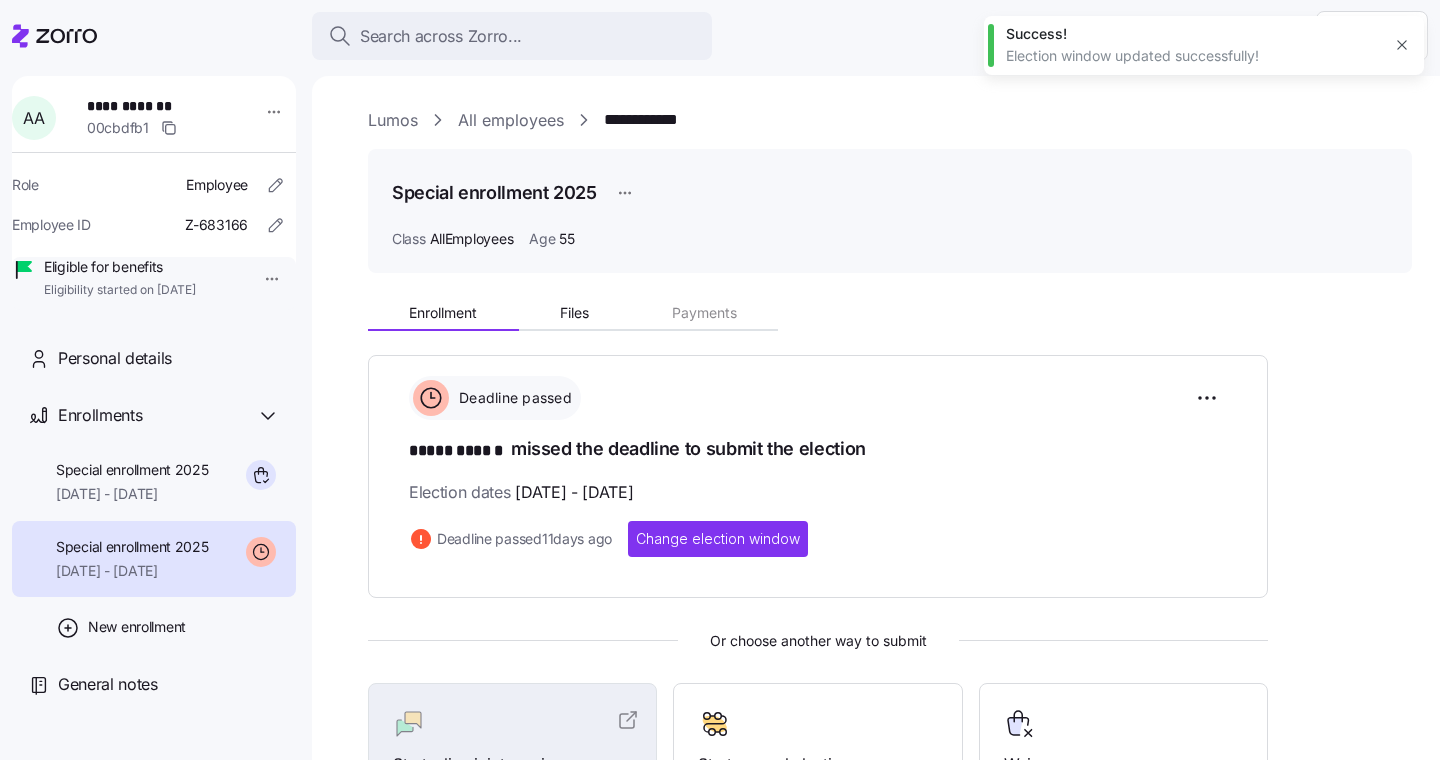 click on "Deadline passed *****   ******  missed the deadline to submit the election Election dates   [DATE] - [DATE] Deadline passed  [DATE] Change election window" at bounding box center [818, 466] 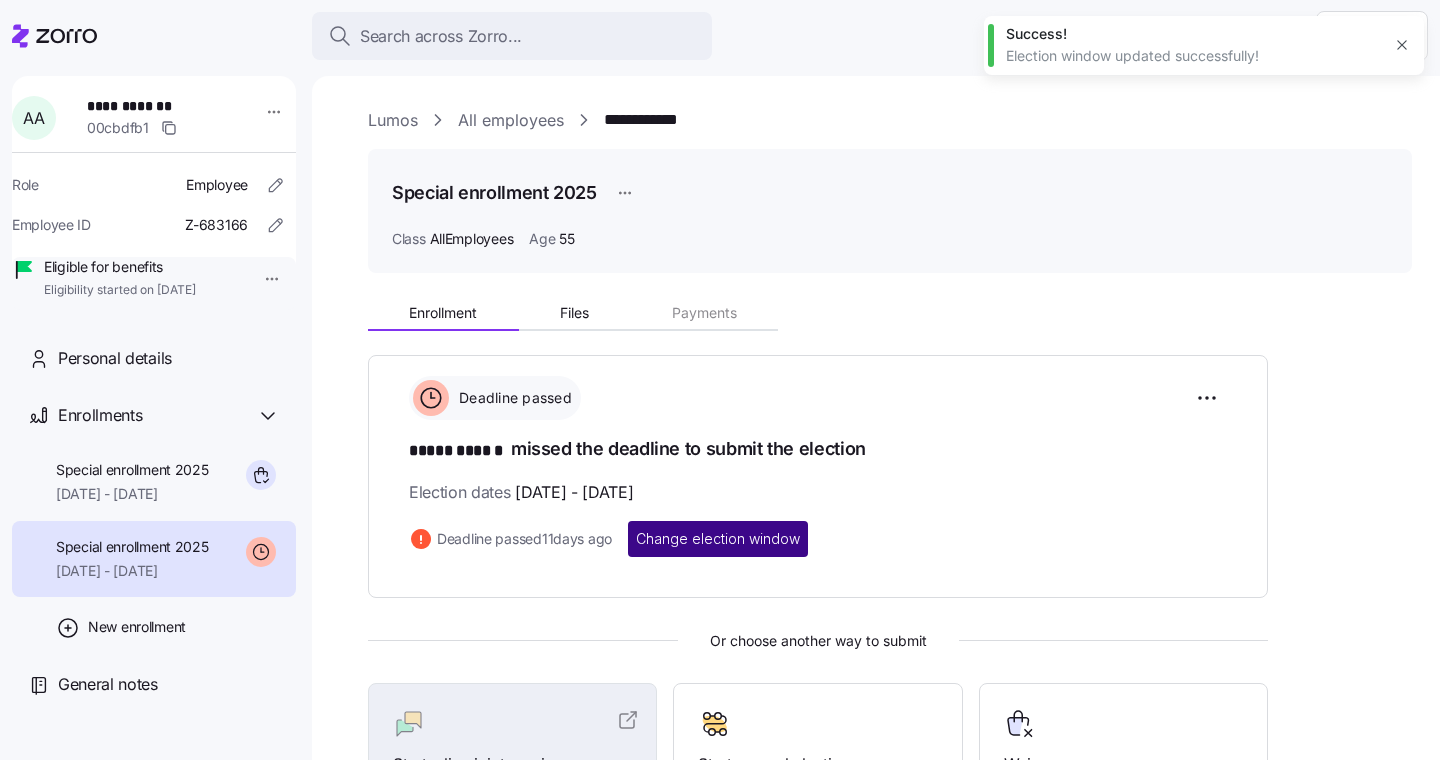 click on "Change election window" at bounding box center (718, 539) 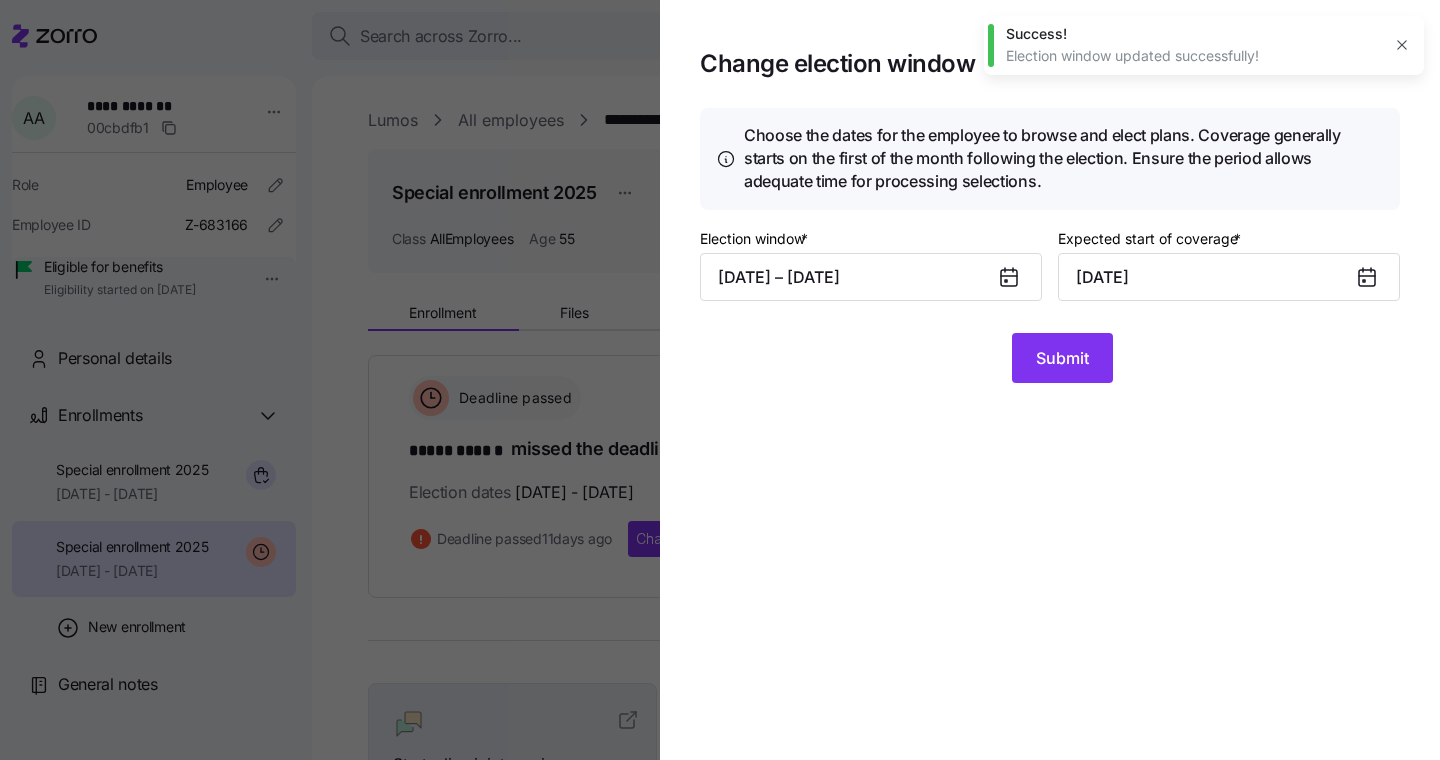 click at bounding box center (1375, 277) 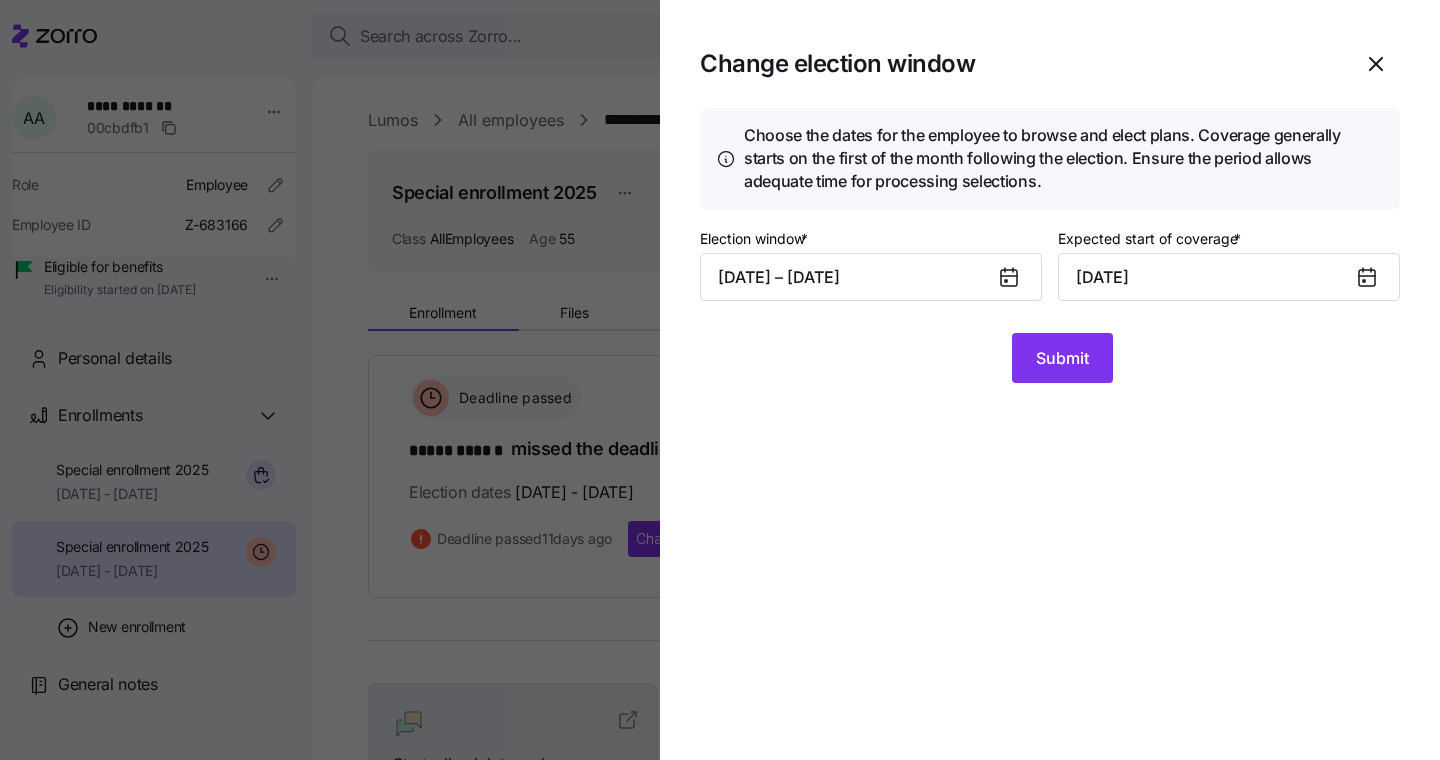 click 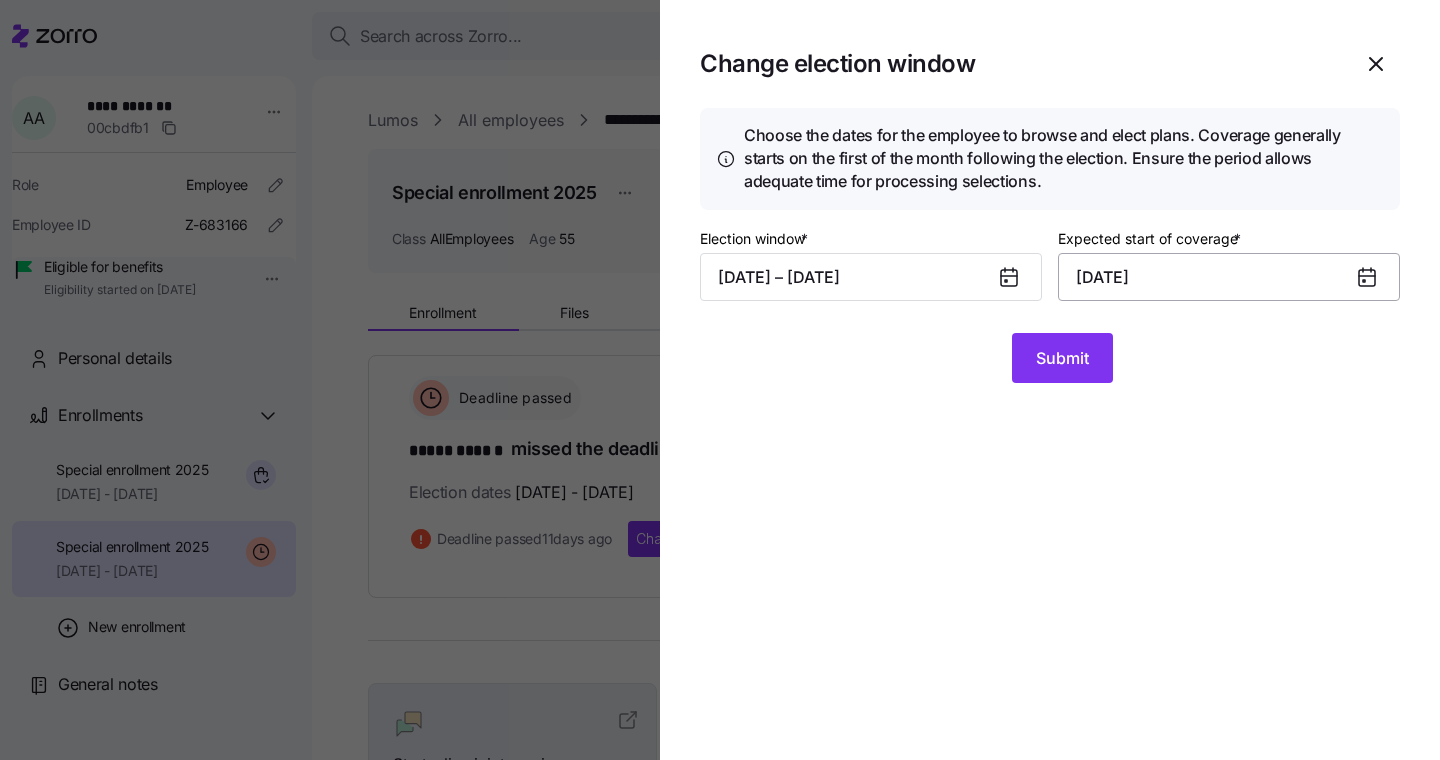 click on "[DATE]" at bounding box center (1229, 277) 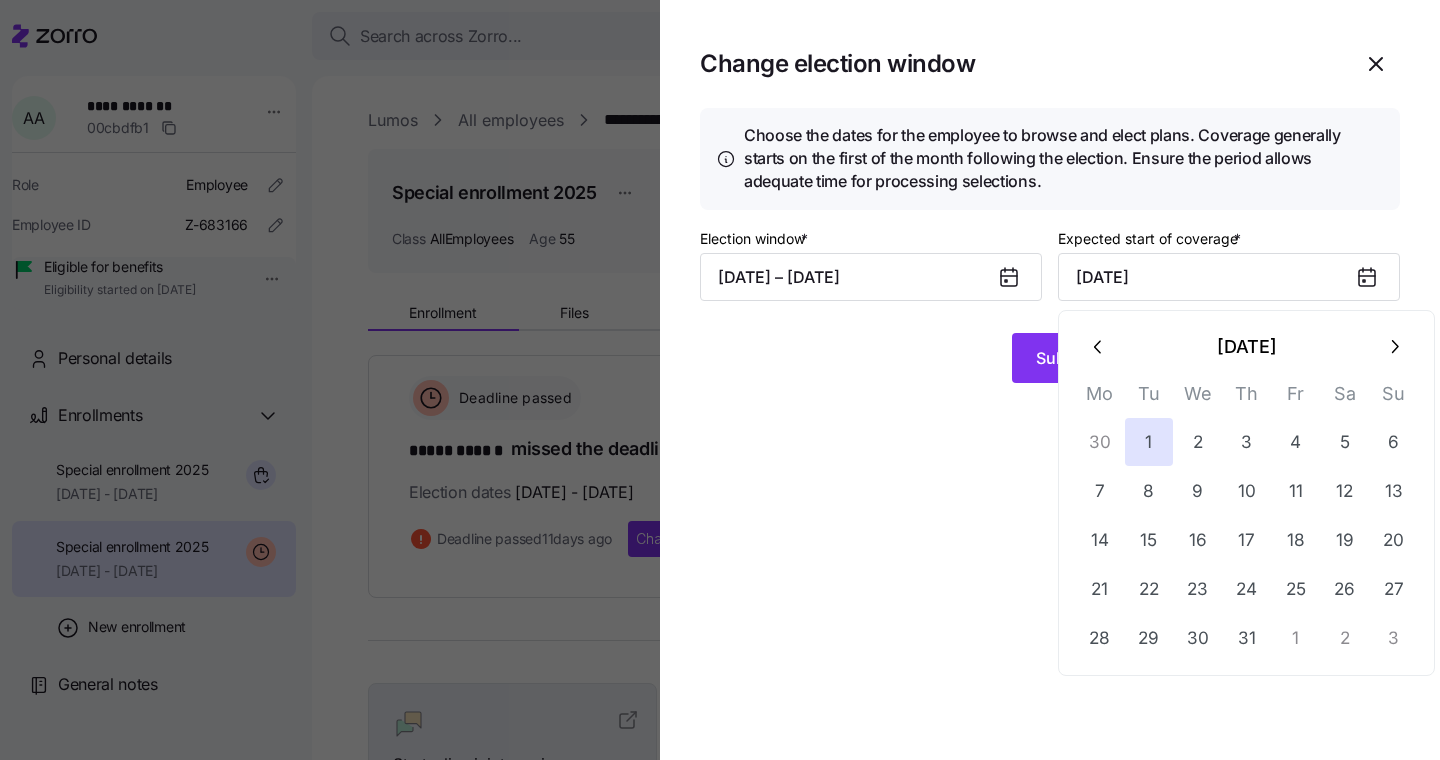 click at bounding box center [1394, 347] 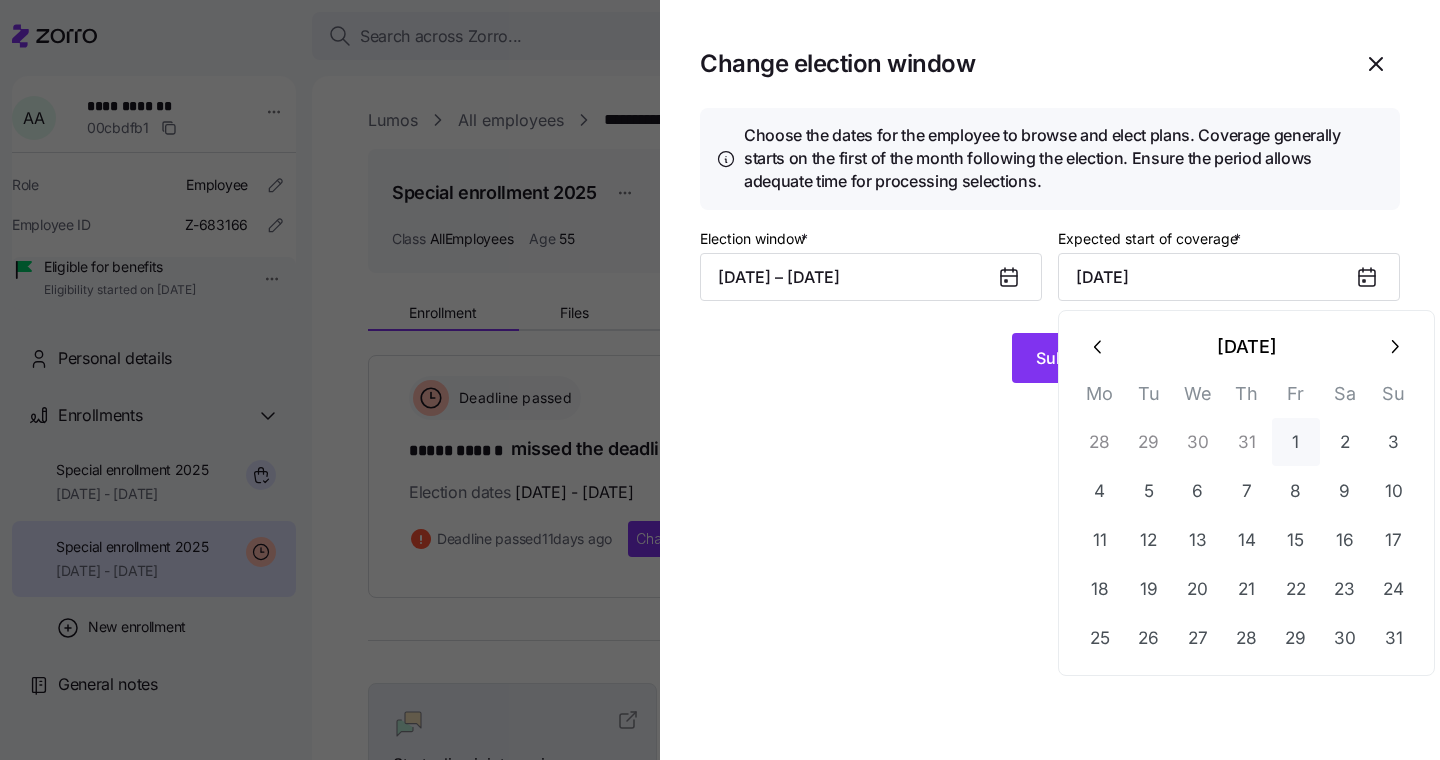 click on "1" at bounding box center (1296, 442) 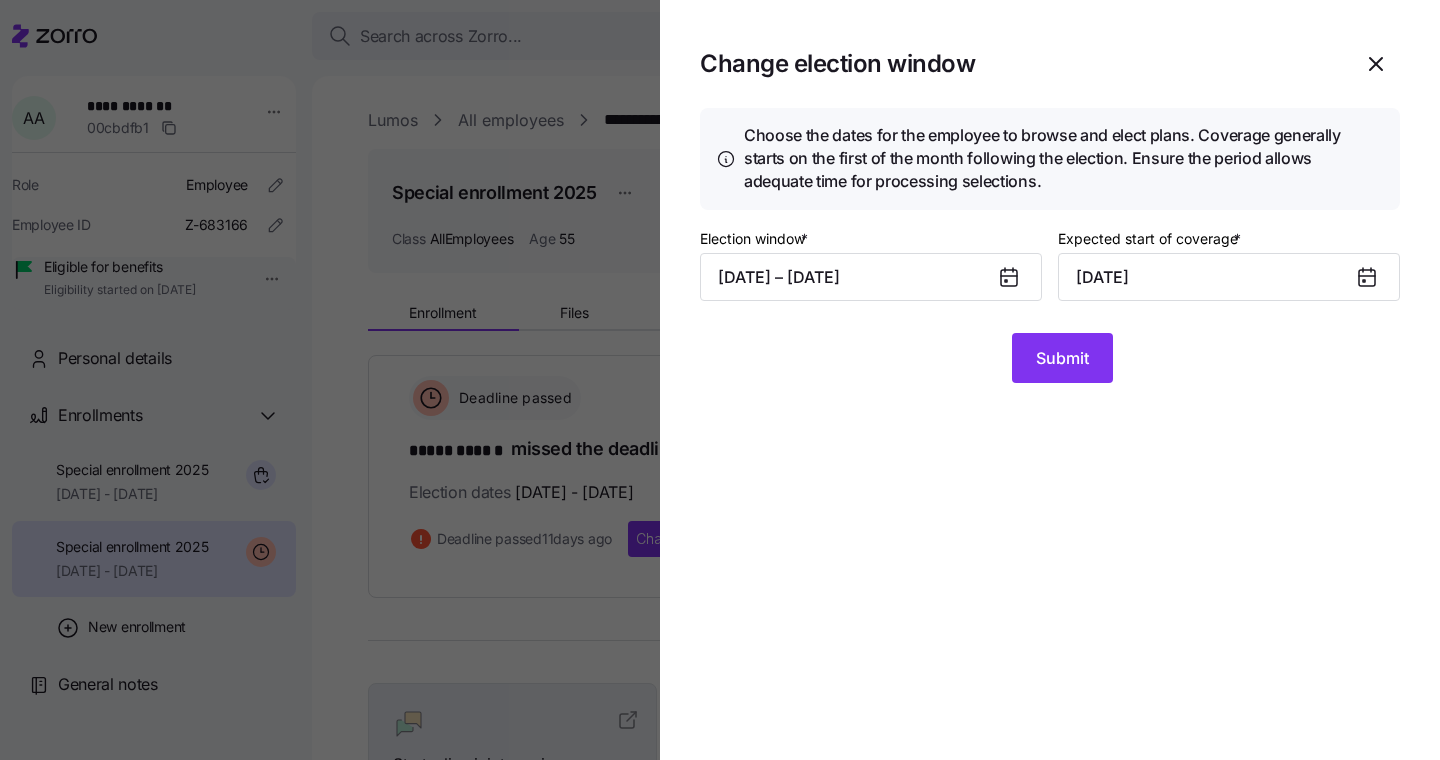 click 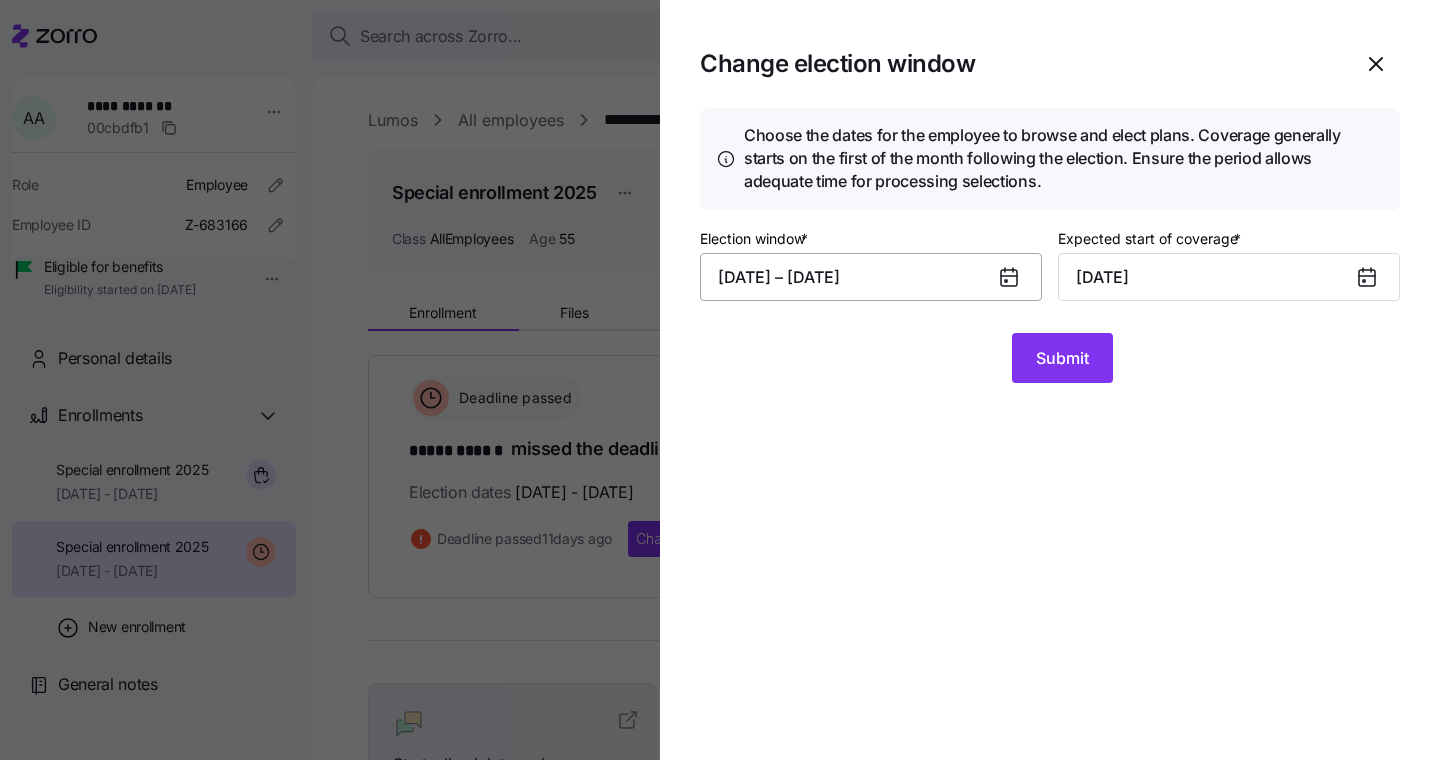 click on "[DATE] – [DATE]" at bounding box center (871, 277) 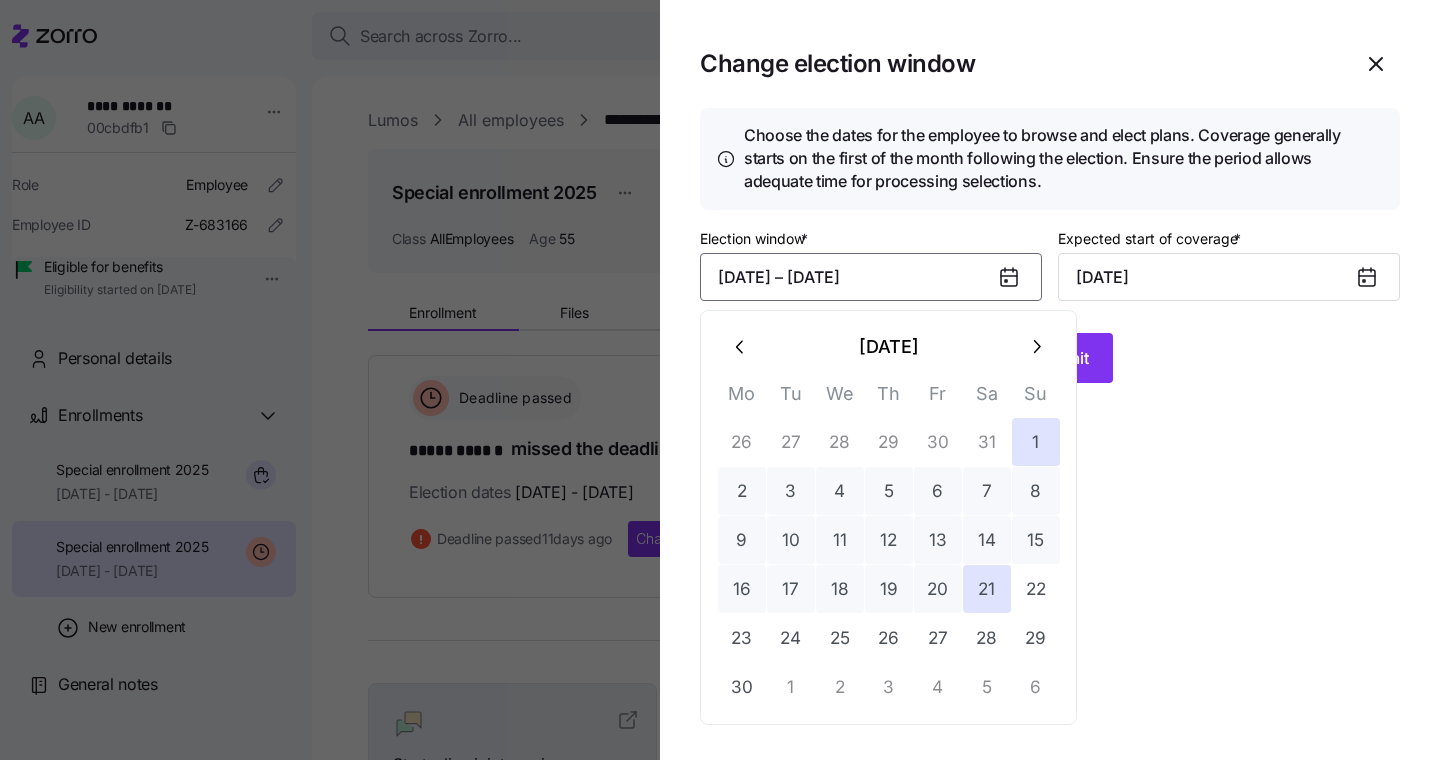 click on "[DATE]" at bounding box center (888, 347) 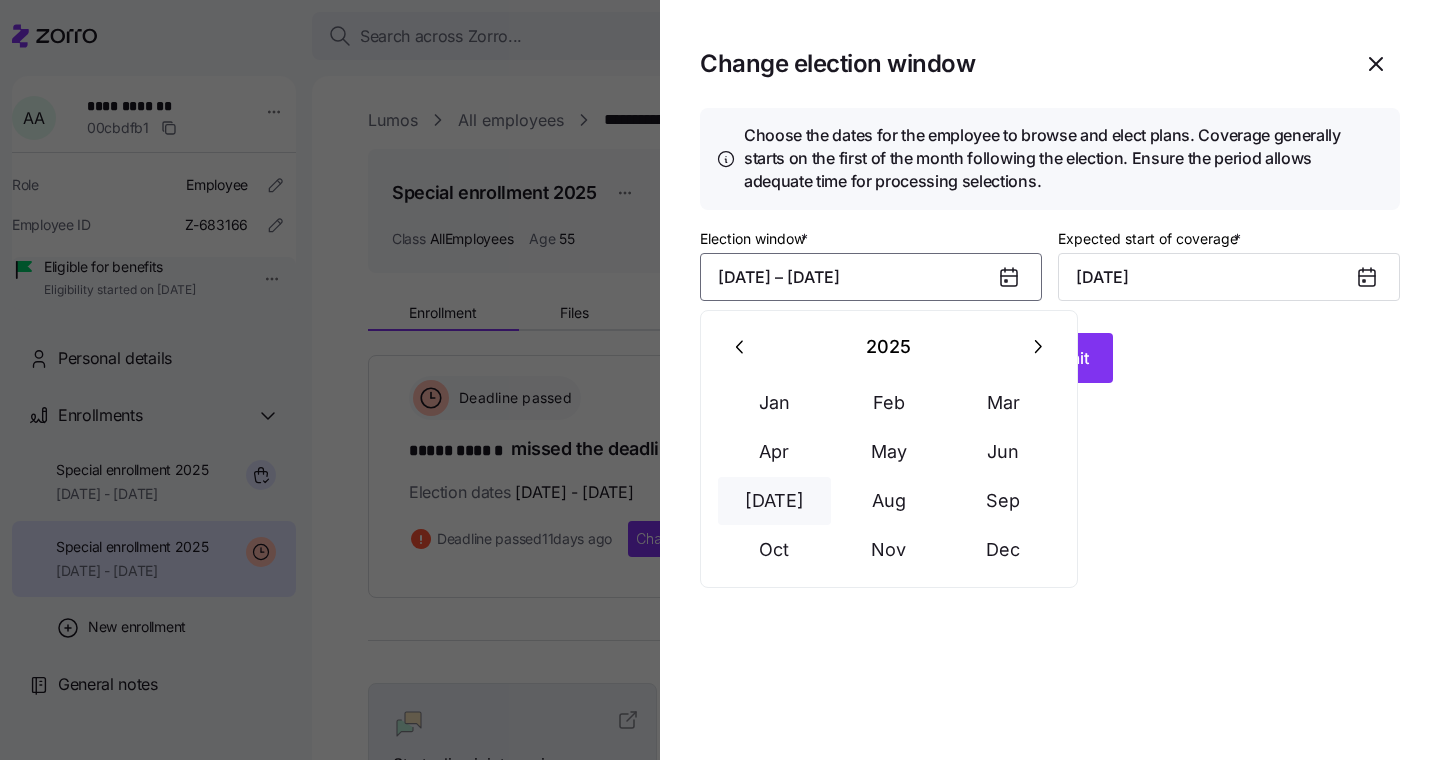 click on "[DATE]" at bounding box center (775, 501) 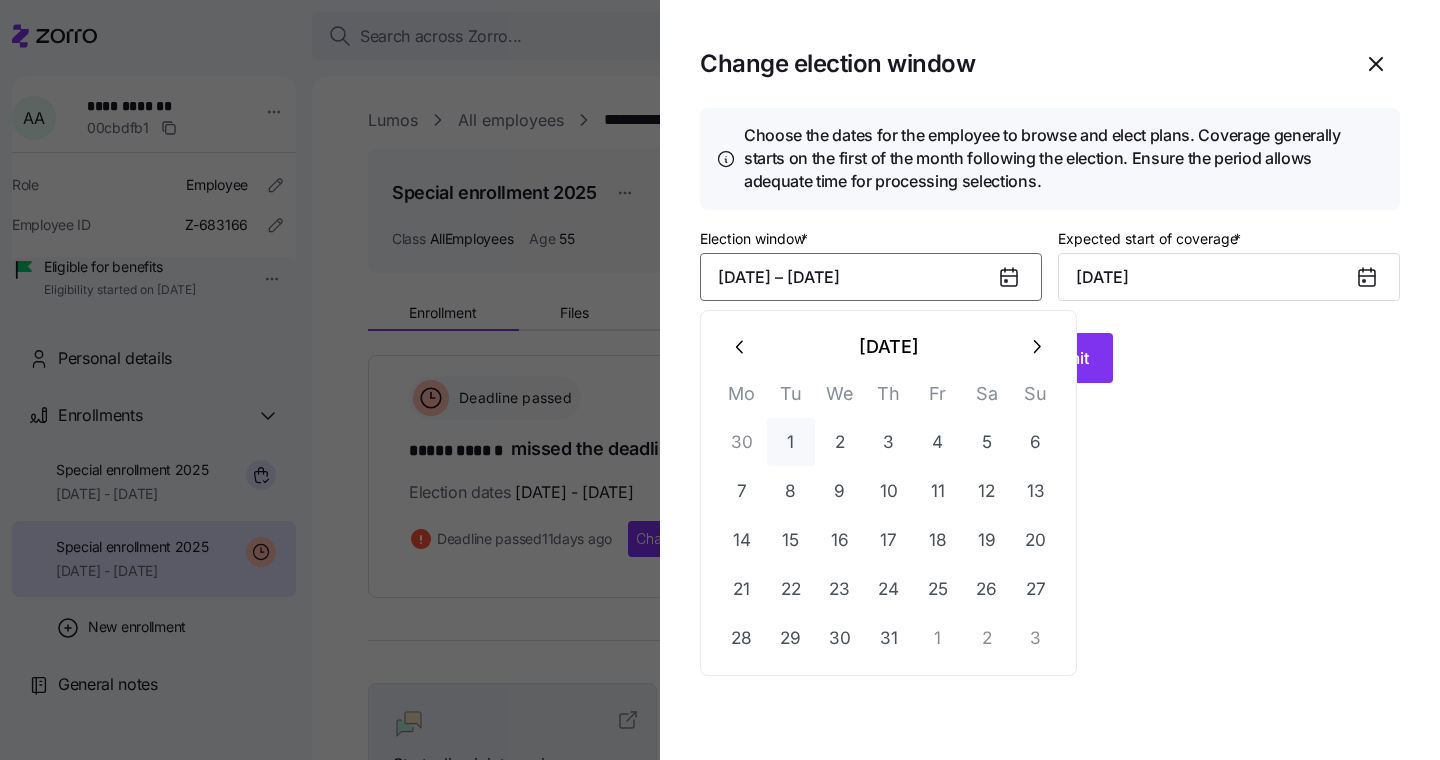 click on "1" at bounding box center [791, 442] 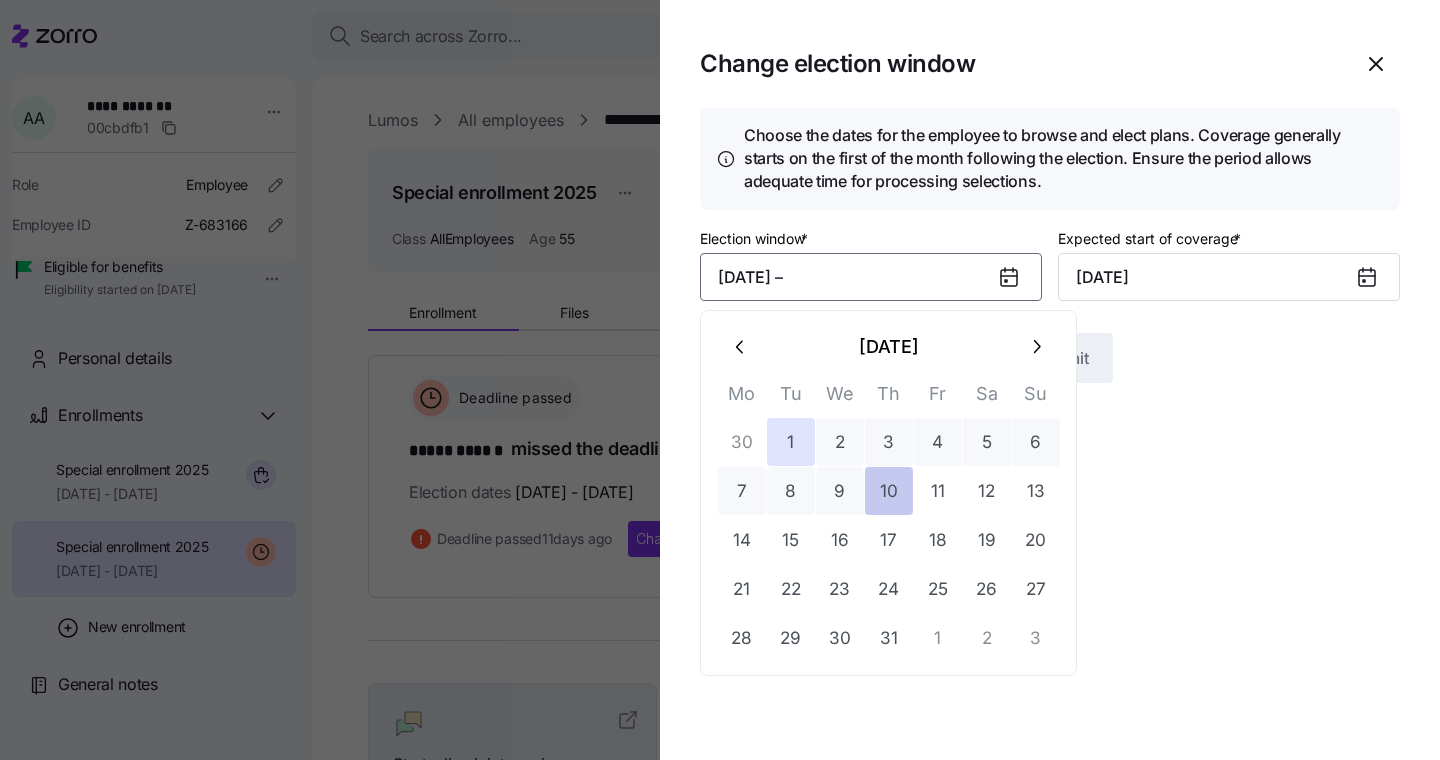click on "10" at bounding box center [889, 491] 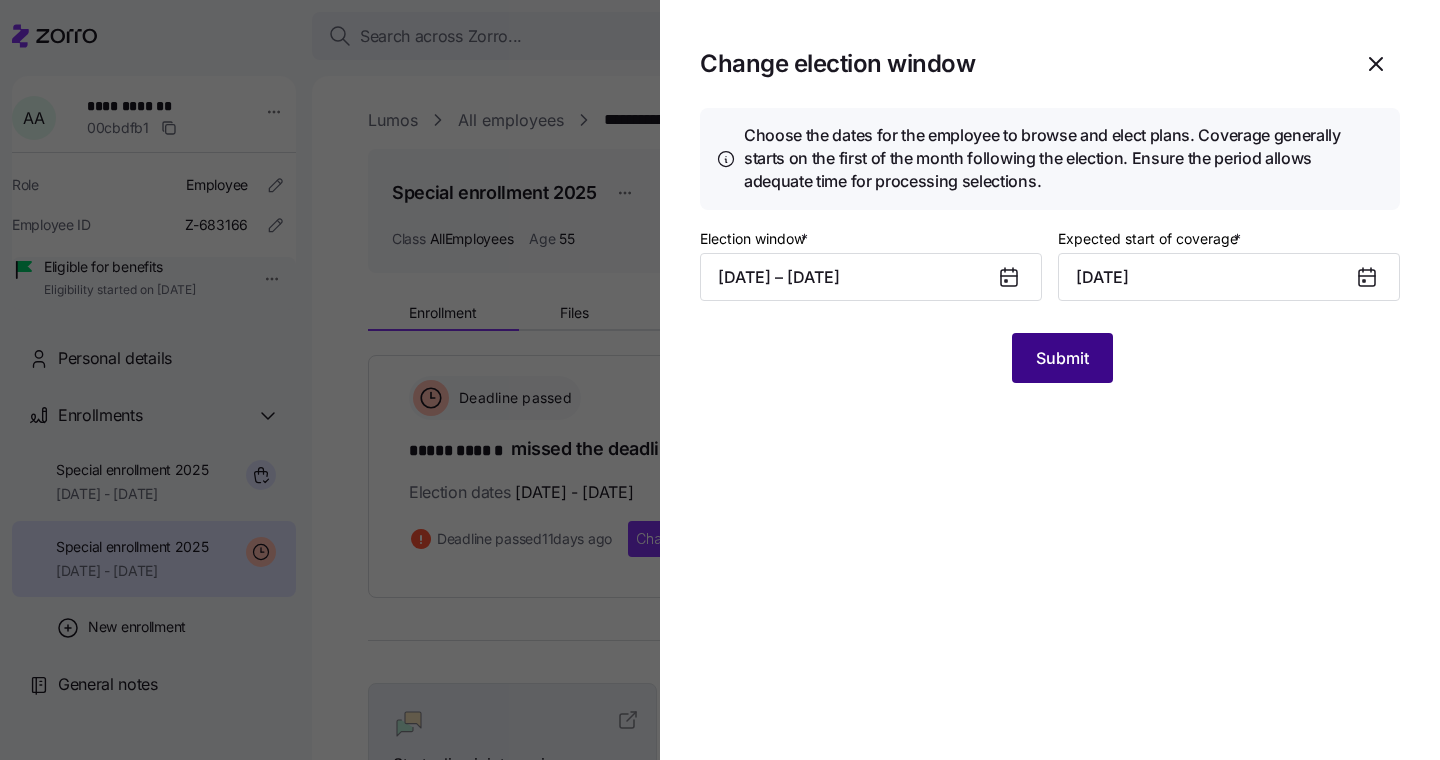 click on "Submit" at bounding box center (1062, 358) 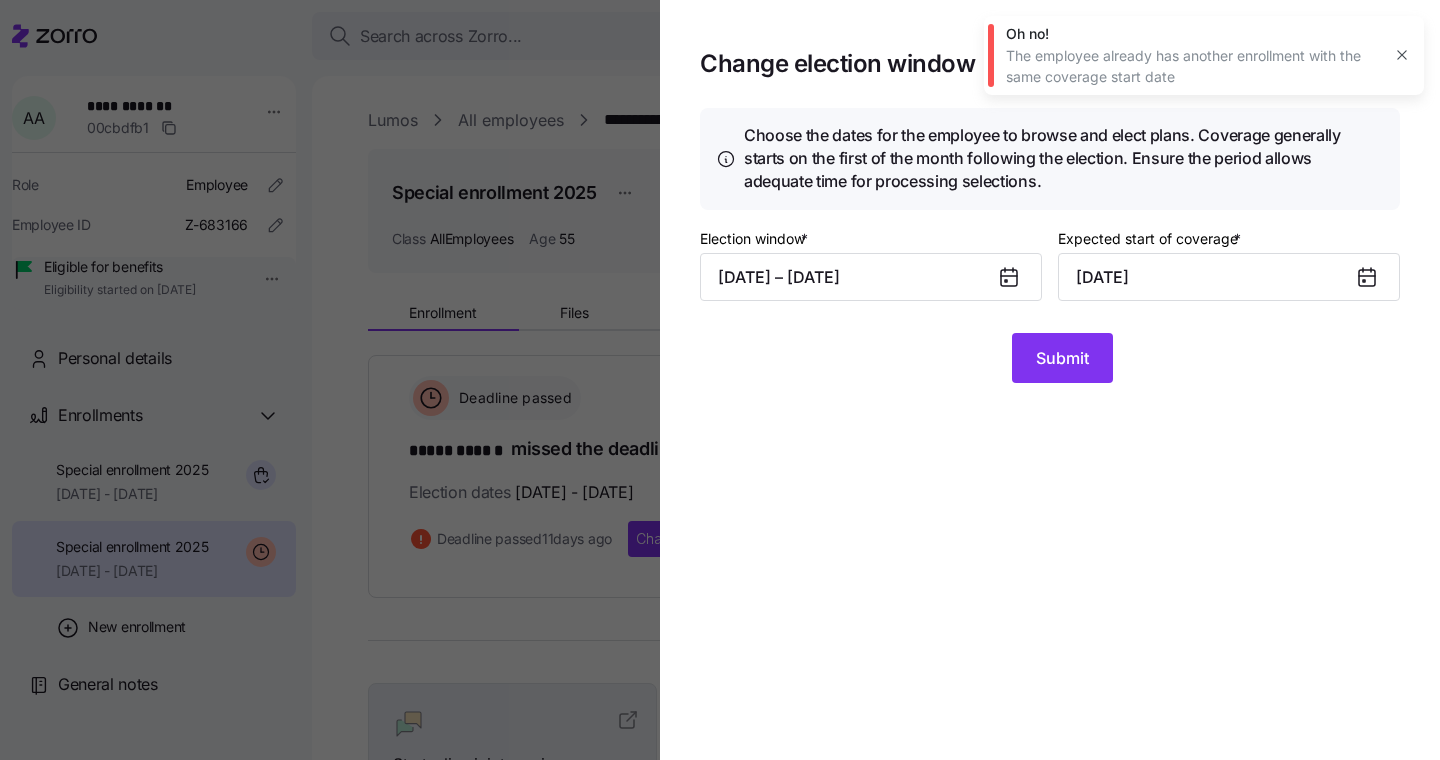 click on "Oh no! The employee already has another enrollment with the same coverage start date" at bounding box center (1204, 55) 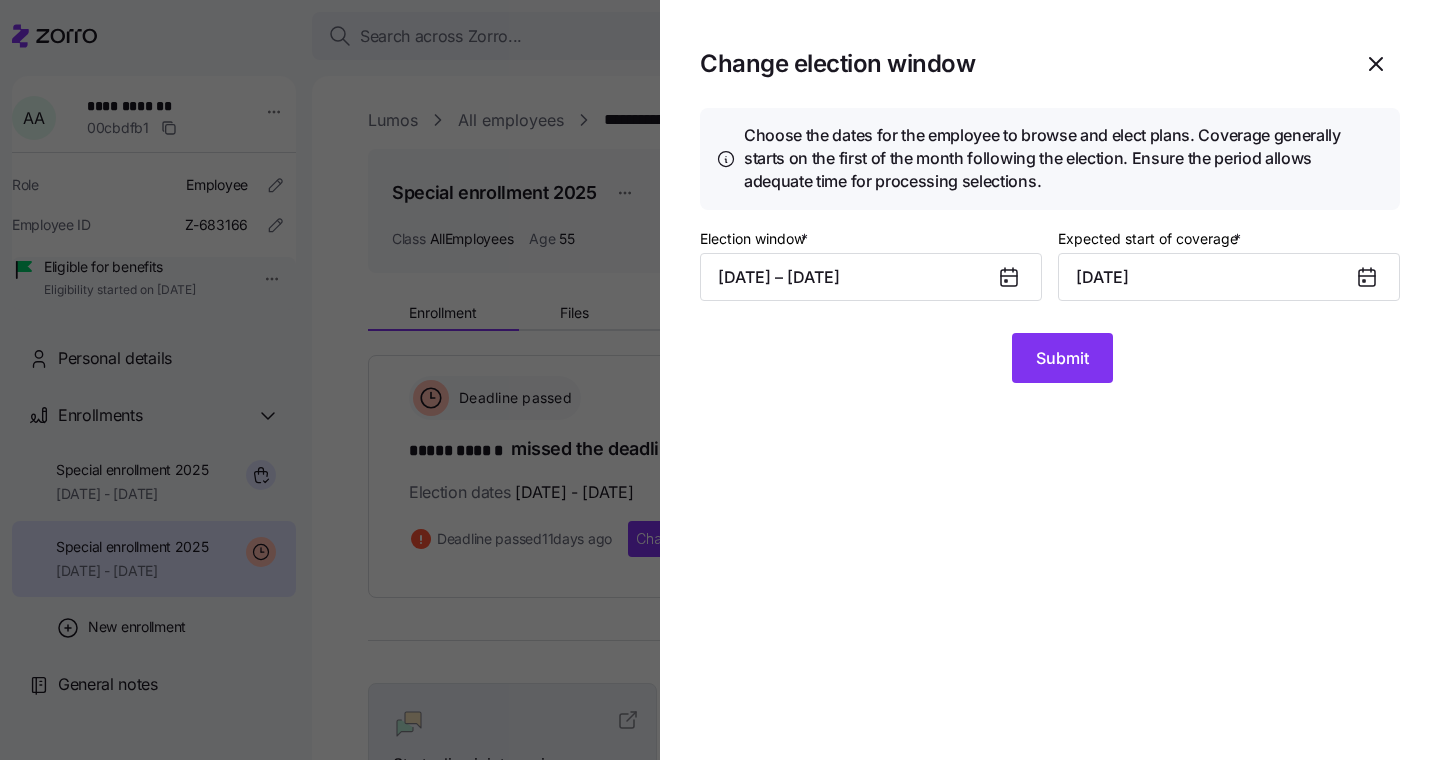 click on "Change election window
Choose the dates for the employee to browse and elect plans.
Coverage generally starts on the first of the month following the election.
Ensure the period allows adequate time for processing selections. Election window  * [DATE] – [DATE] Expected start of coverage  * [DATE] Submit" at bounding box center (1050, 380) 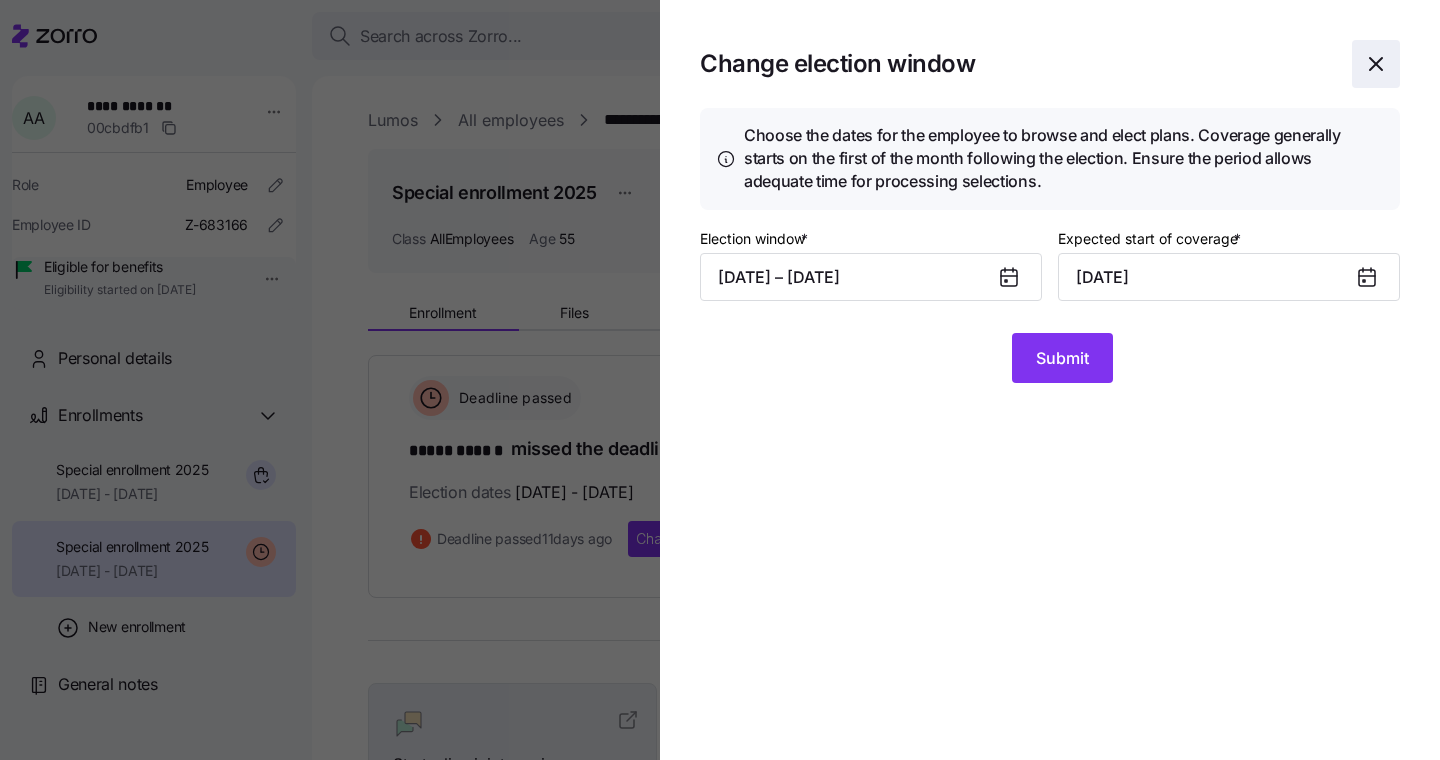 click 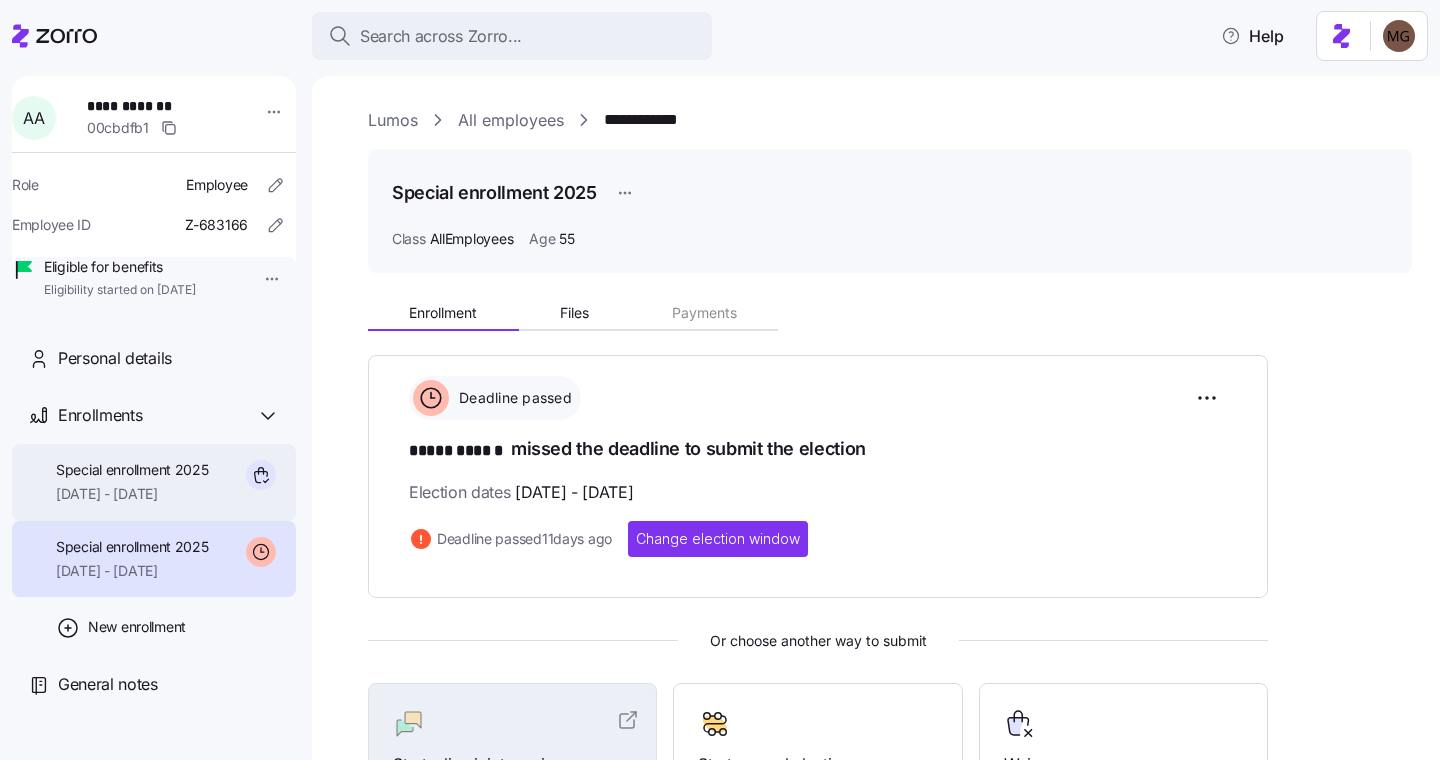 click on "Special enrollment 2025 [DATE] - [DATE]" at bounding box center (132, 482) 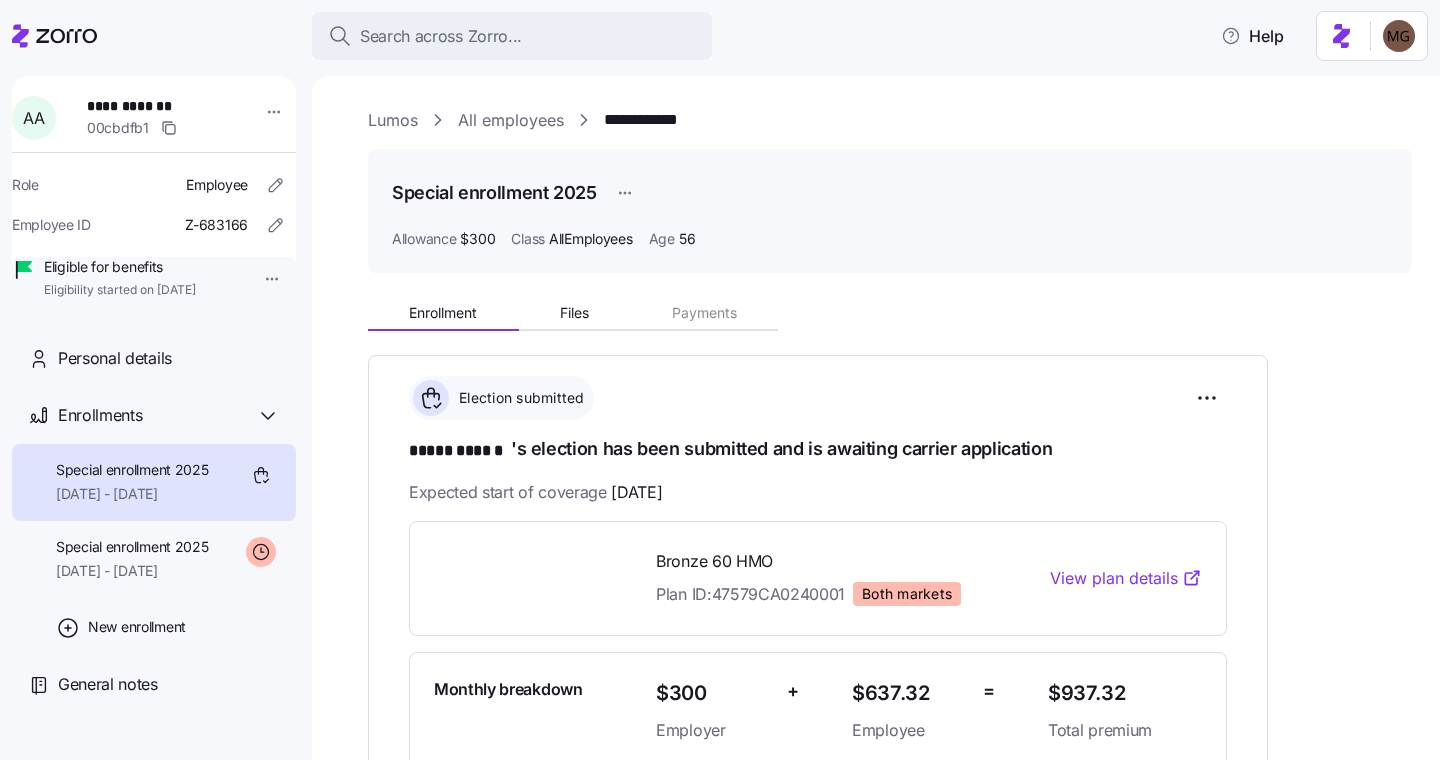 click on "All employees" at bounding box center [511, 120] 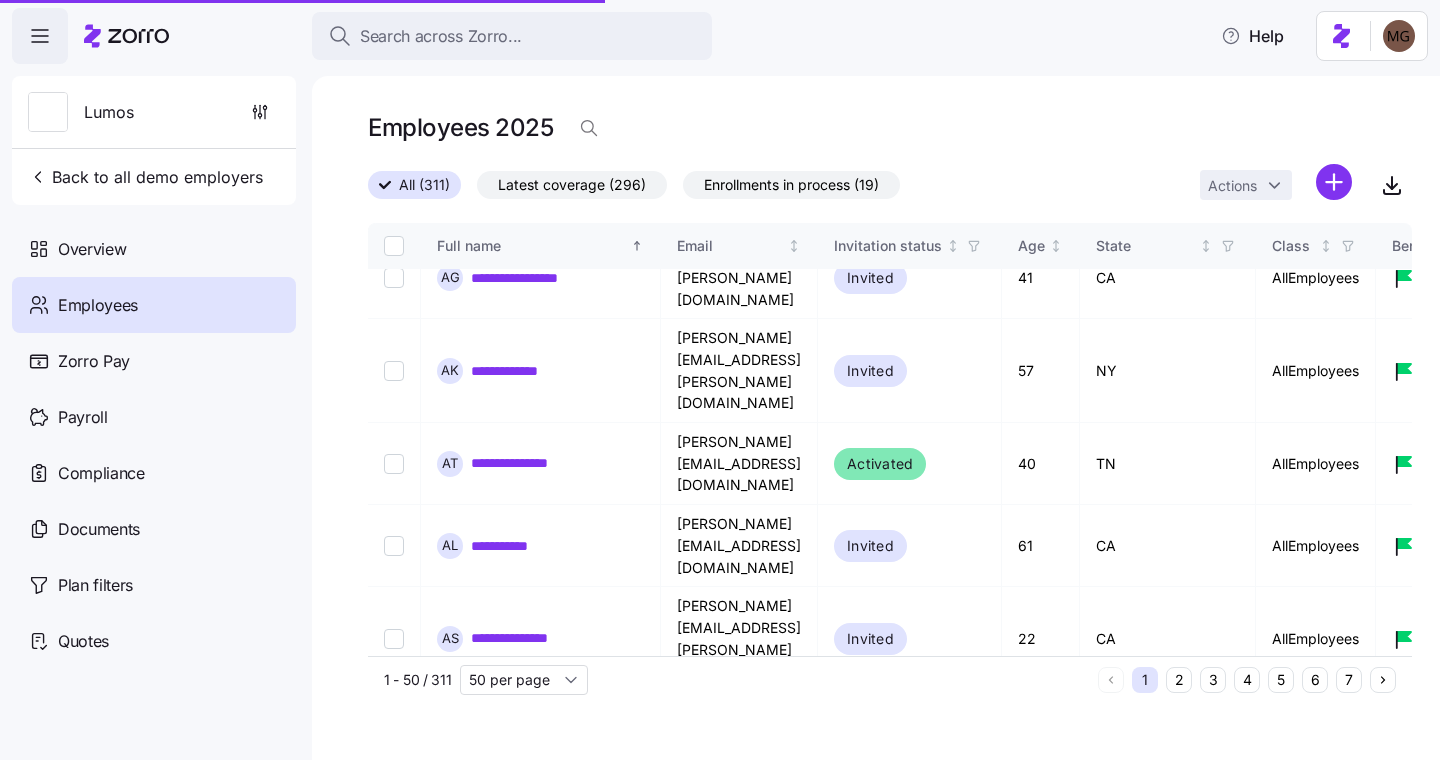 scroll, scrollTop: 320, scrollLeft: 0, axis: vertical 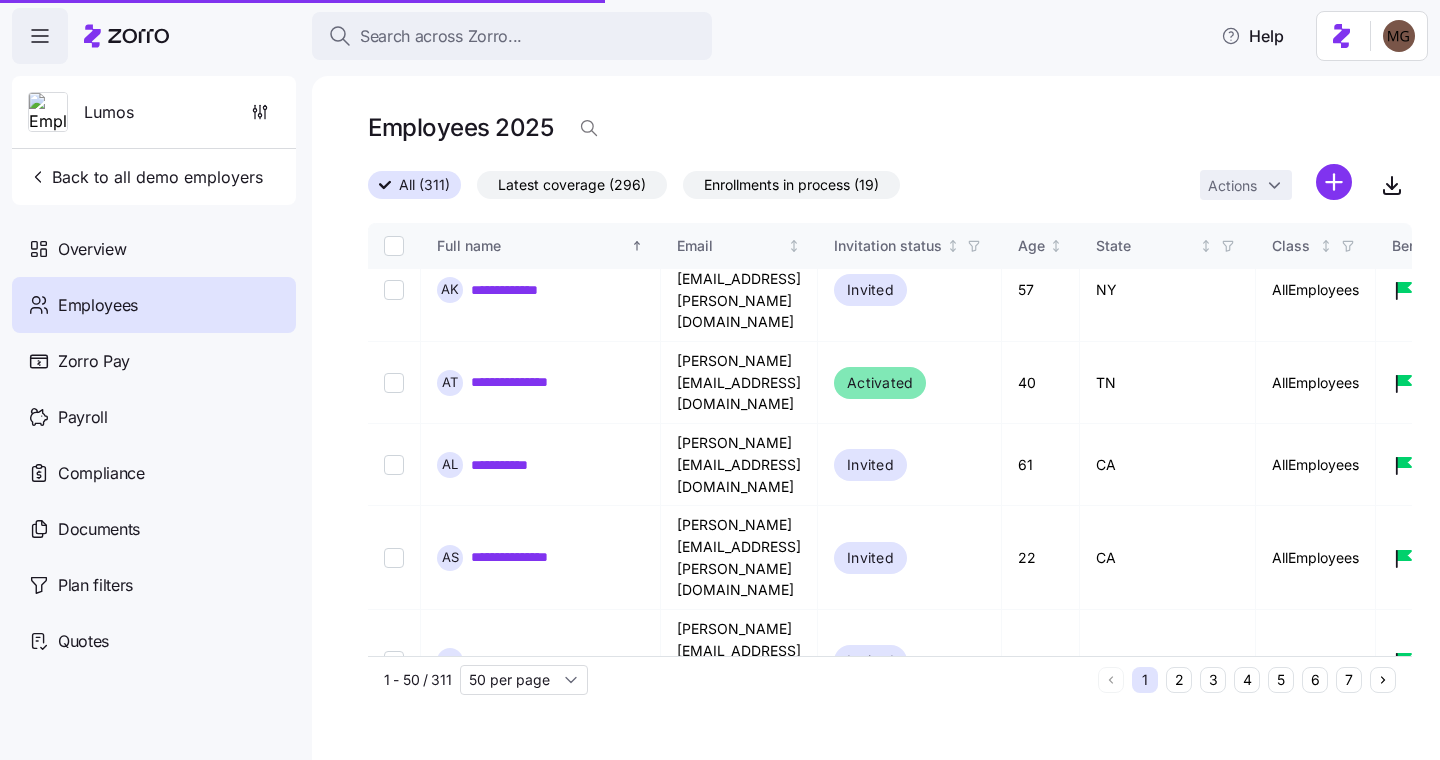 click on "*********" at bounding box center [509, 1116] 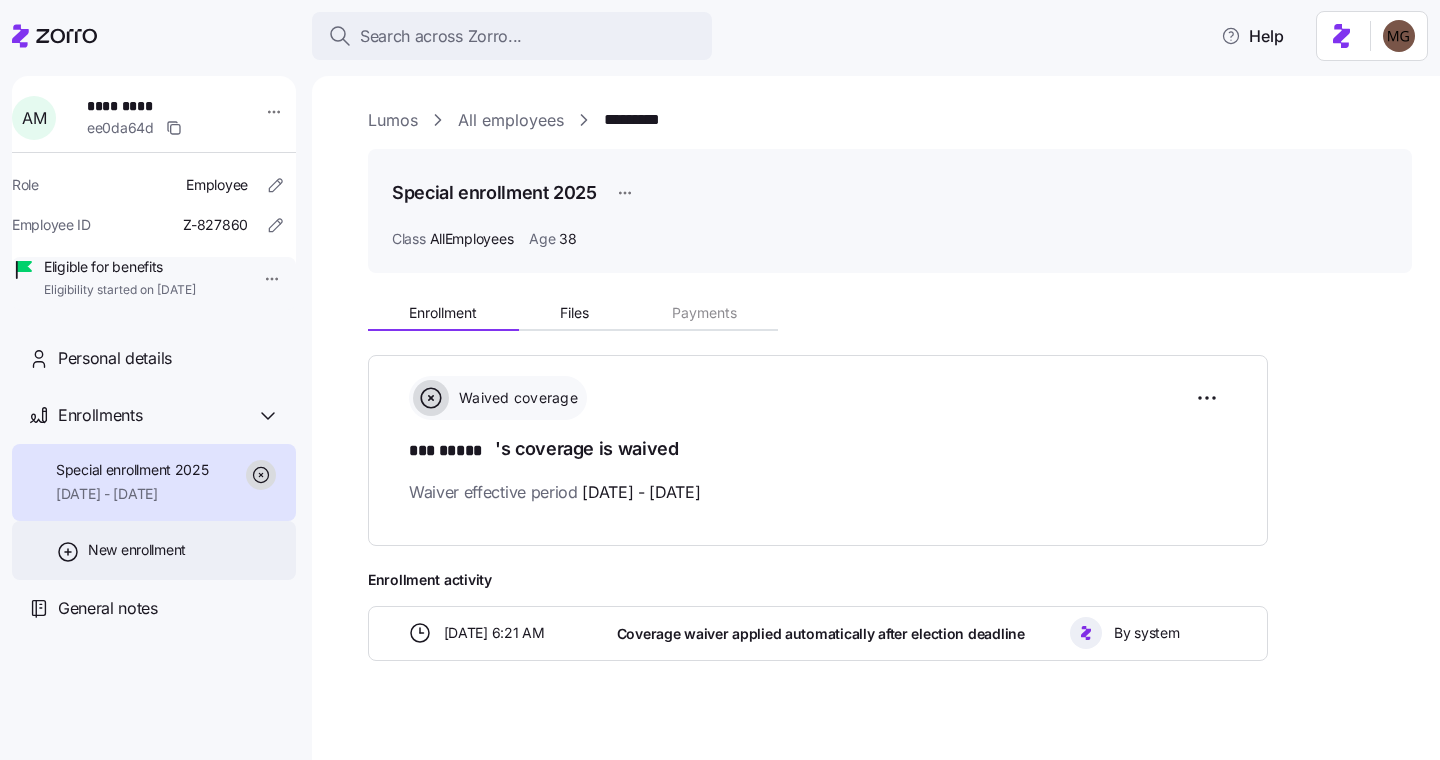 click on "New enrollment" at bounding box center (137, 550) 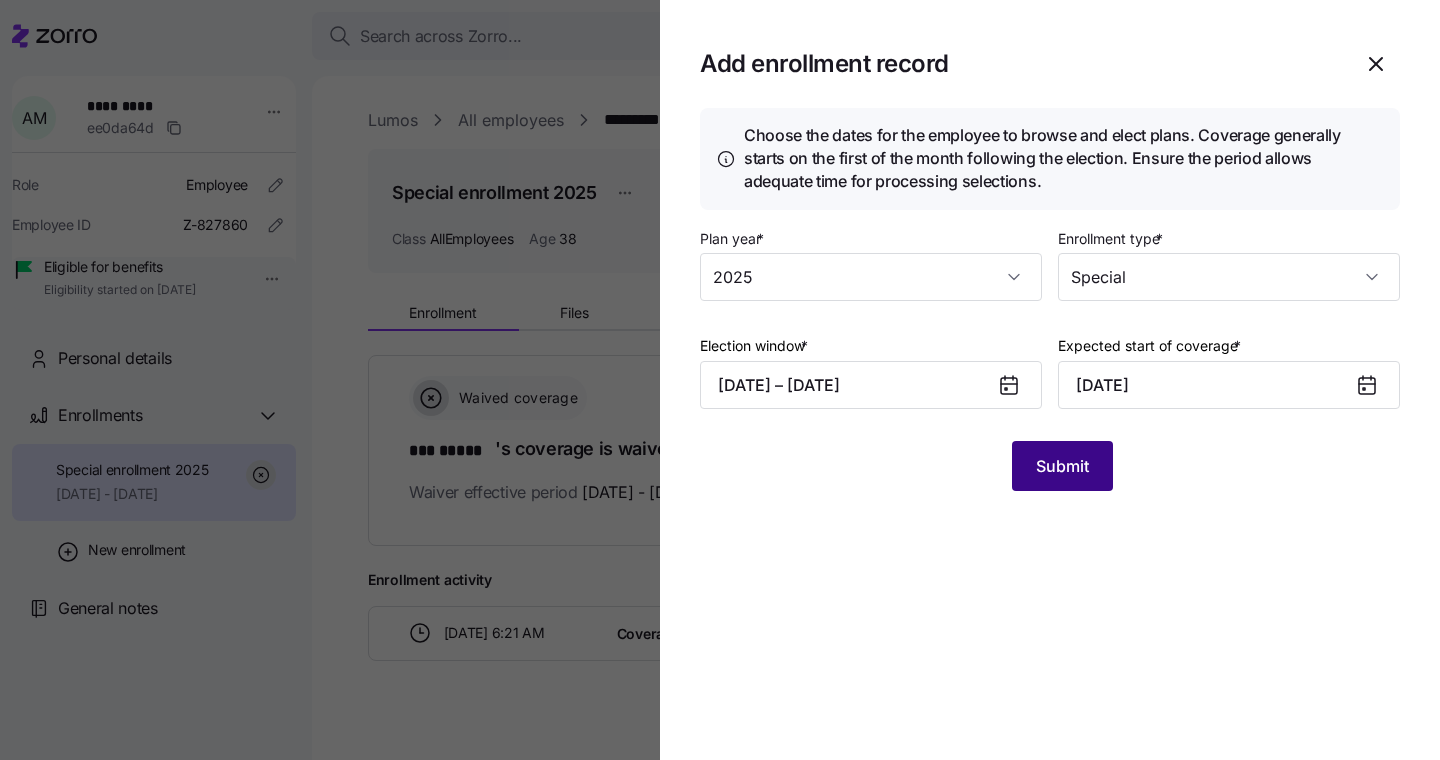 click on "Submit" at bounding box center (1062, 466) 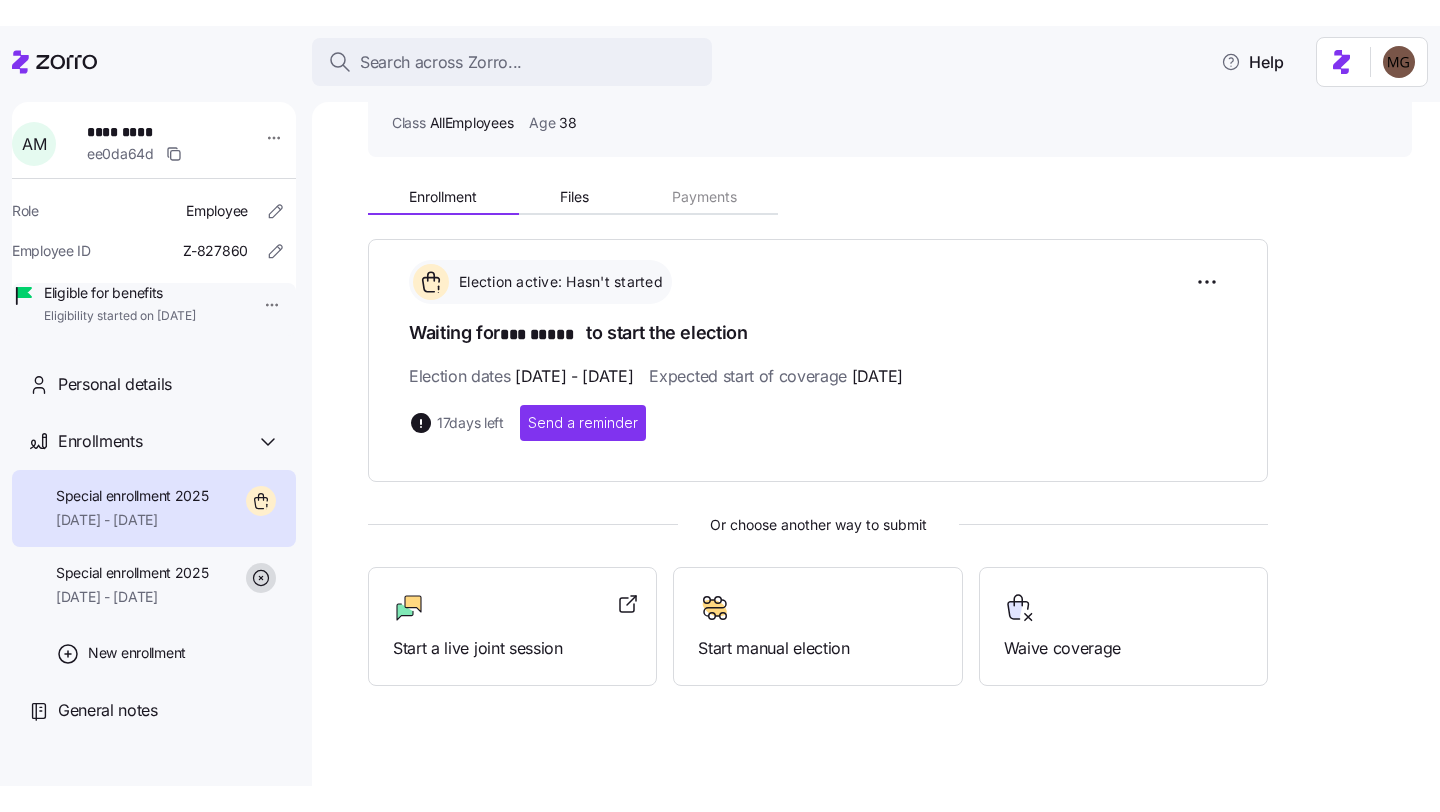 scroll, scrollTop: 145, scrollLeft: 0, axis: vertical 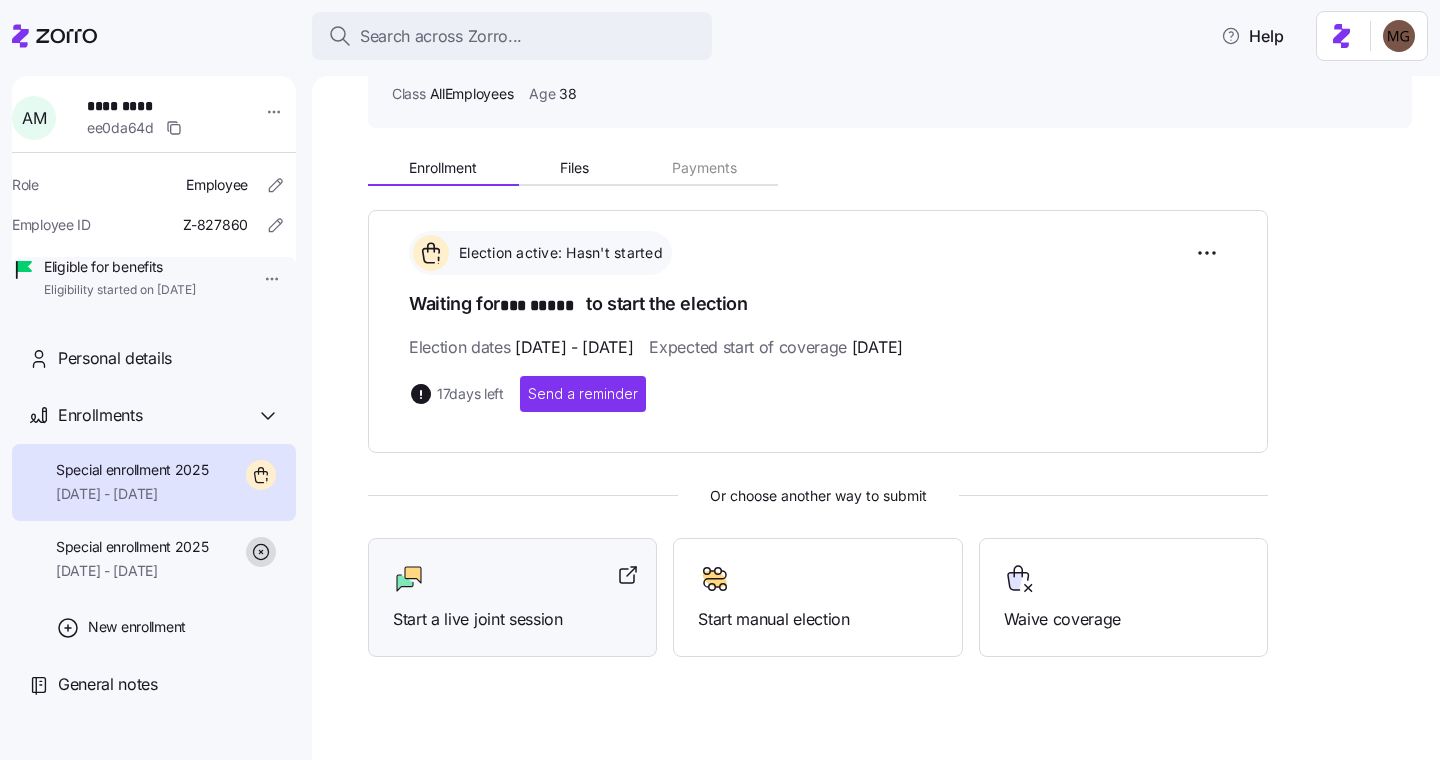 click on "Start a live joint session" at bounding box center (512, 597) 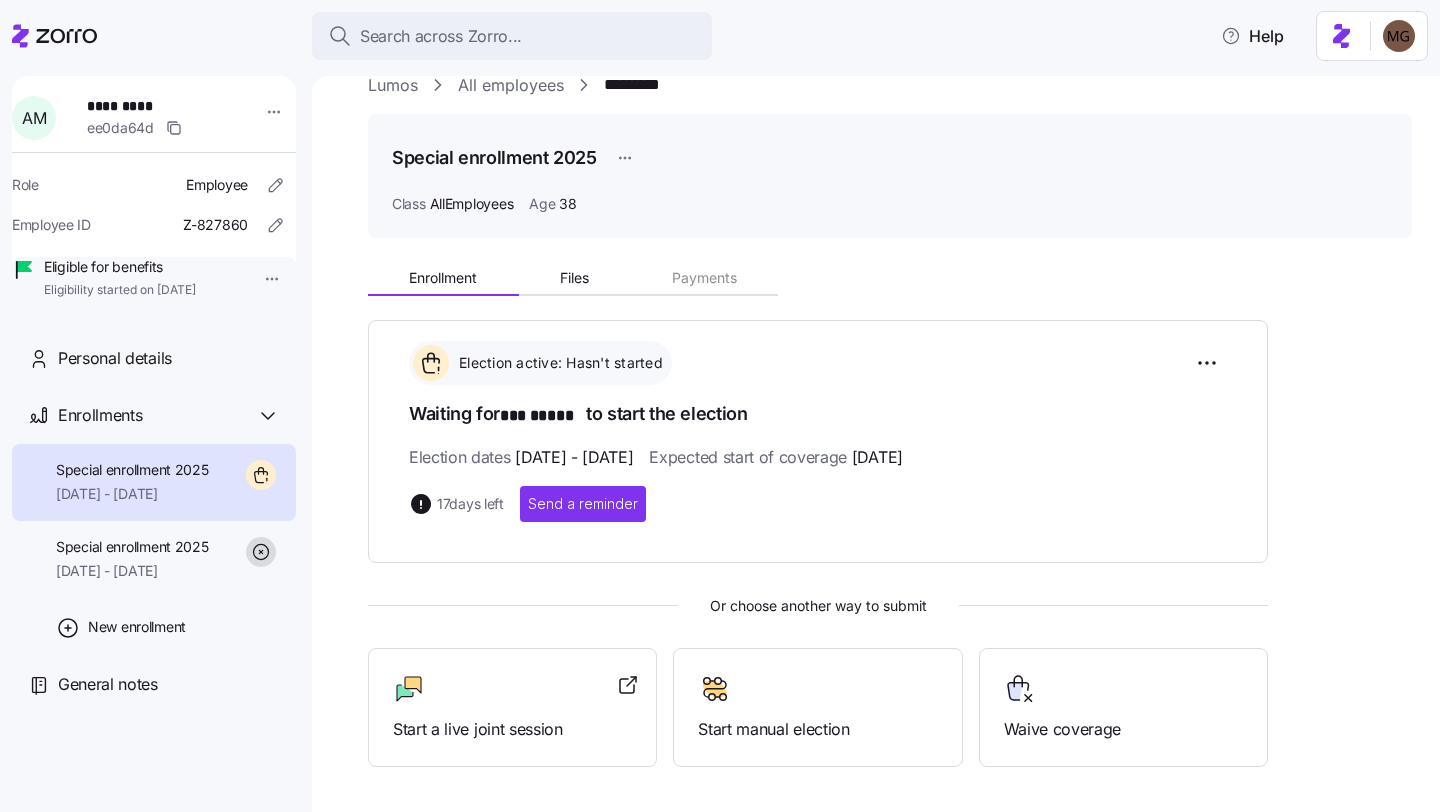 scroll, scrollTop: 0, scrollLeft: 0, axis: both 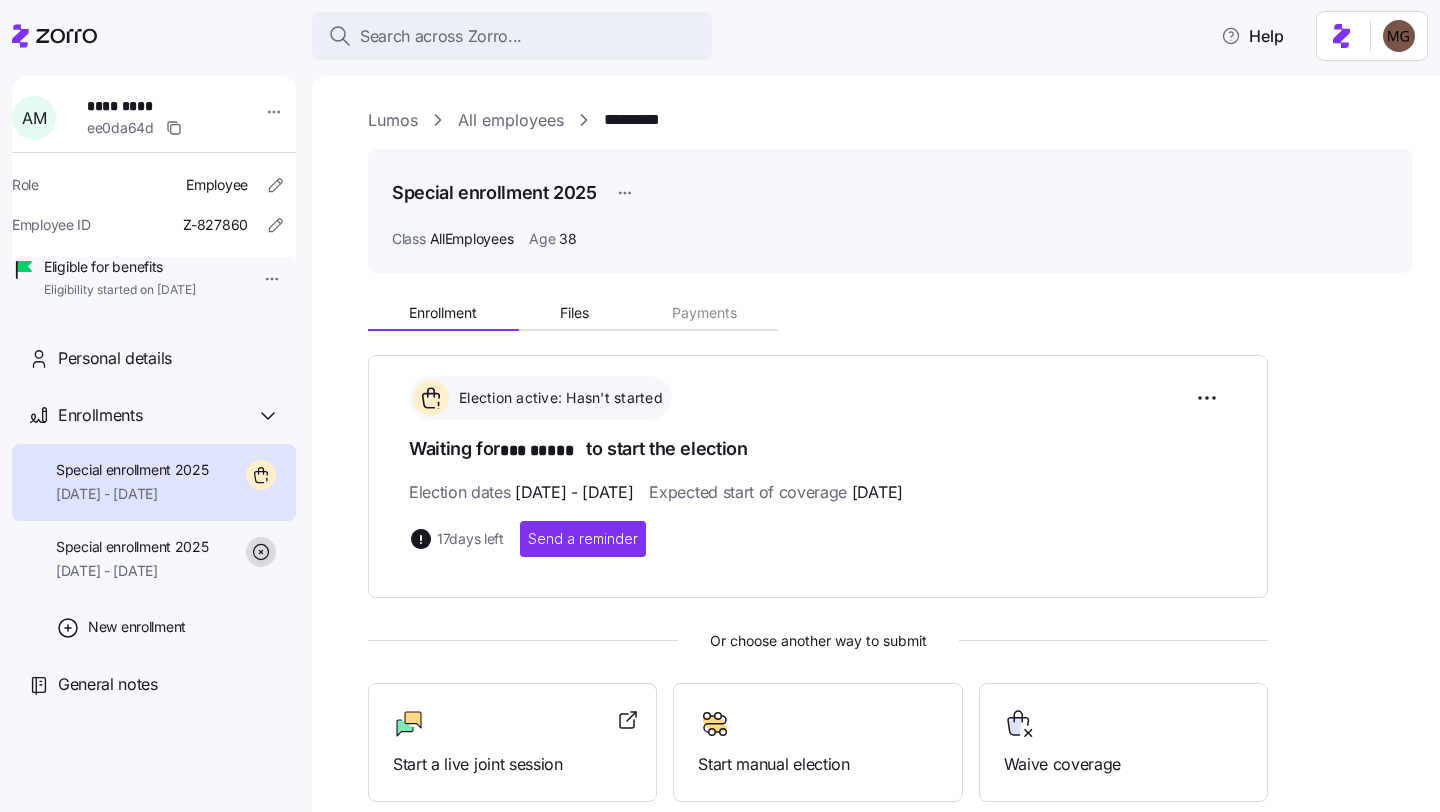 click on "Lumos" at bounding box center [393, 120] 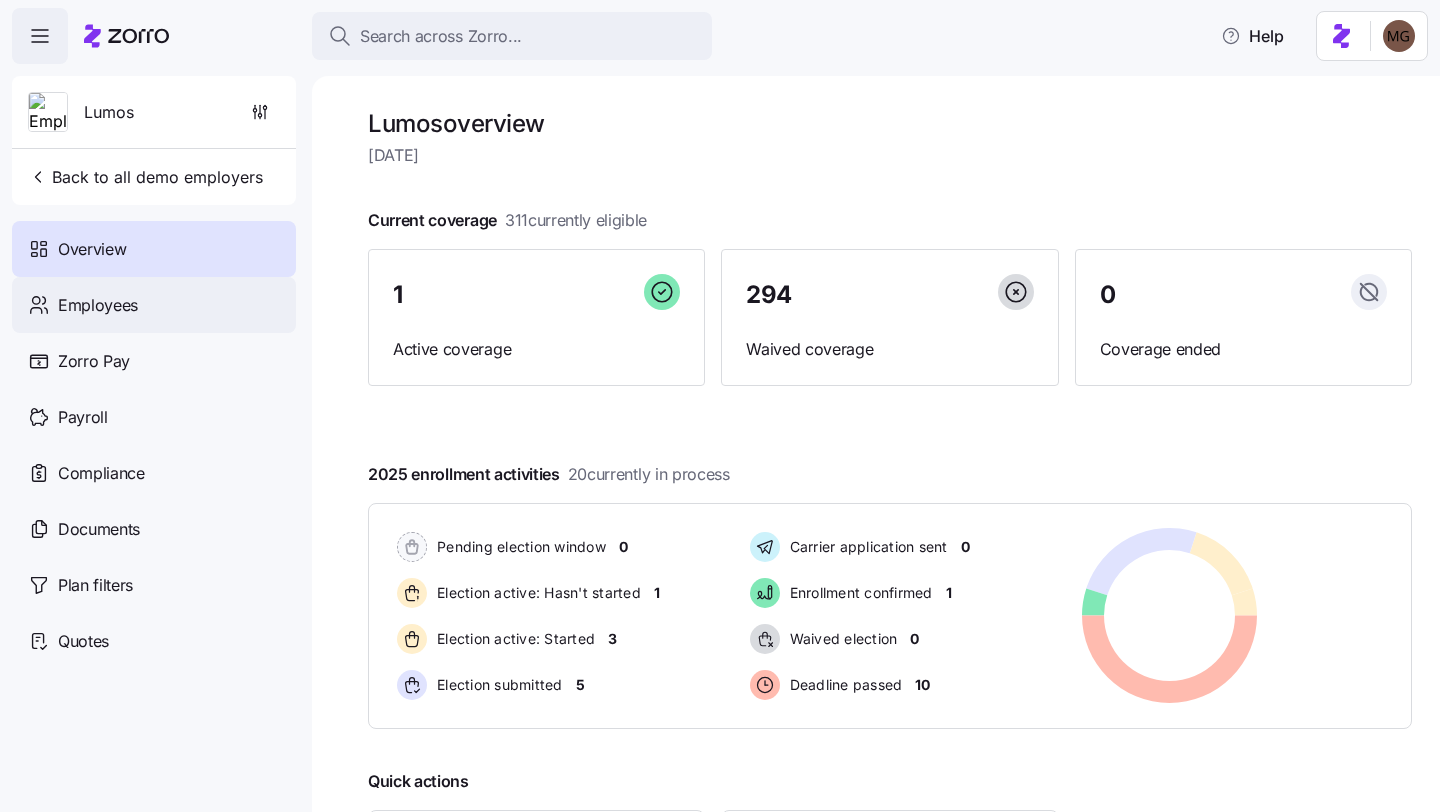 click on "Employees" at bounding box center (154, 305) 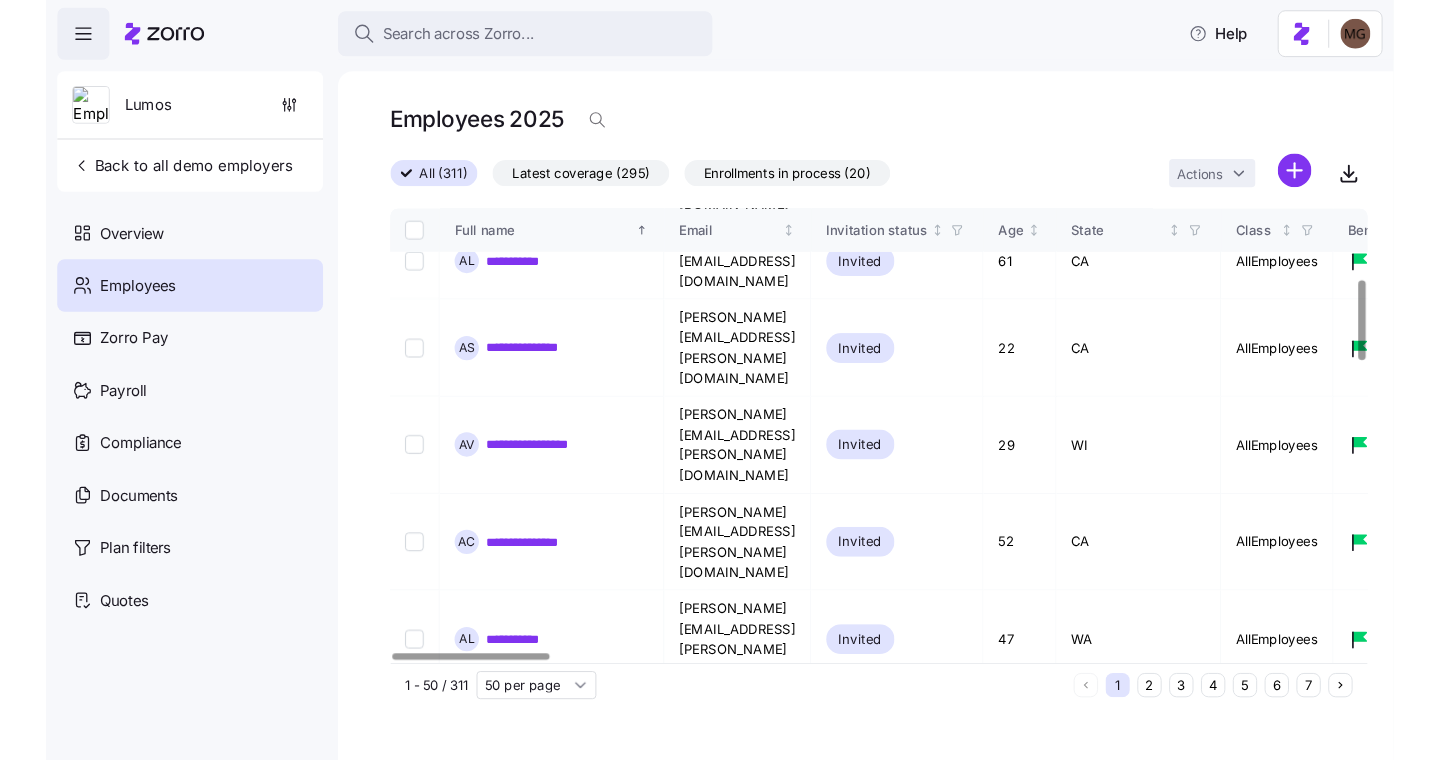 scroll, scrollTop: 601, scrollLeft: 0, axis: vertical 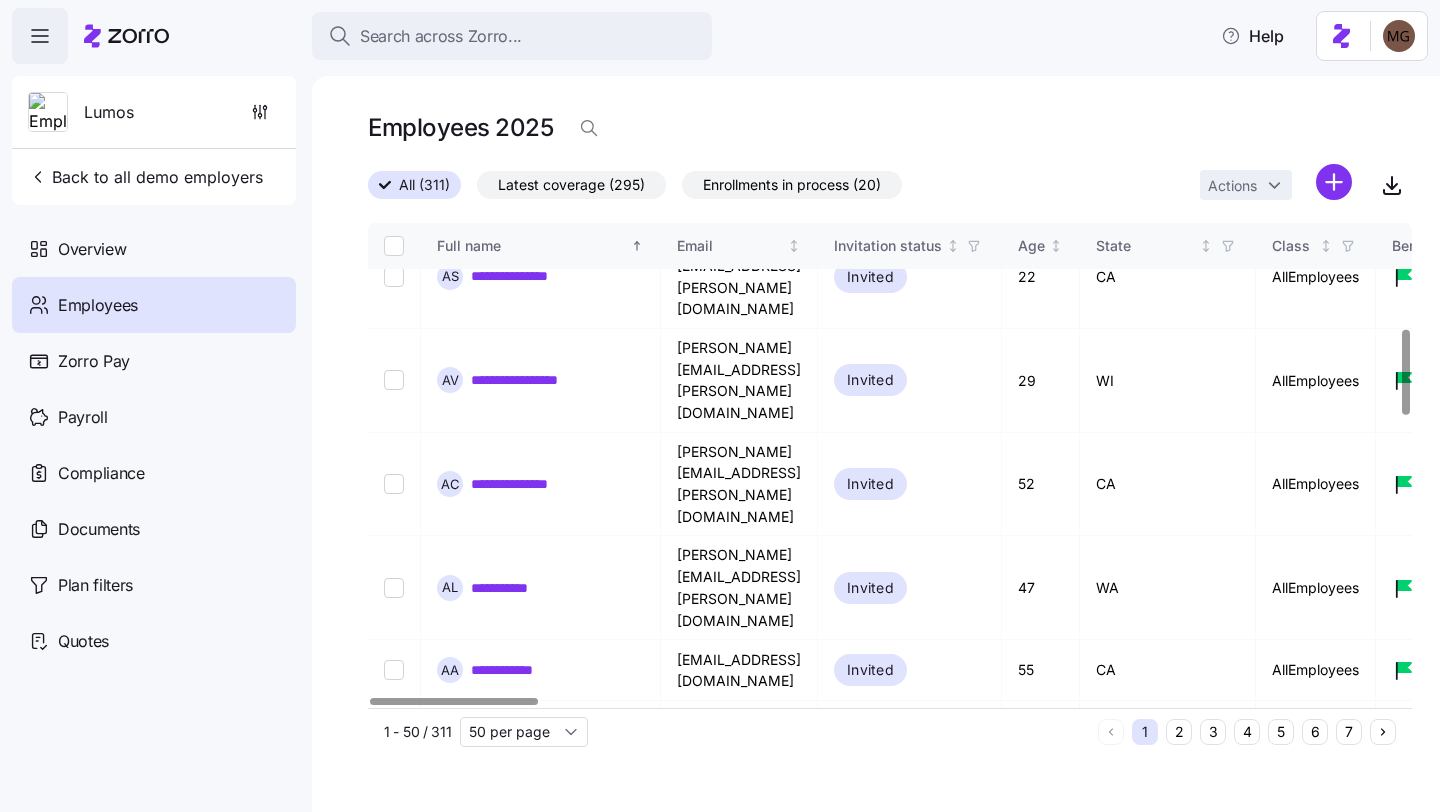 click on "*********" at bounding box center (509, 835) 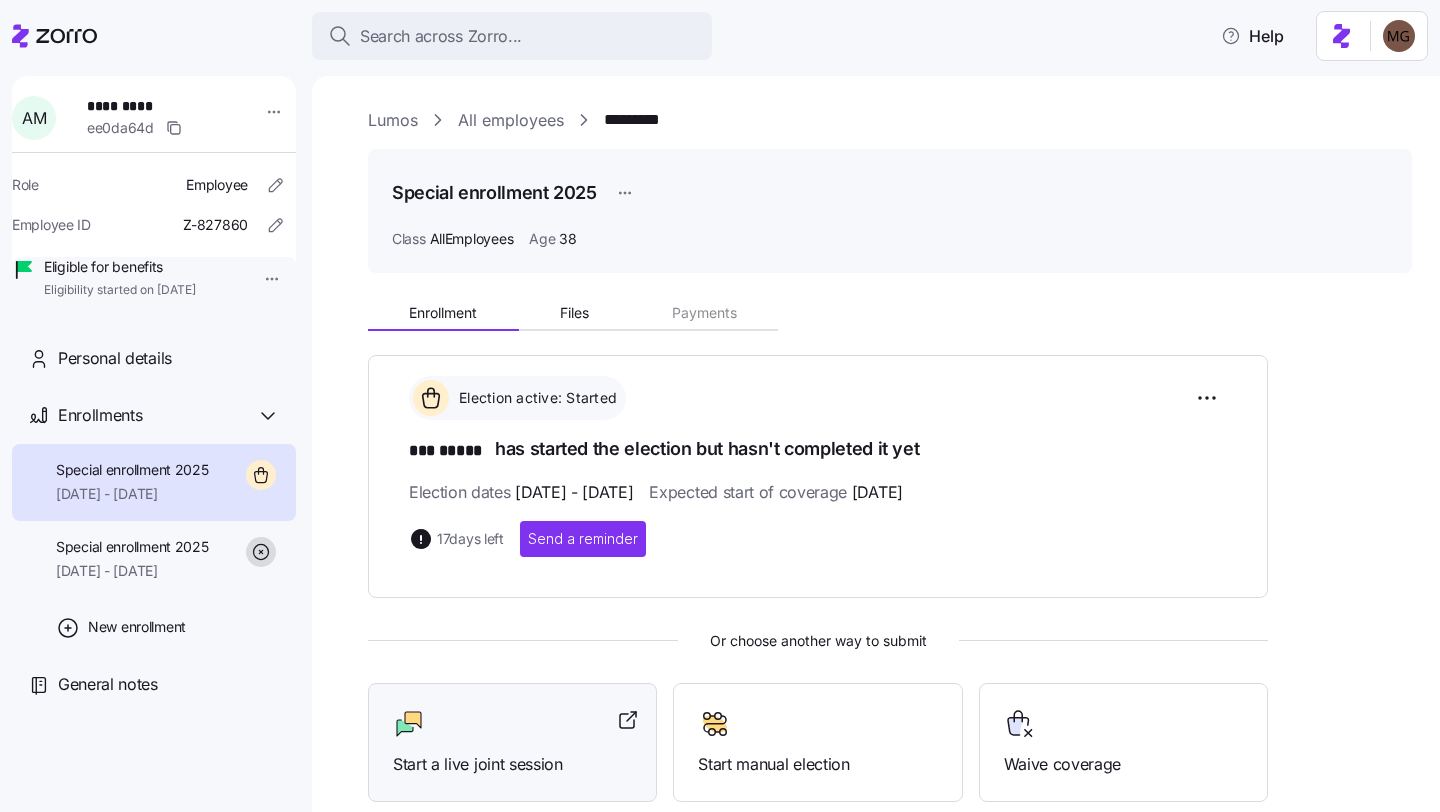 click at bounding box center [512, 724] 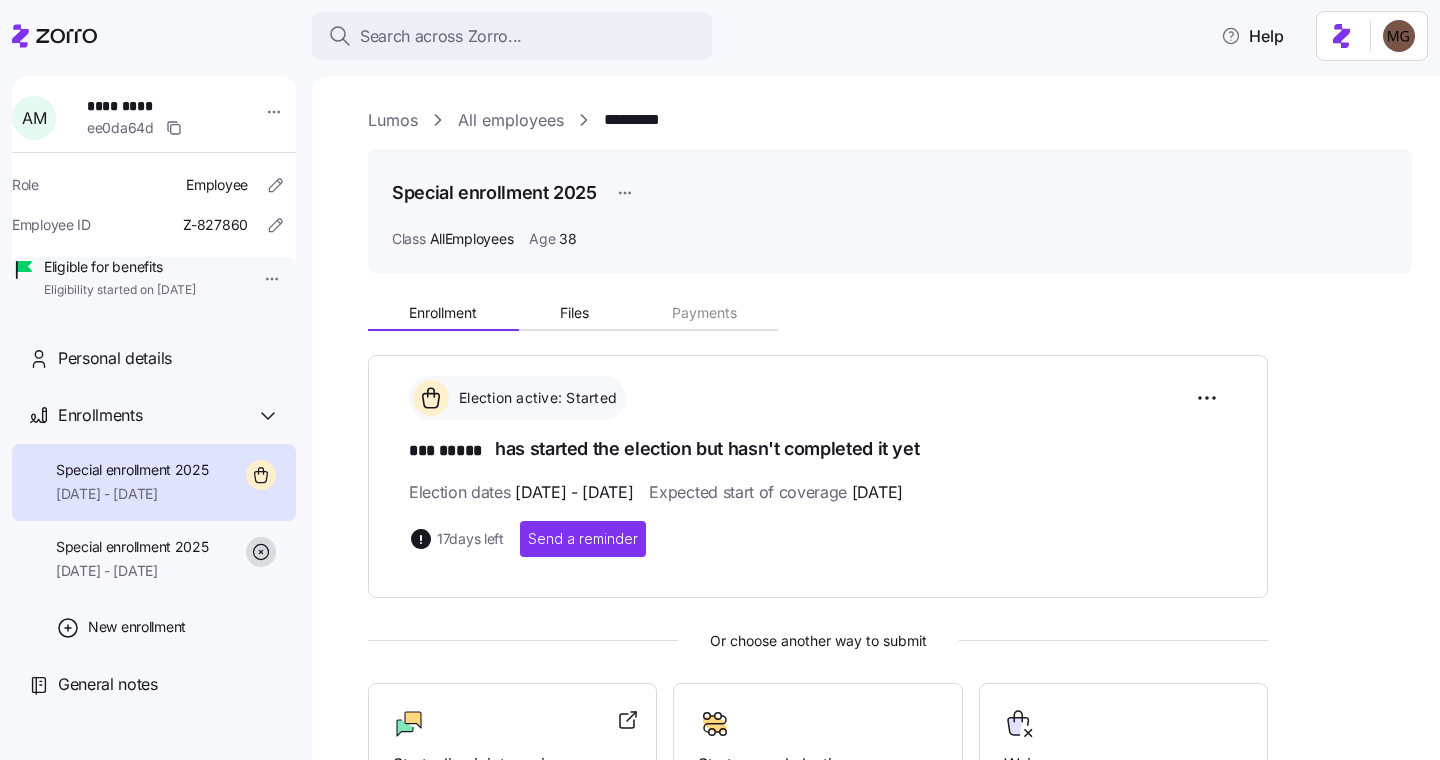 click on "Lumos" at bounding box center [393, 120] 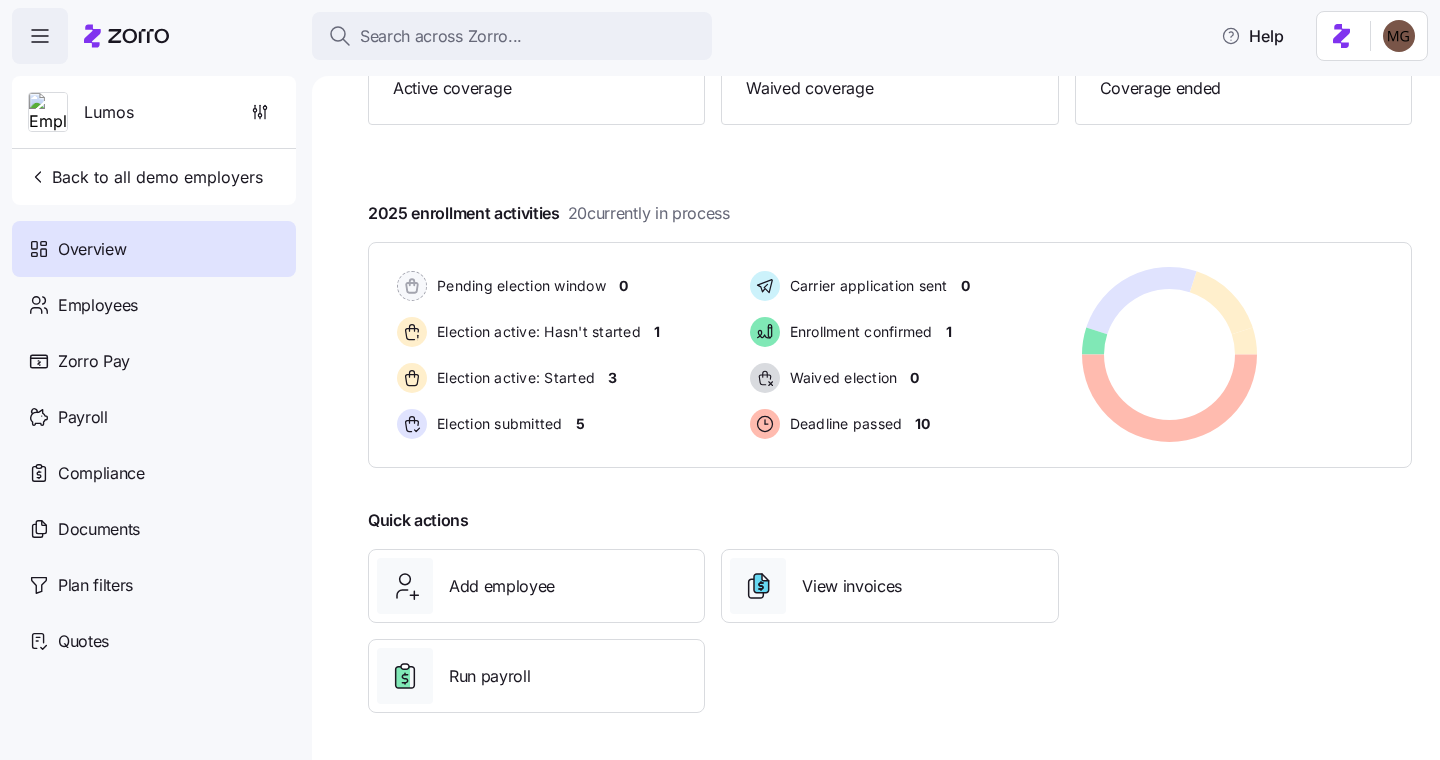 scroll, scrollTop: 262, scrollLeft: 0, axis: vertical 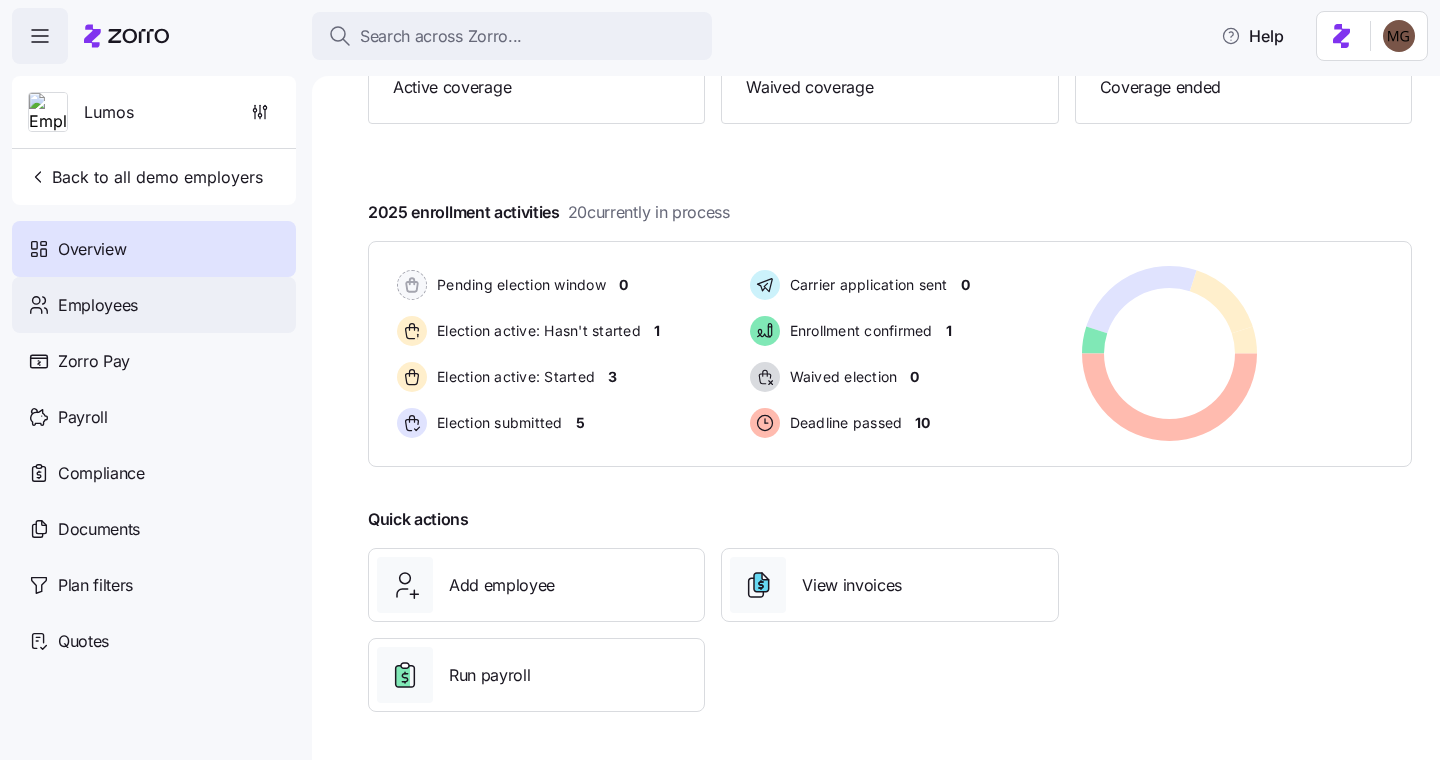 click on "Employees" at bounding box center (98, 305) 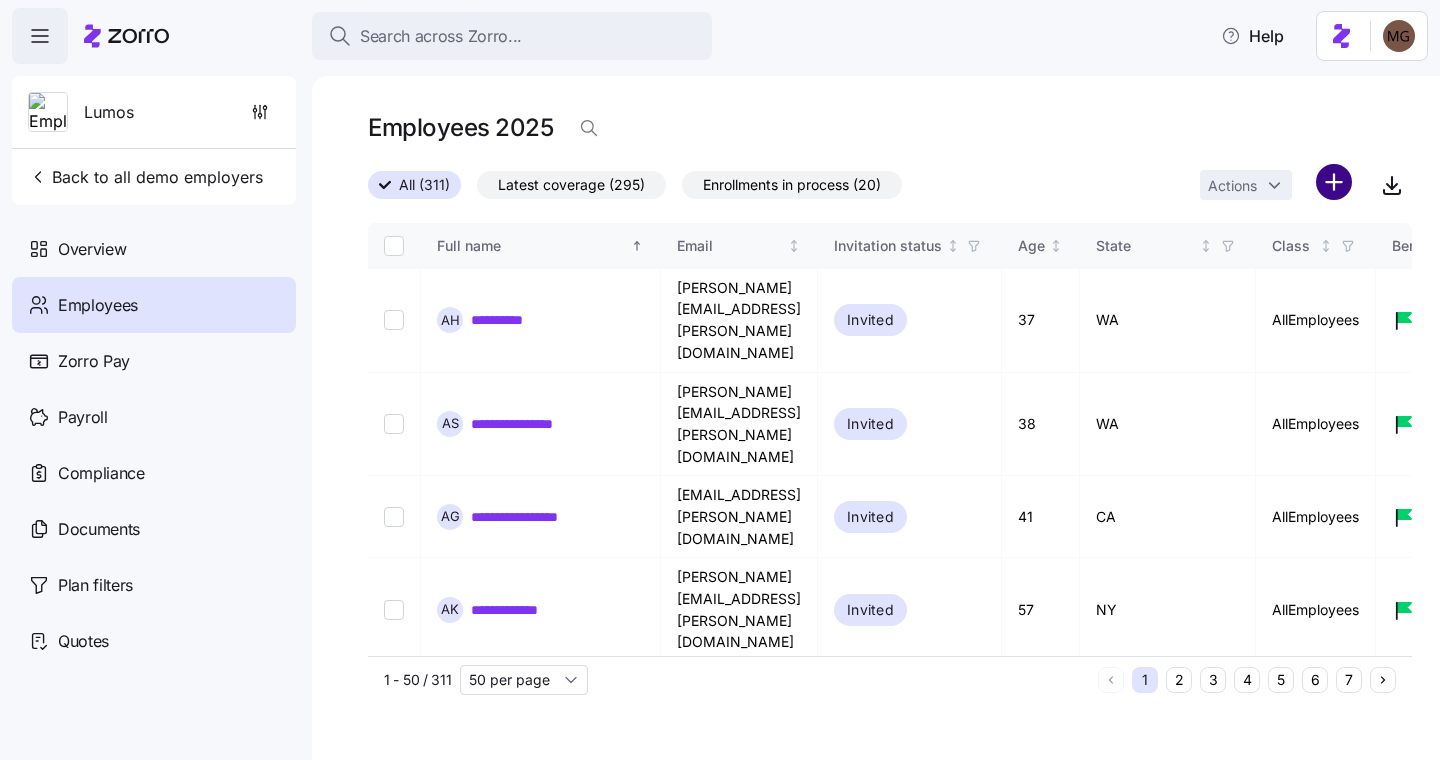 click on "**********" at bounding box center [720, 374] 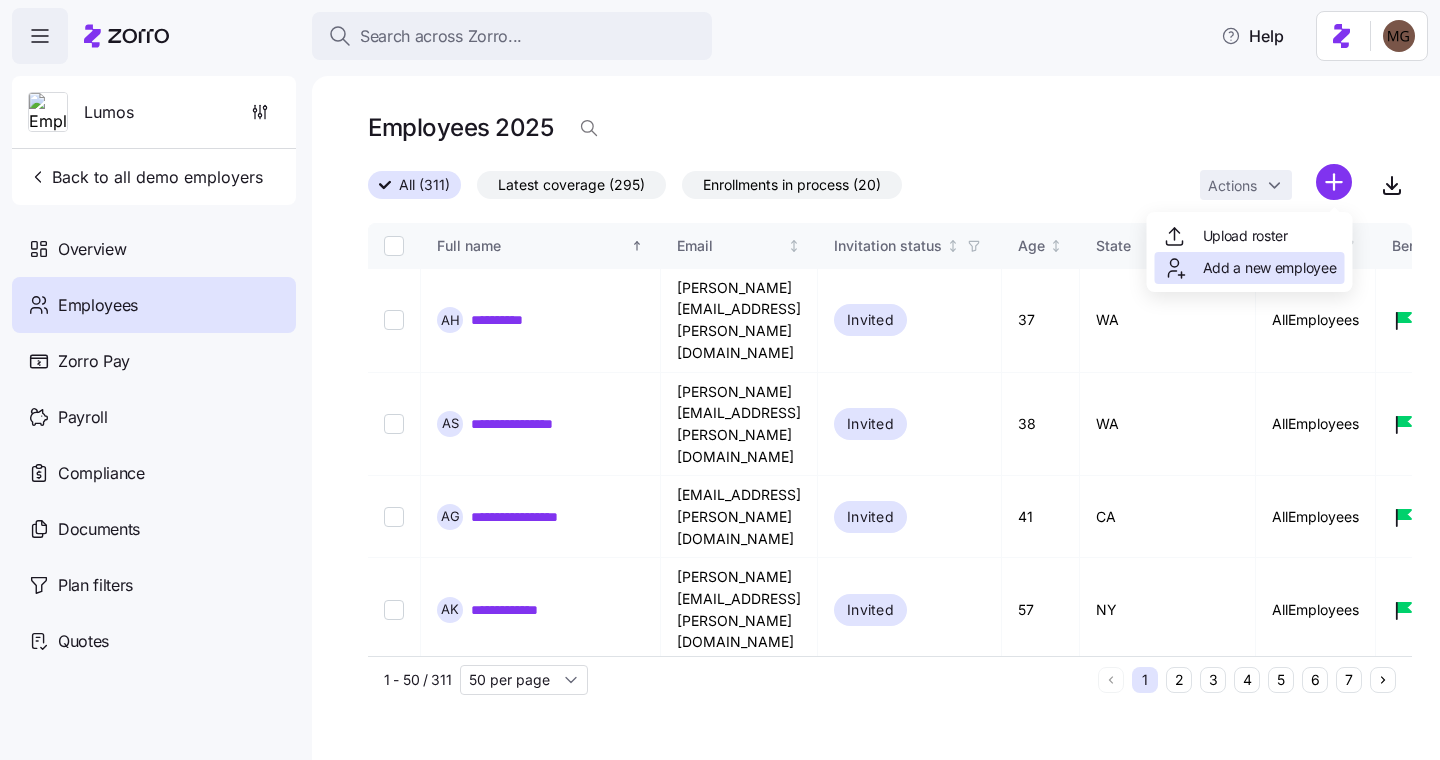 click on "Add a new employee" at bounding box center (1270, 268) 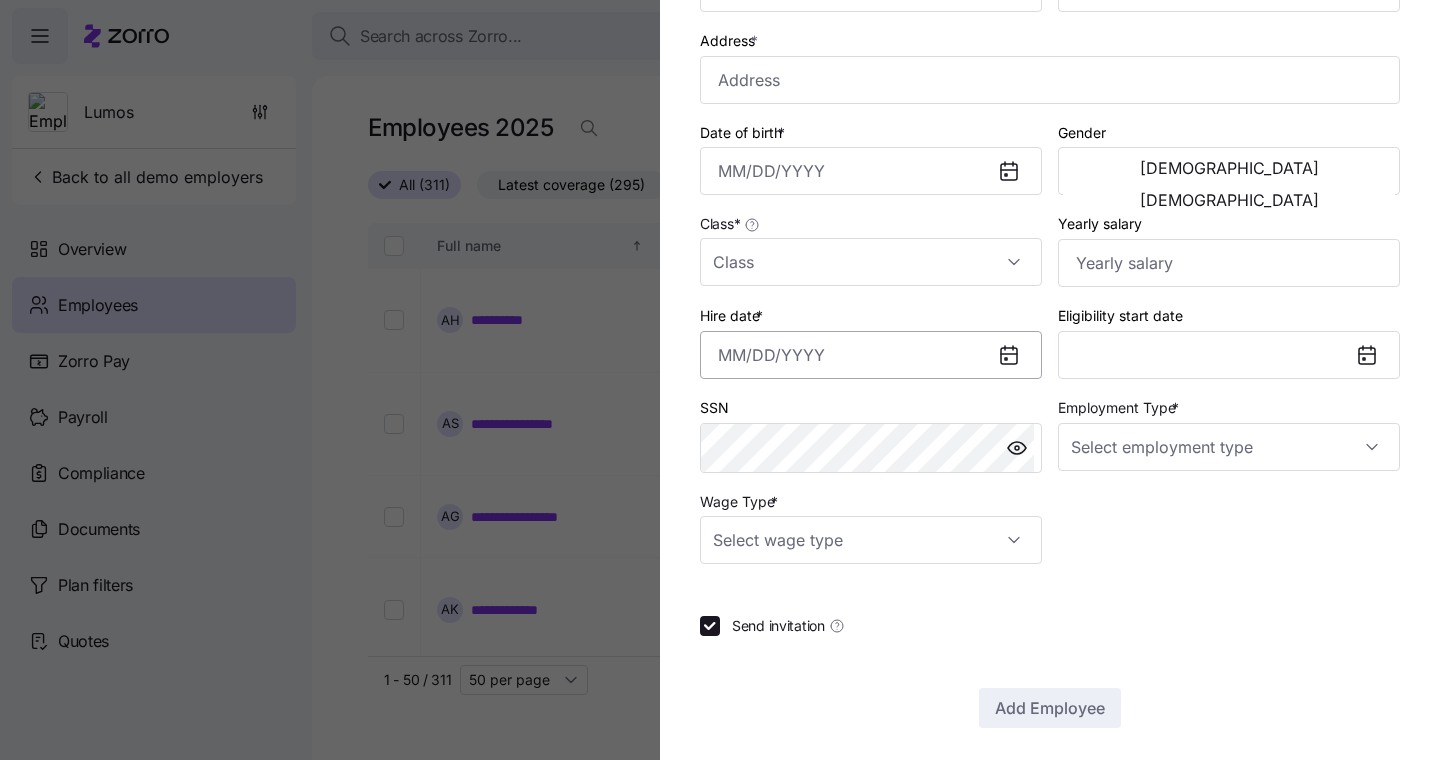 scroll, scrollTop: 368, scrollLeft: 0, axis: vertical 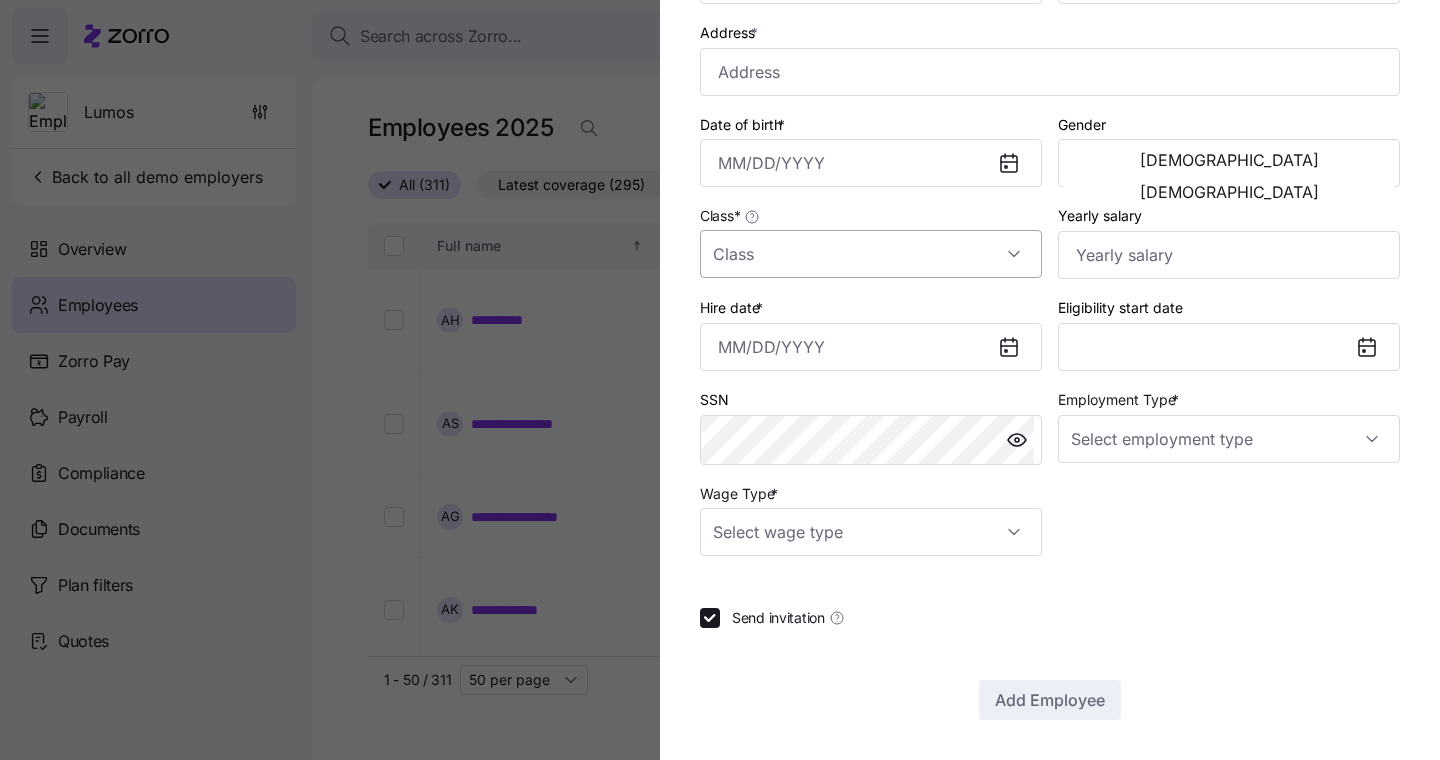 click on "Class  *" at bounding box center (871, 254) 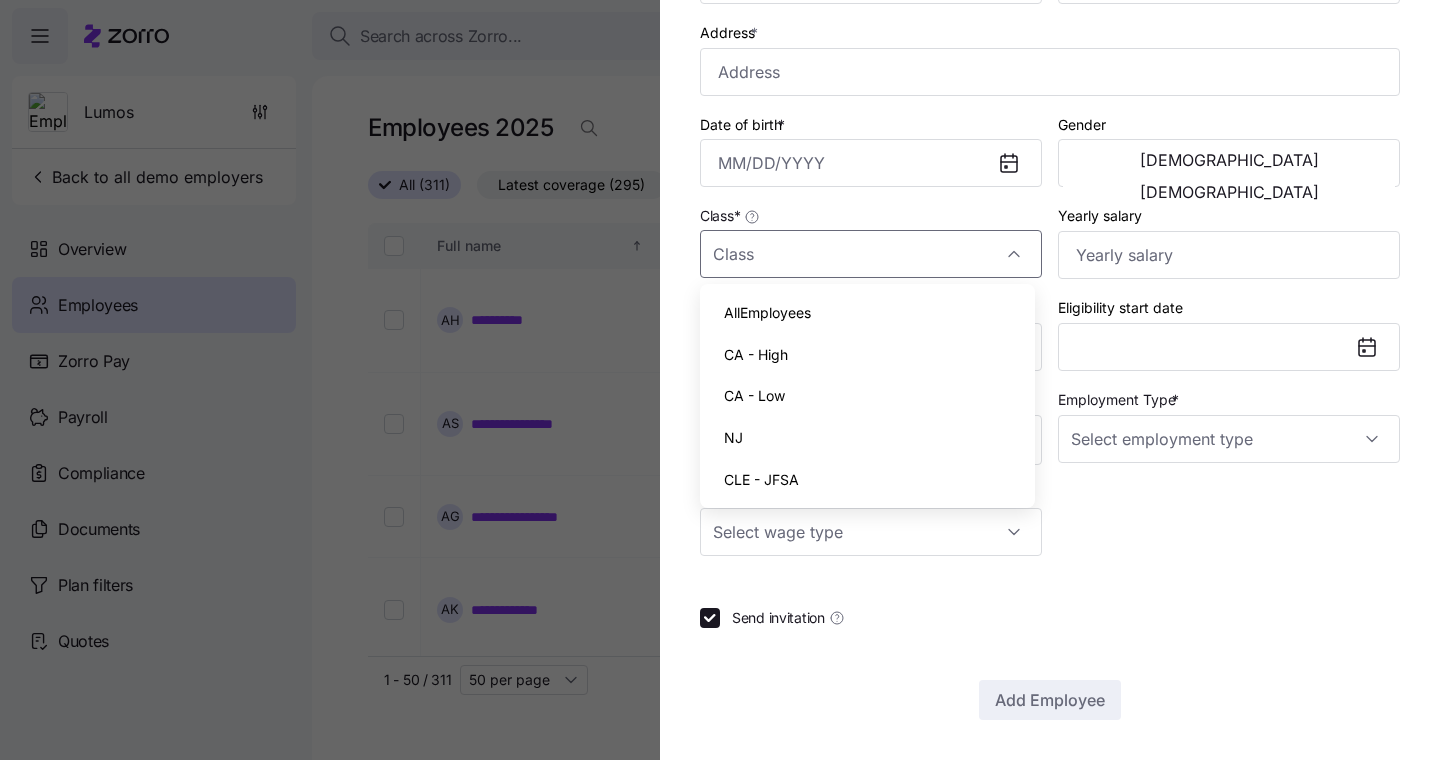 click on "Employee ID First name  * Last name  * Company email  * Personal email Phone number Address  * Date of birth  * Gender [DEMOGRAPHIC_DATA] [DEMOGRAPHIC_DATA] Class  * Yearly salary Hire date  * Eligibility start date SSN Employment Type  * Wage Type  *" at bounding box center (1050, 150) 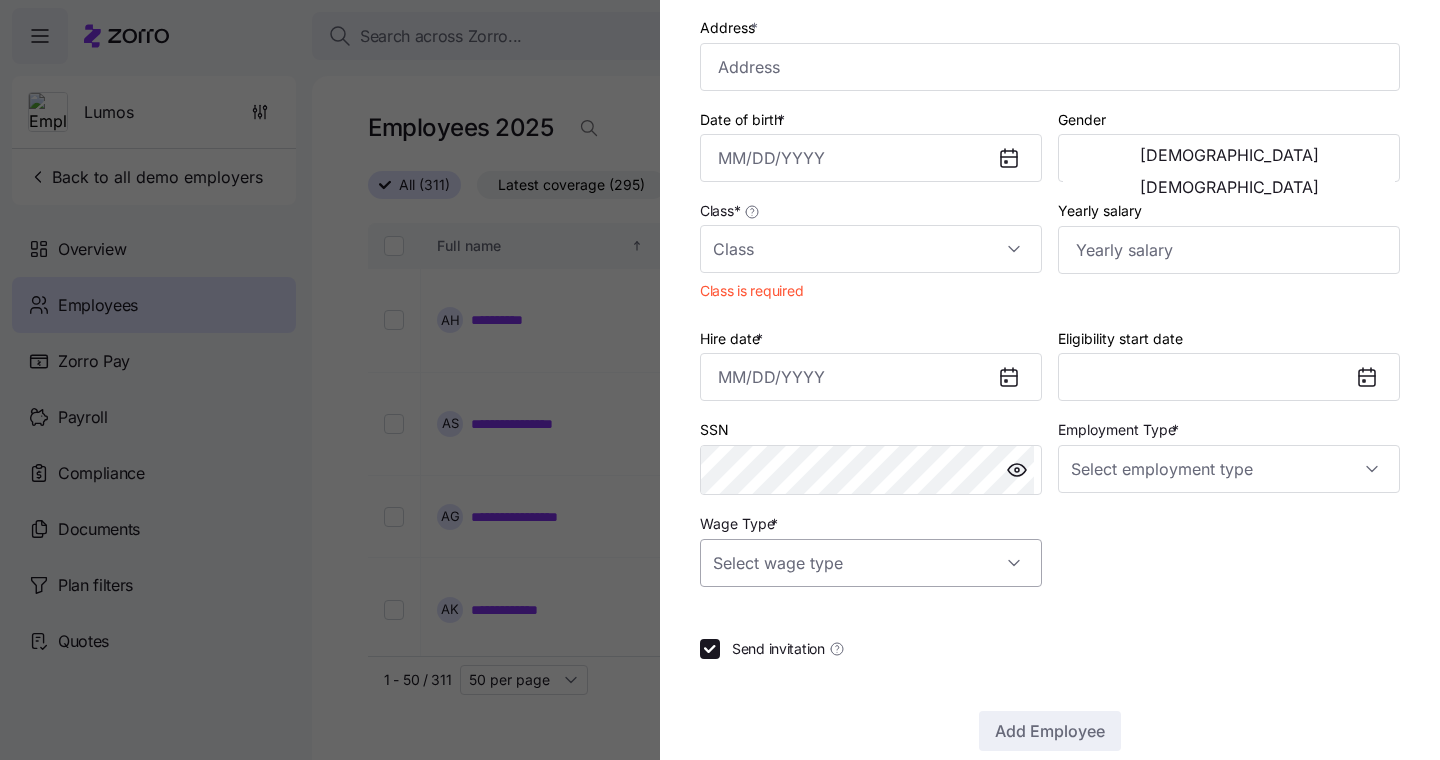 click on "Wage Type  *" at bounding box center [871, 563] 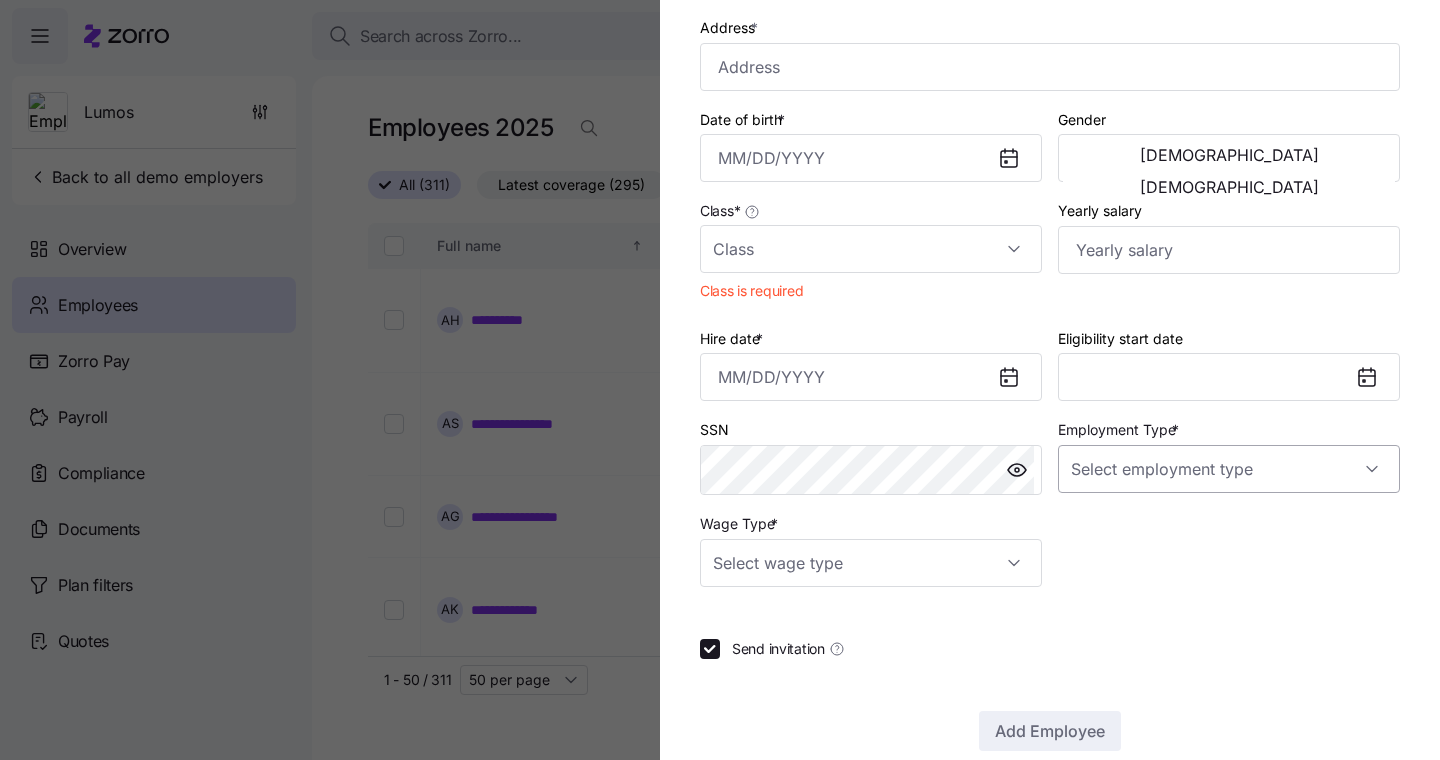 click on "Employment Type  *" at bounding box center (1229, 469) 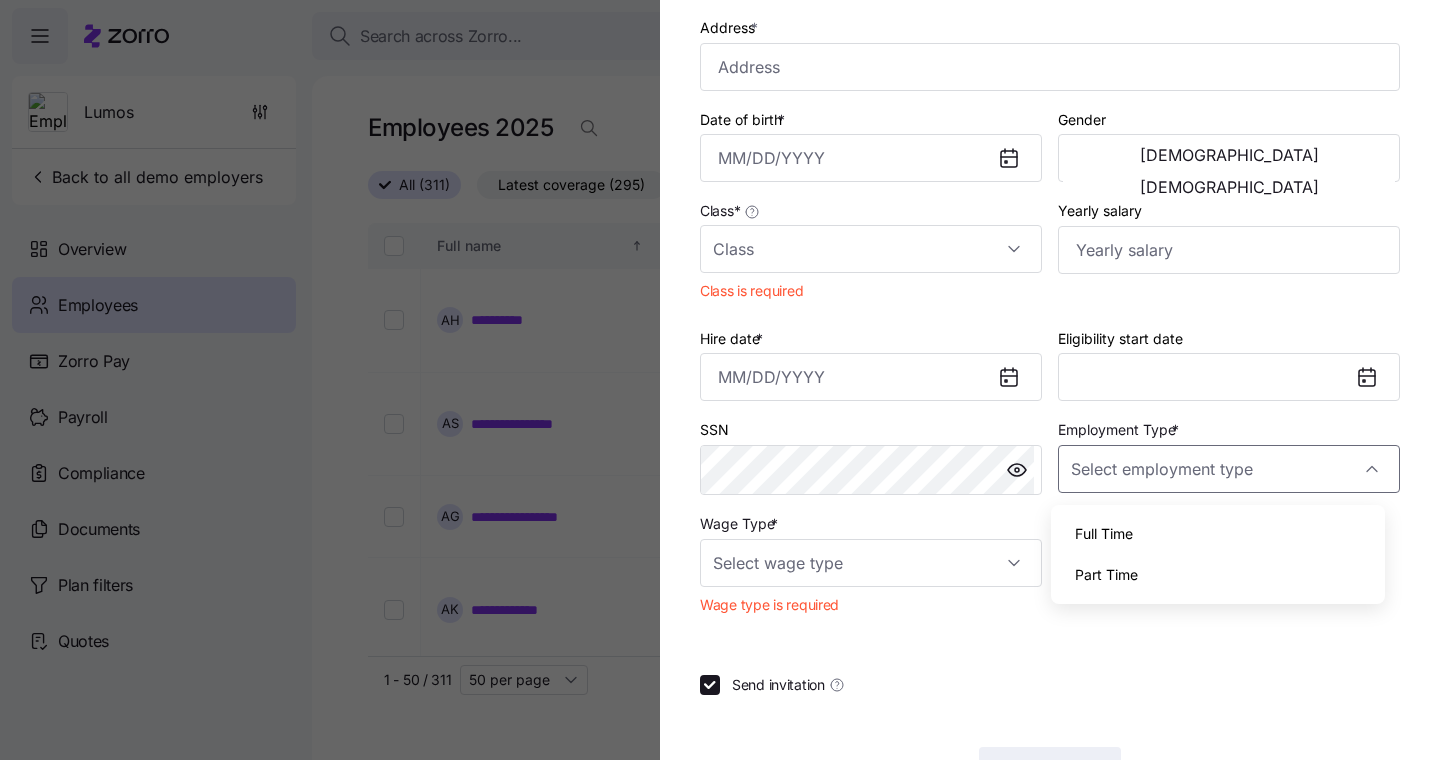 click on "Employee ID First name  * Last name  * Company email  * Personal email Phone number Address  * Date of birth  * Gender [DEMOGRAPHIC_DATA] [DEMOGRAPHIC_DATA] Class  * Class is required Yearly salary Hire date  * Eligibility start date SSN Employment Type  * Wage Type  * Wage type is required Send invitation Add Employee" at bounding box center (1050, 263) 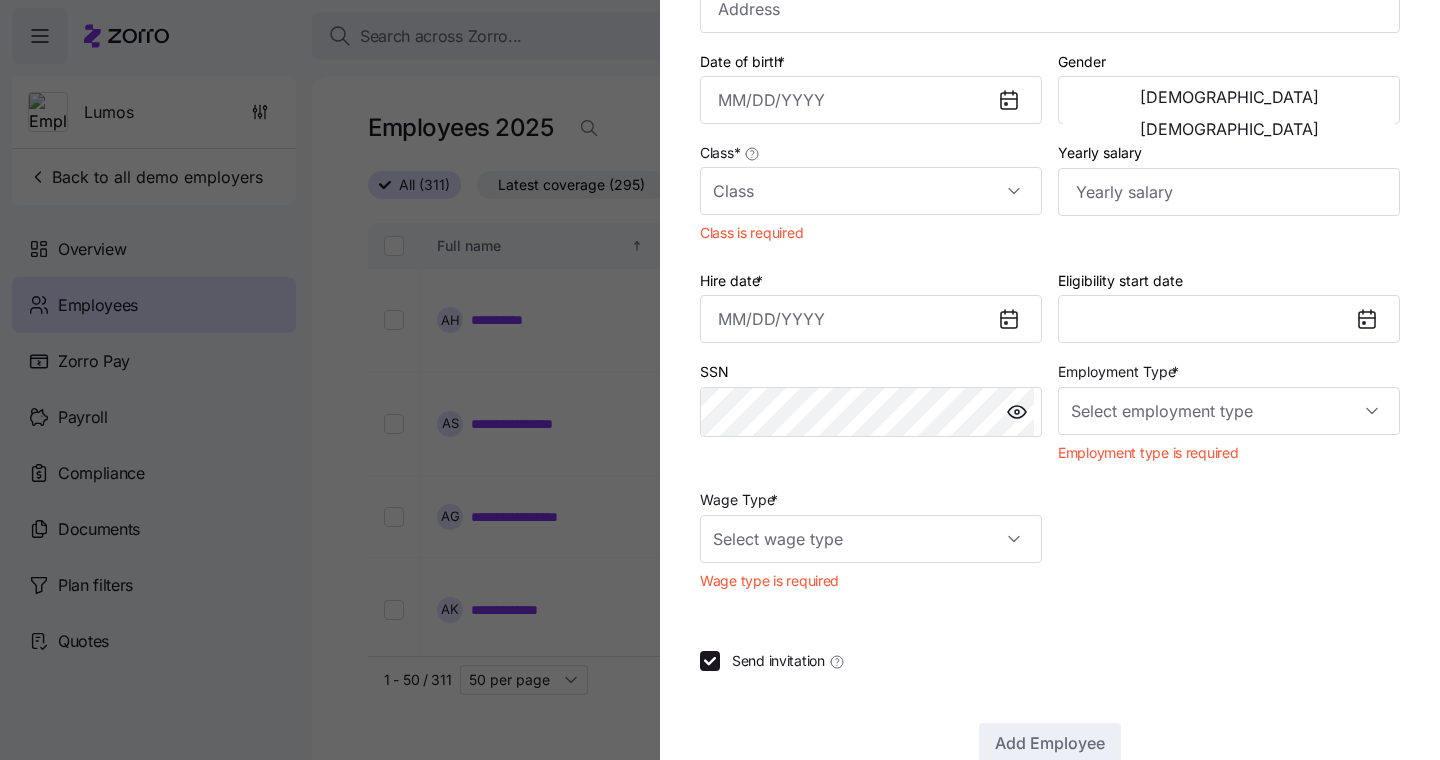 scroll, scrollTop: 473, scrollLeft: 0, axis: vertical 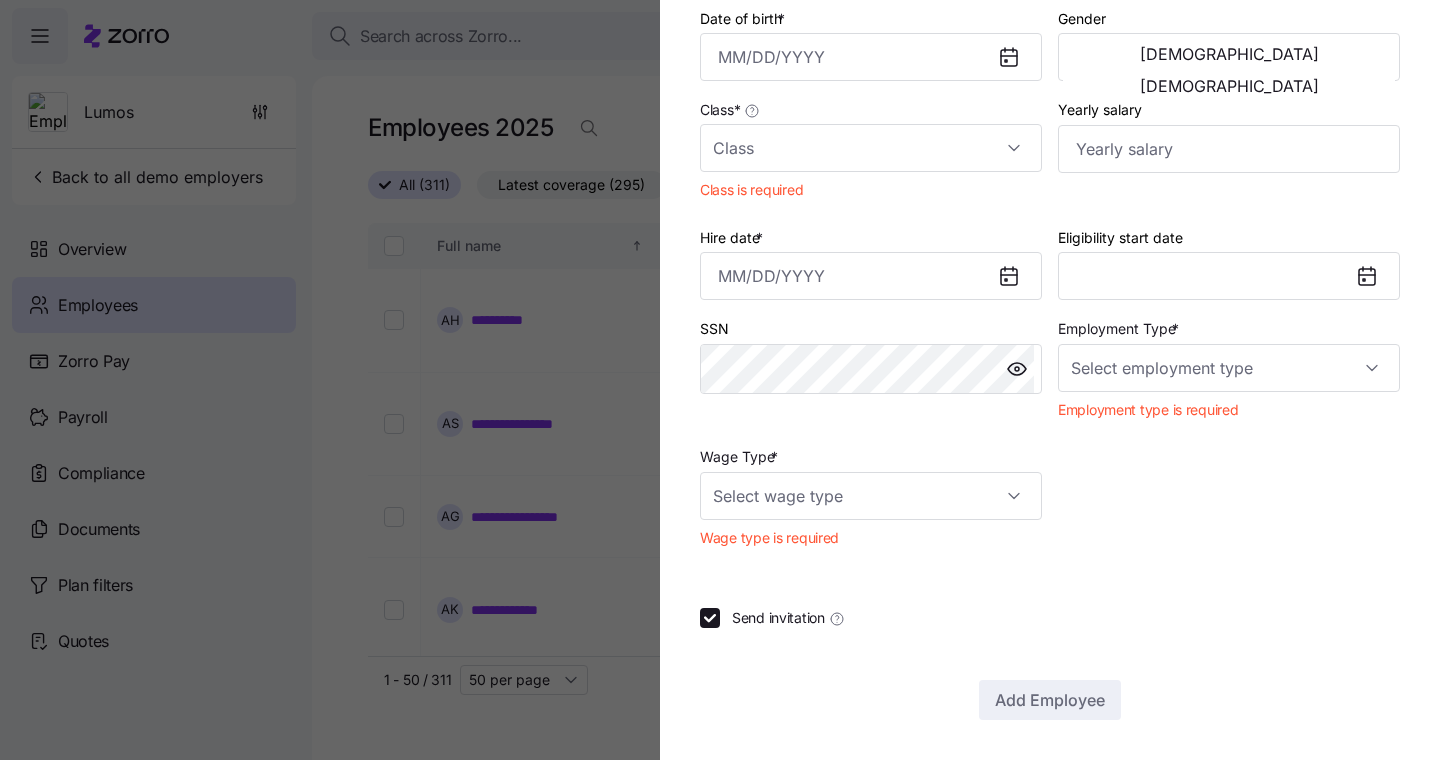 click on "Send invitation" at bounding box center (782, 618) 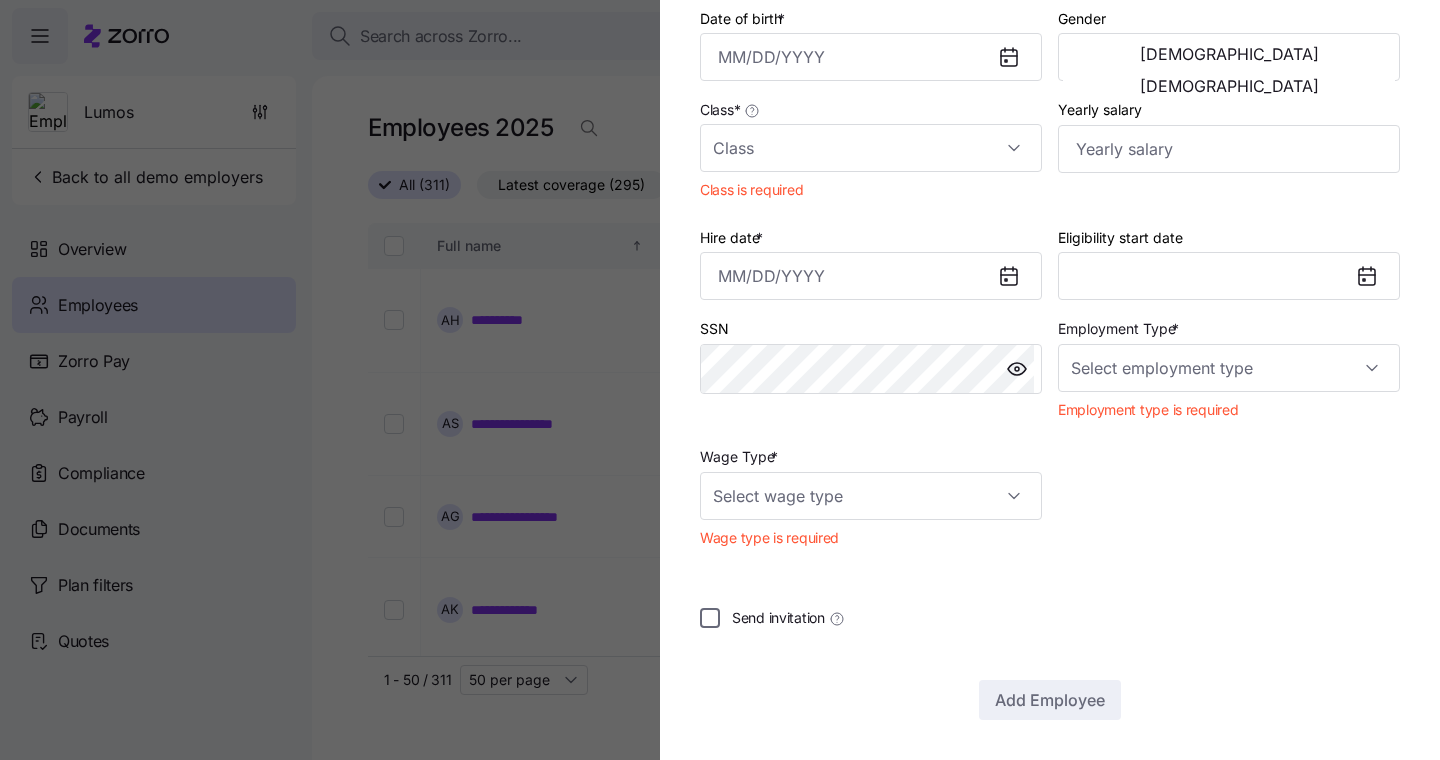 click on "Send invitation" at bounding box center (710, 618) 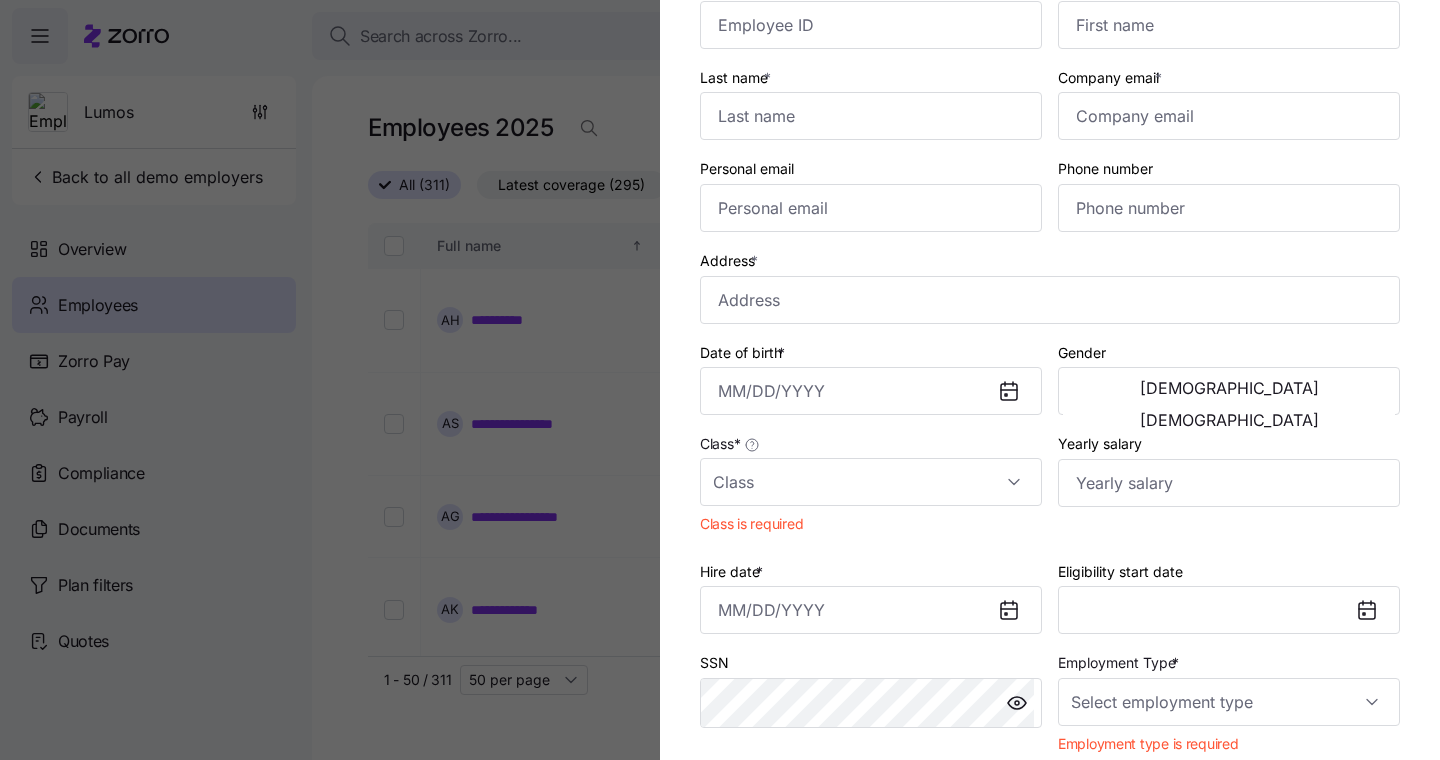 scroll, scrollTop: 0, scrollLeft: 0, axis: both 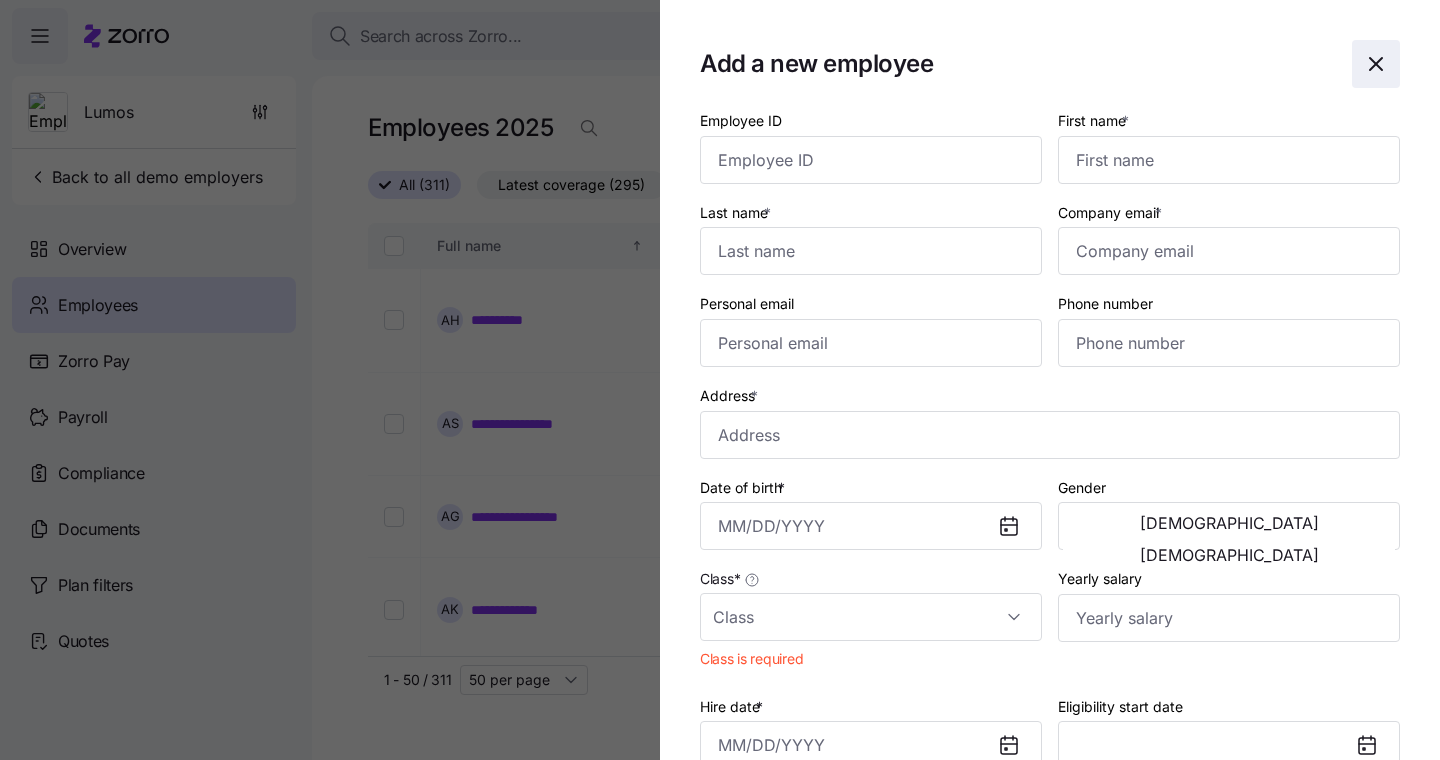 click at bounding box center [1376, 64] 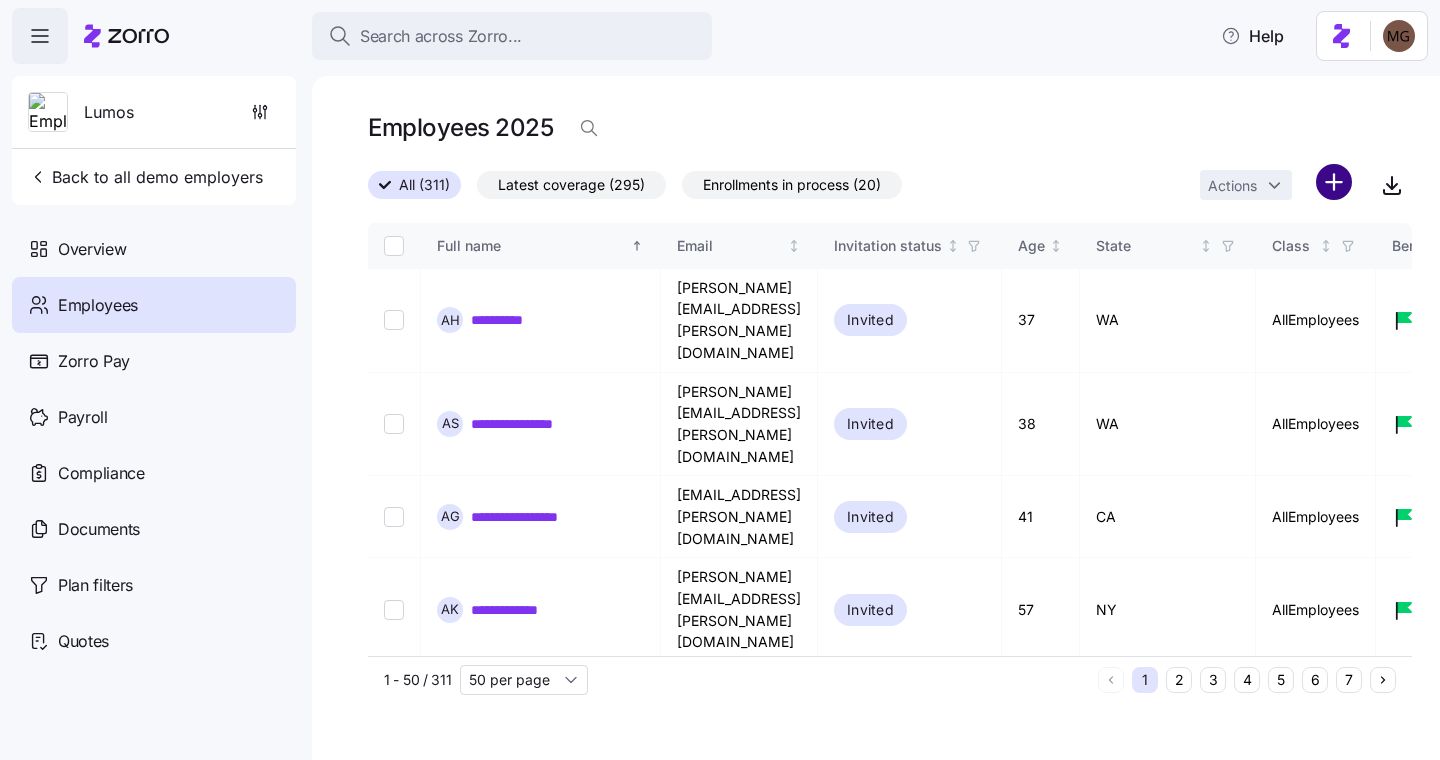 click on "**********" at bounding box center [720, 374] 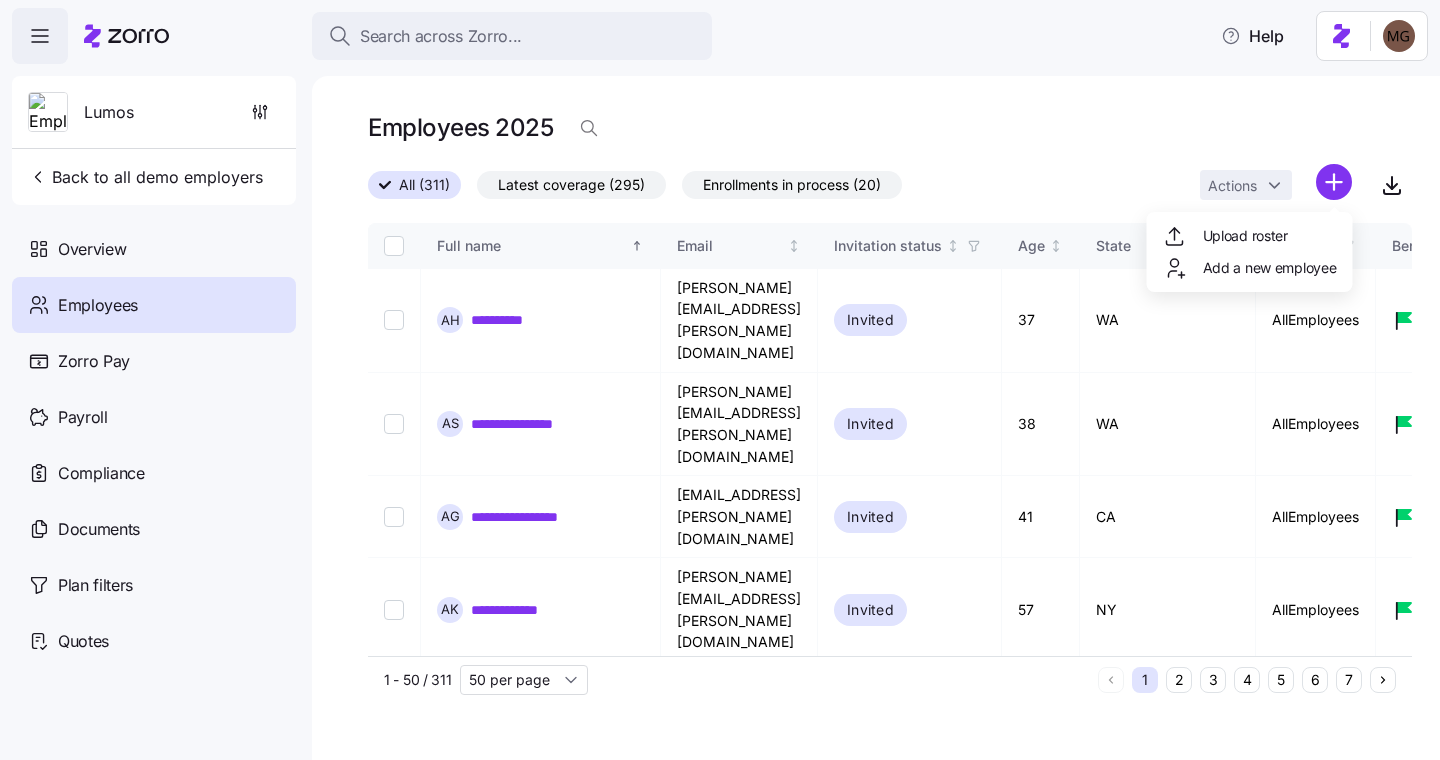 click on "**********" at bounding box center [720, 374] 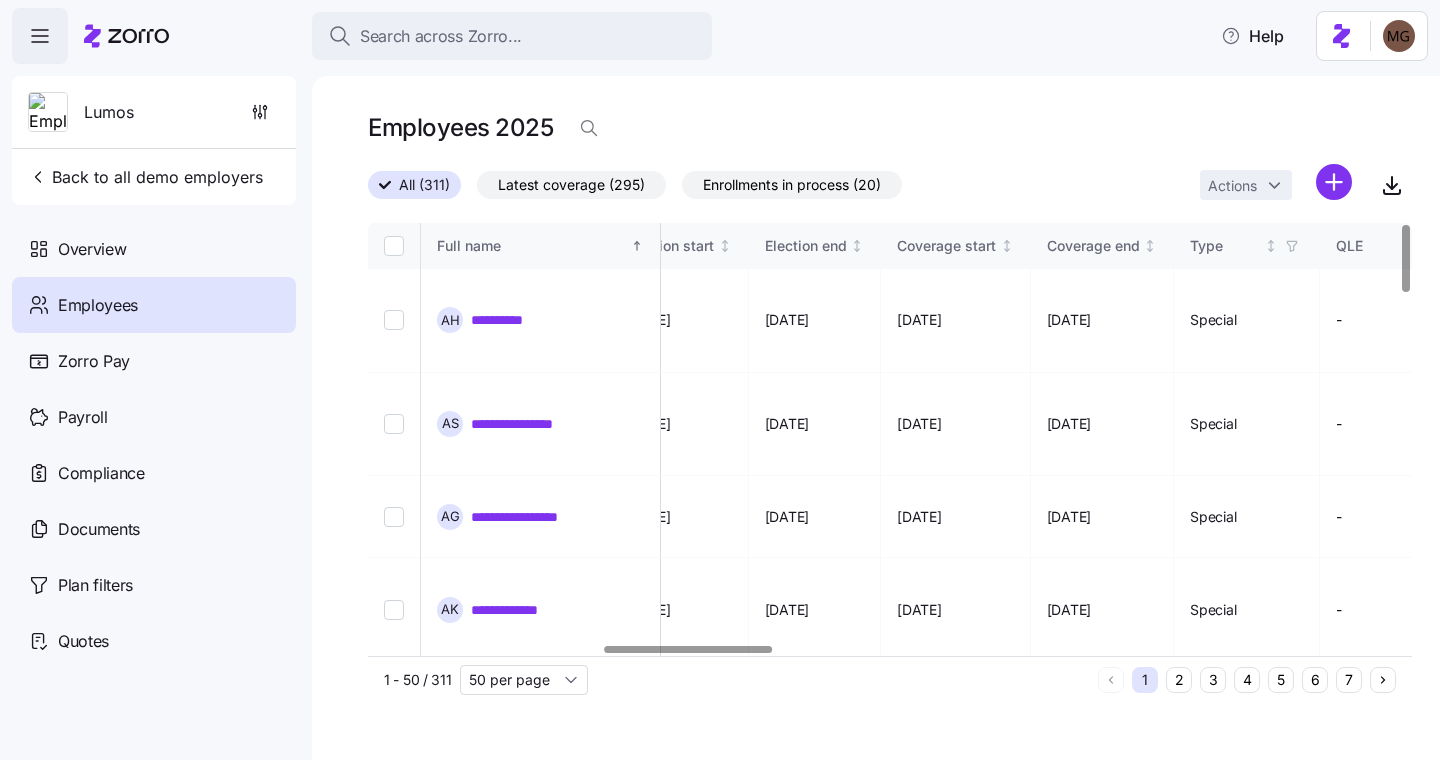 scroll, scrollTop: 0, scrollLeft: 1479, axis: horizontal 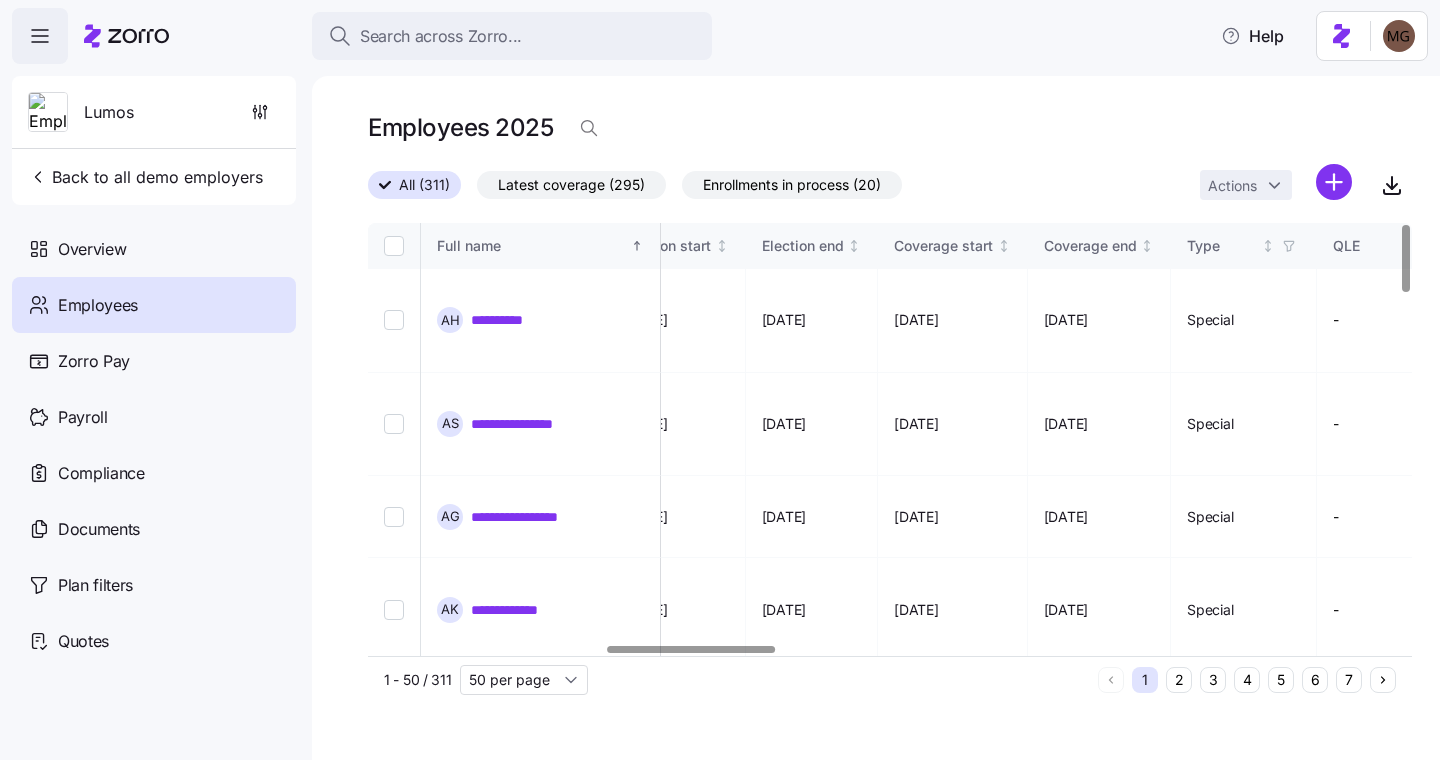 click at bounding box center (691, 649) 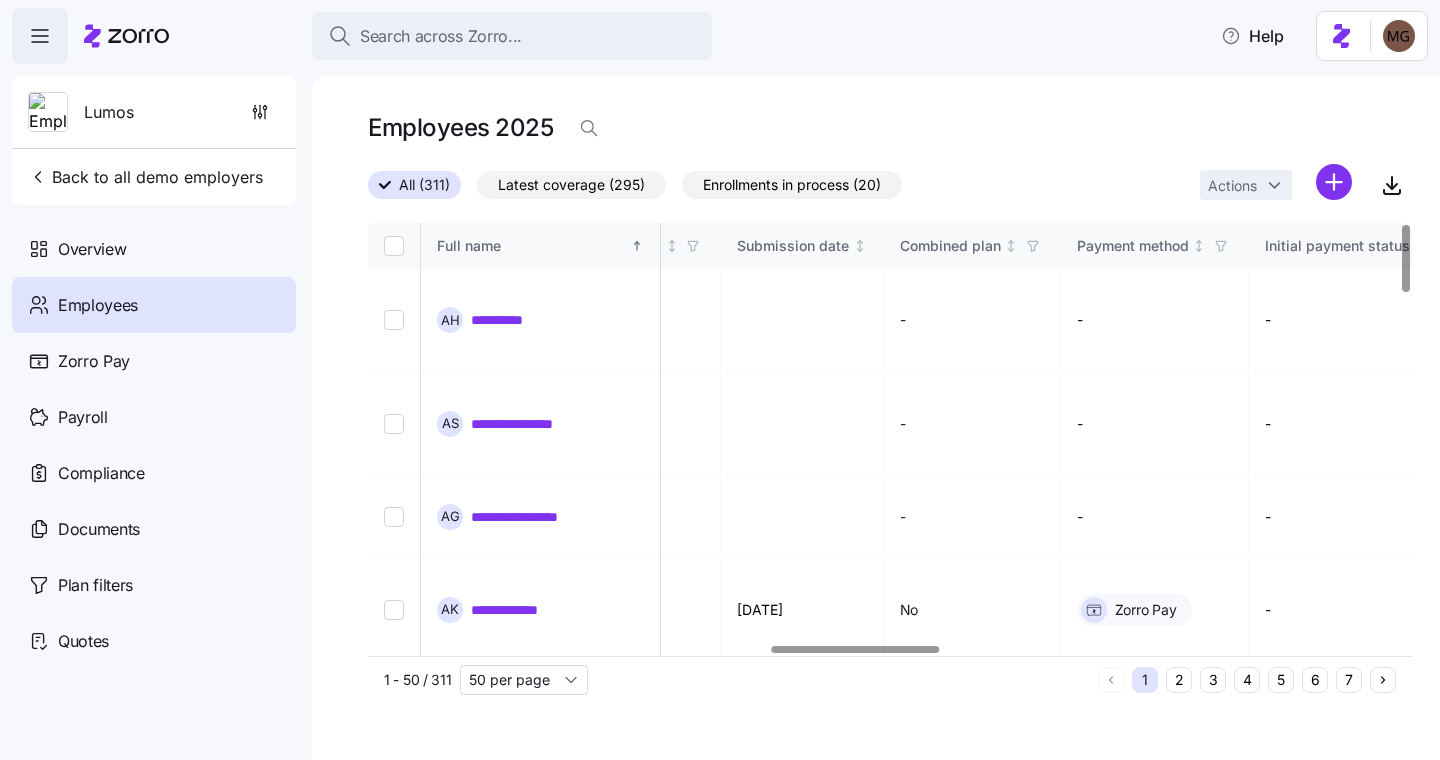 scroll, scrollTop: 0, scrollLeft: 2409, axis: horizontal 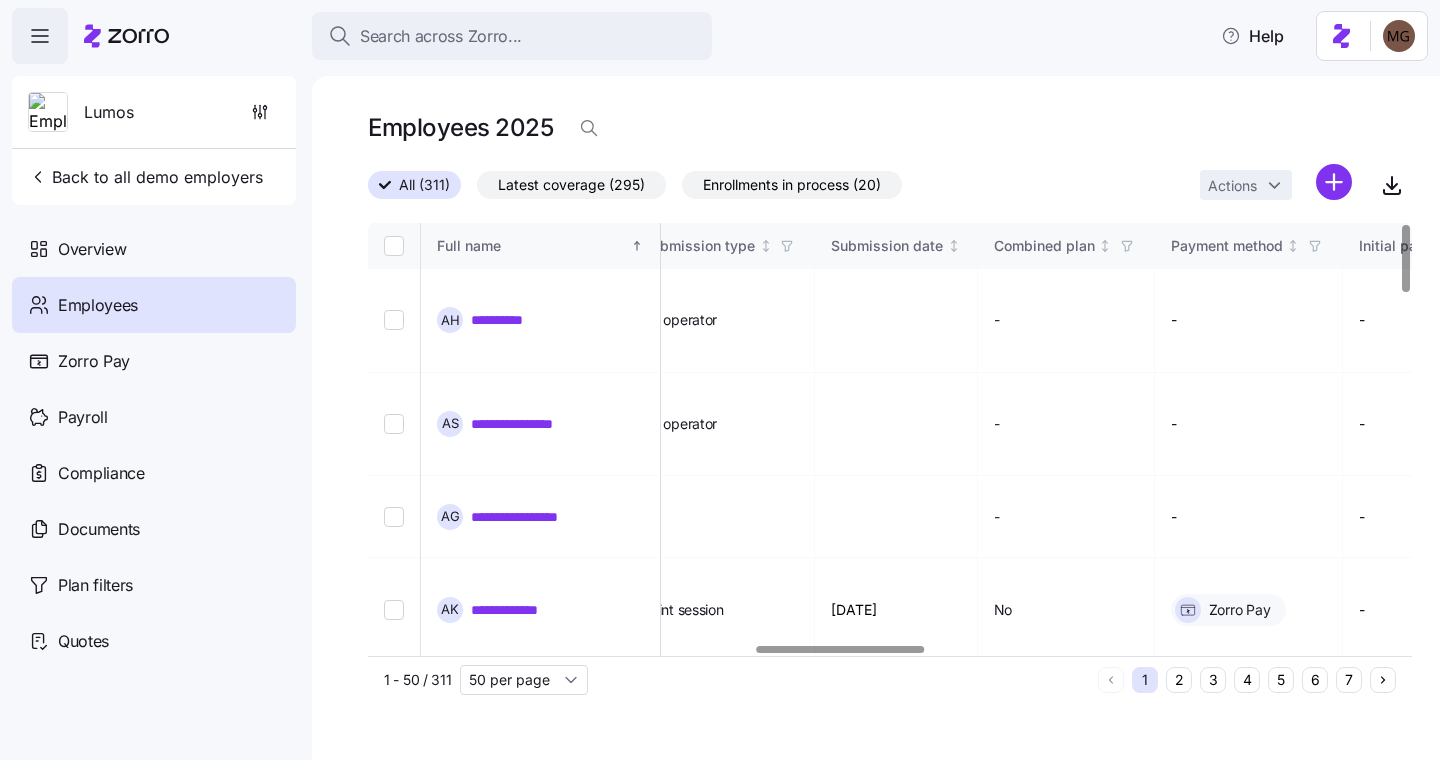 click at bounding box center [840, 649] 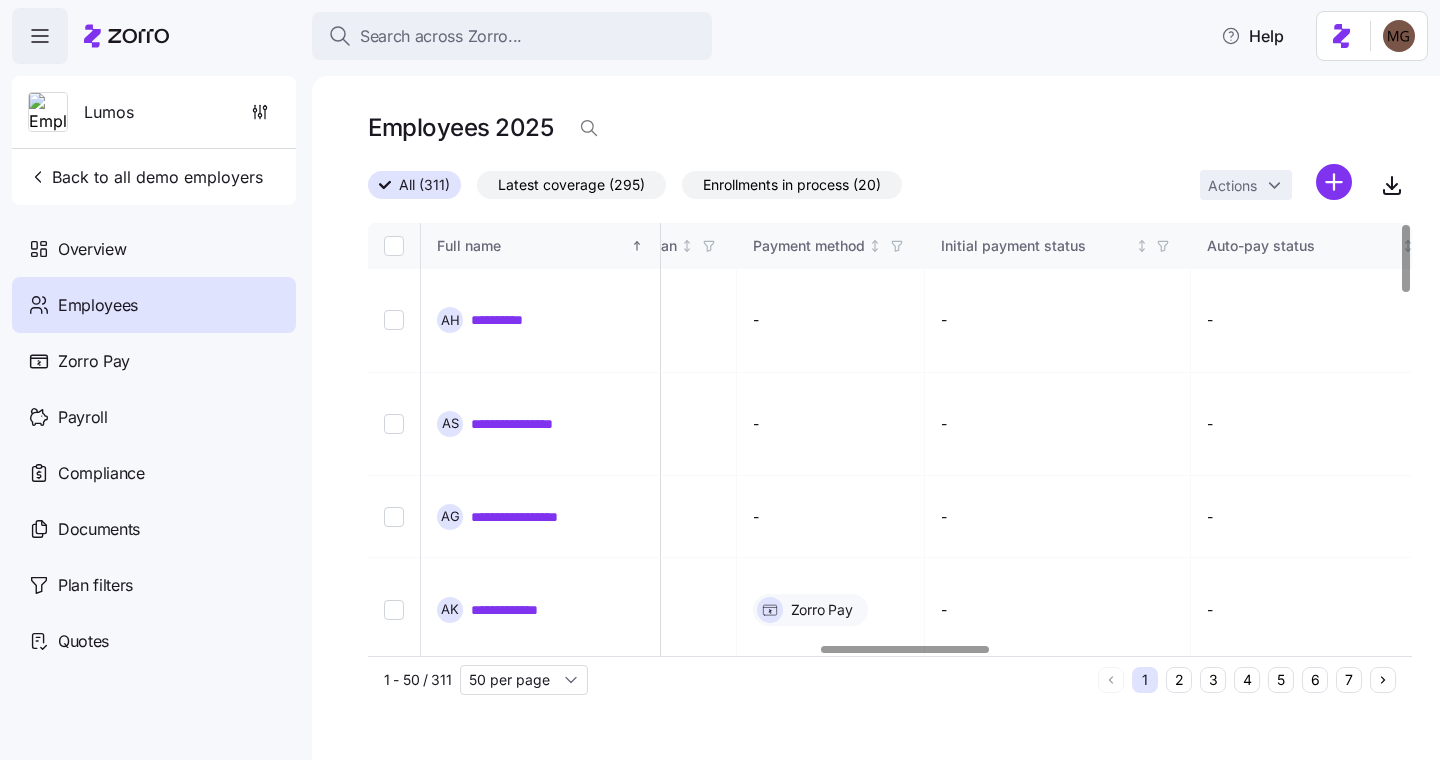 click at bounding box center (904, 649) 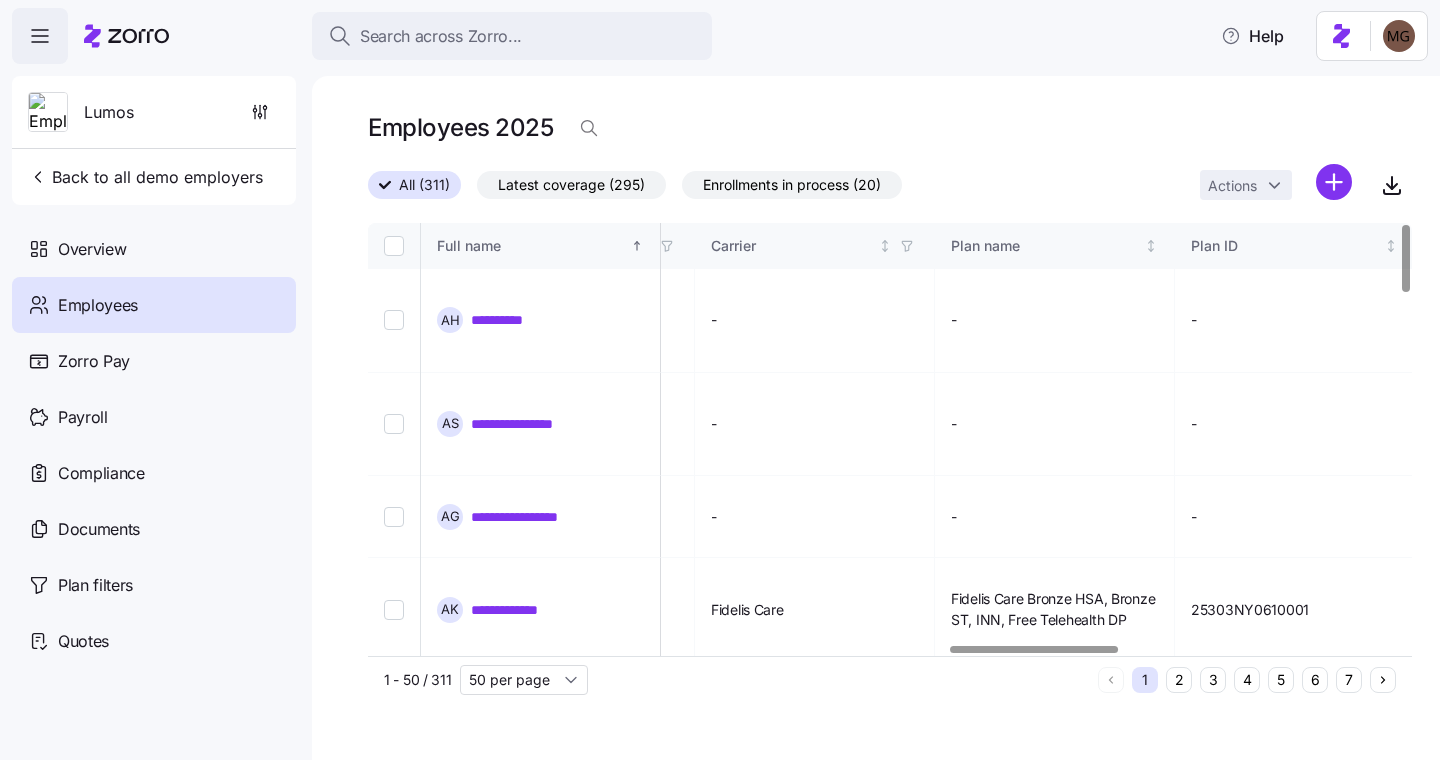 scroll, scrollTop: 0, scrollLeft: 3628, axis: horizontal 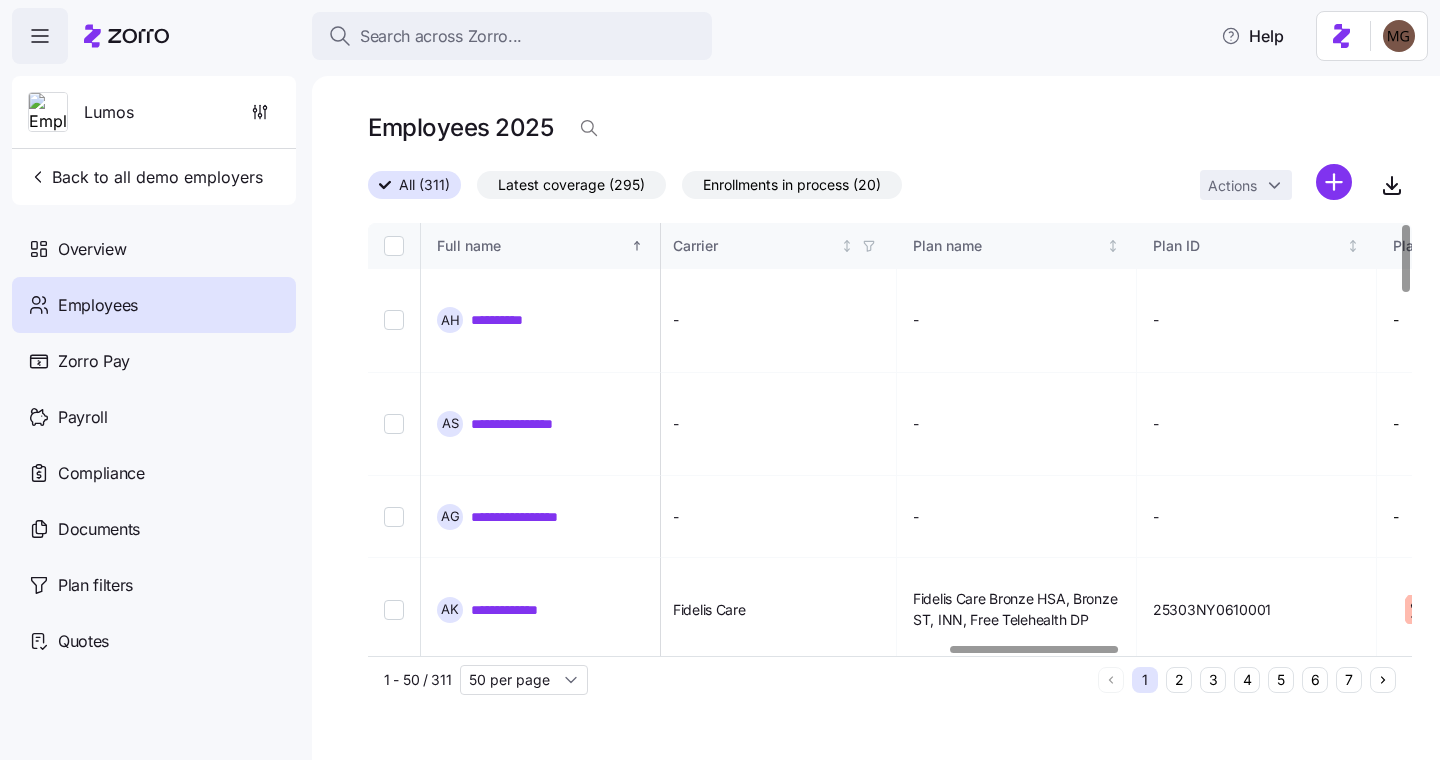click at bounding box center [1033, 649] 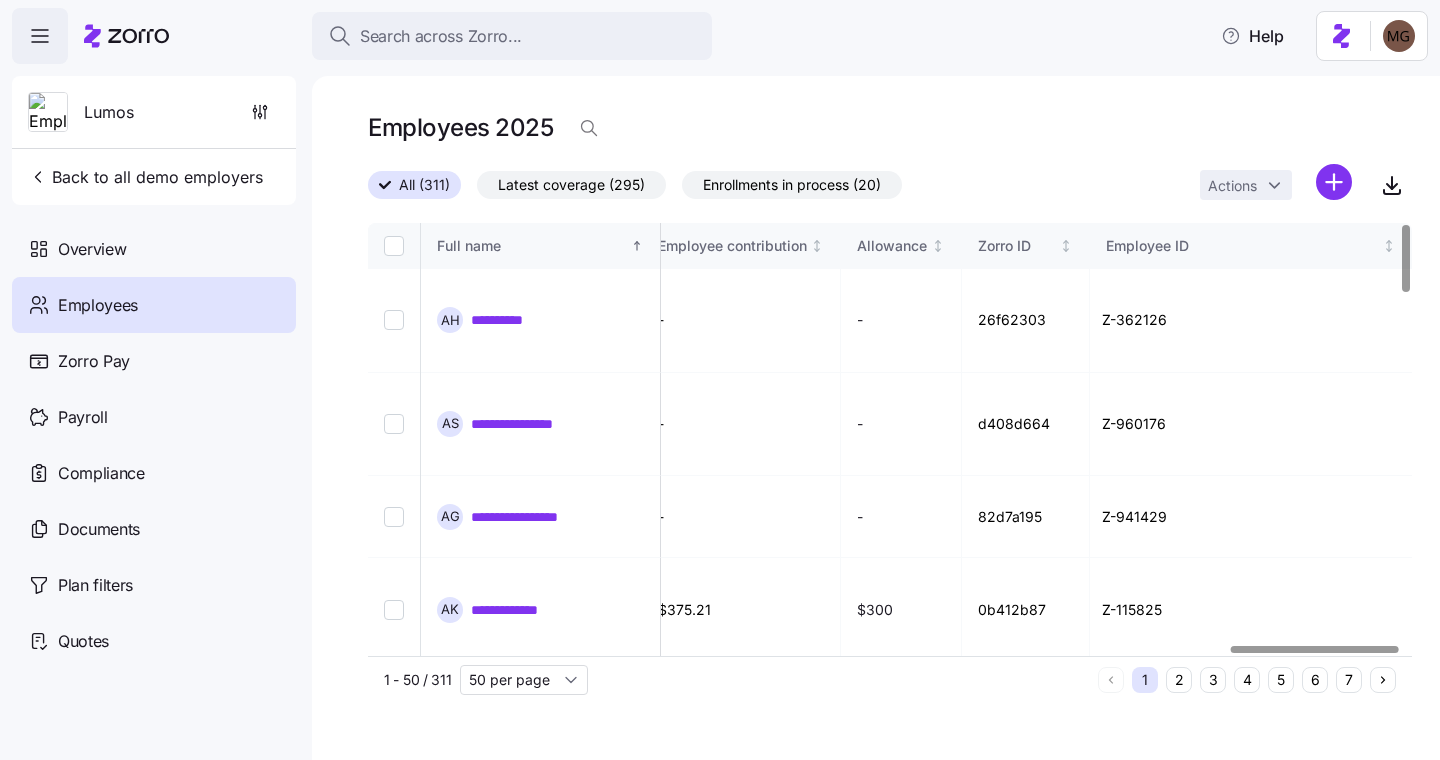 scroll, scrollTop: 0, scrollLeft: 5368, axis: horizontal 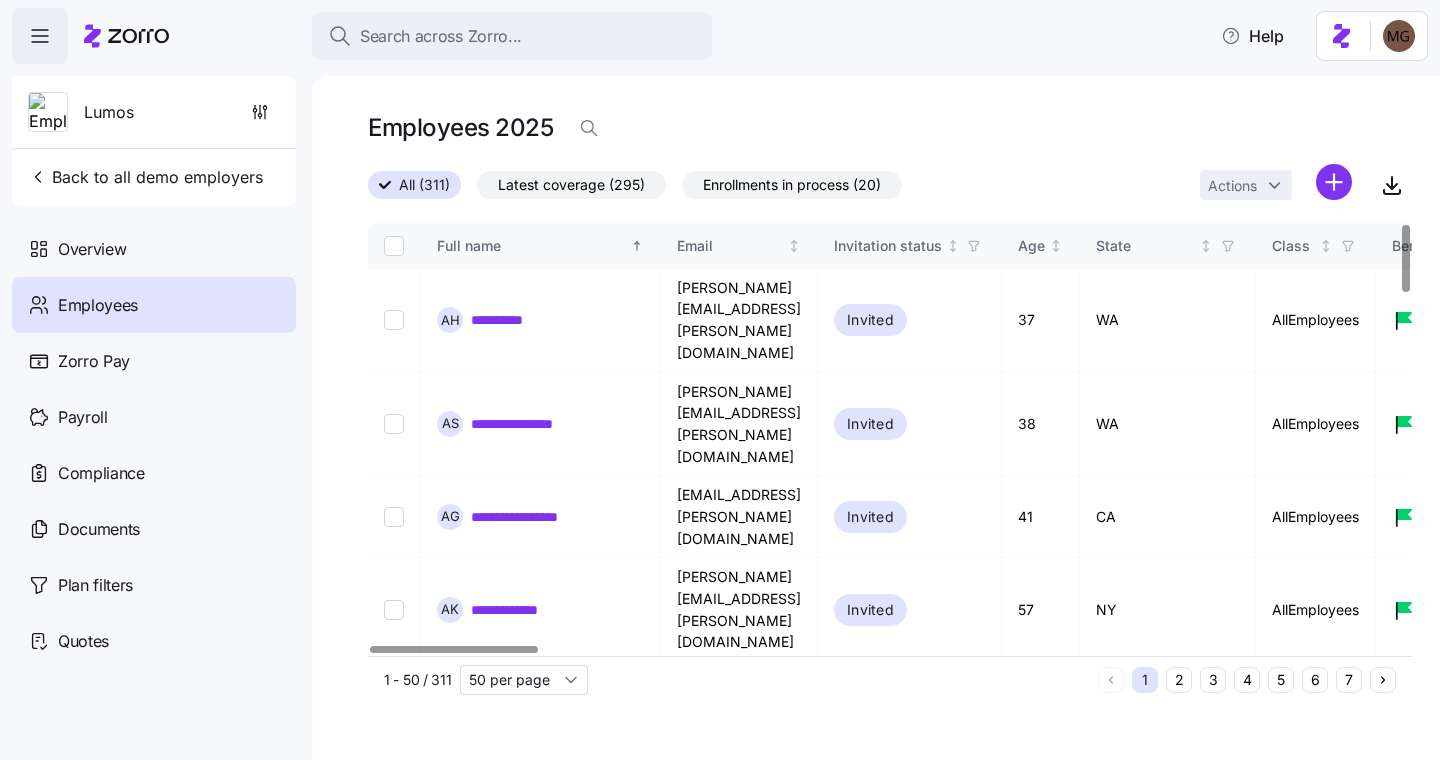 click at bounding box center (453, 649) 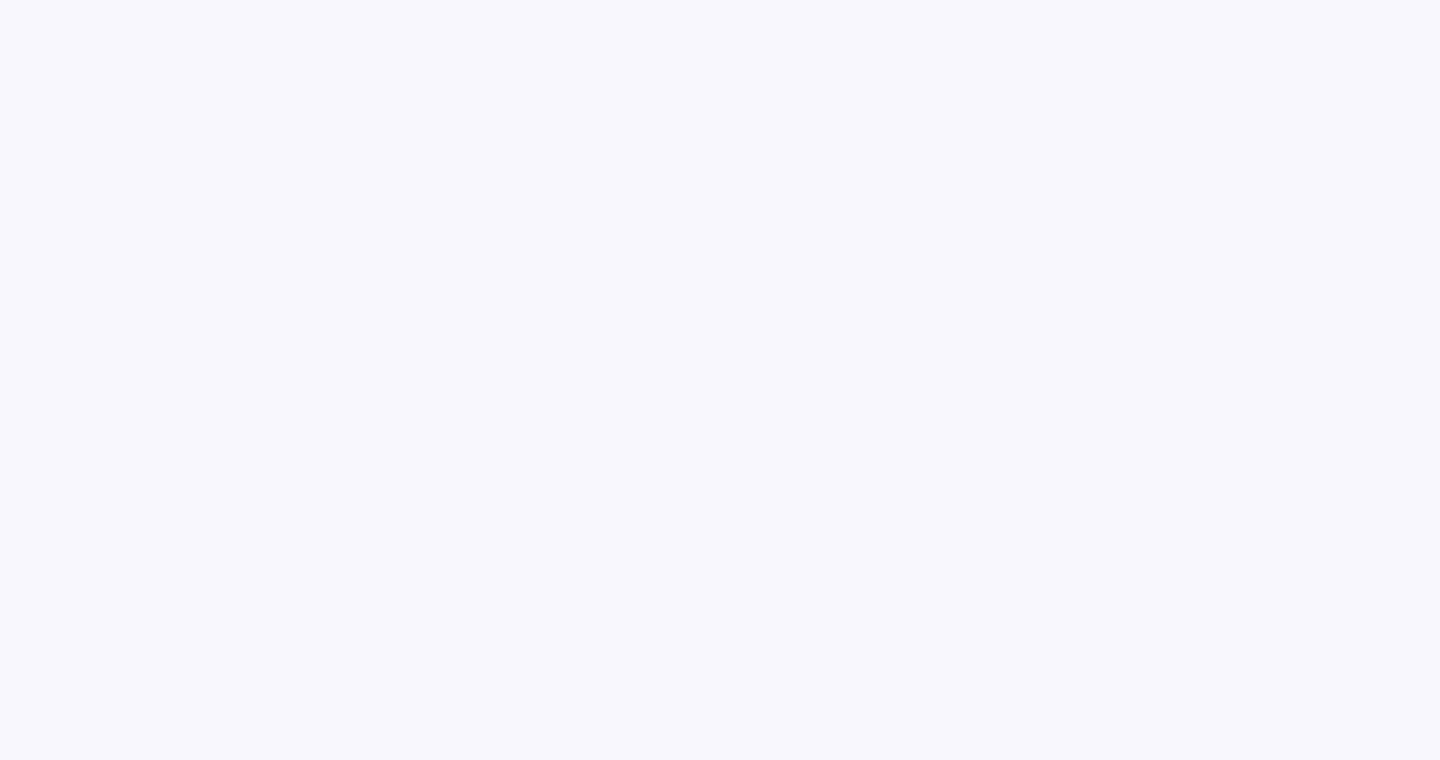 scroll, scrollTop: 0, scrollLeft: 0, axis: both 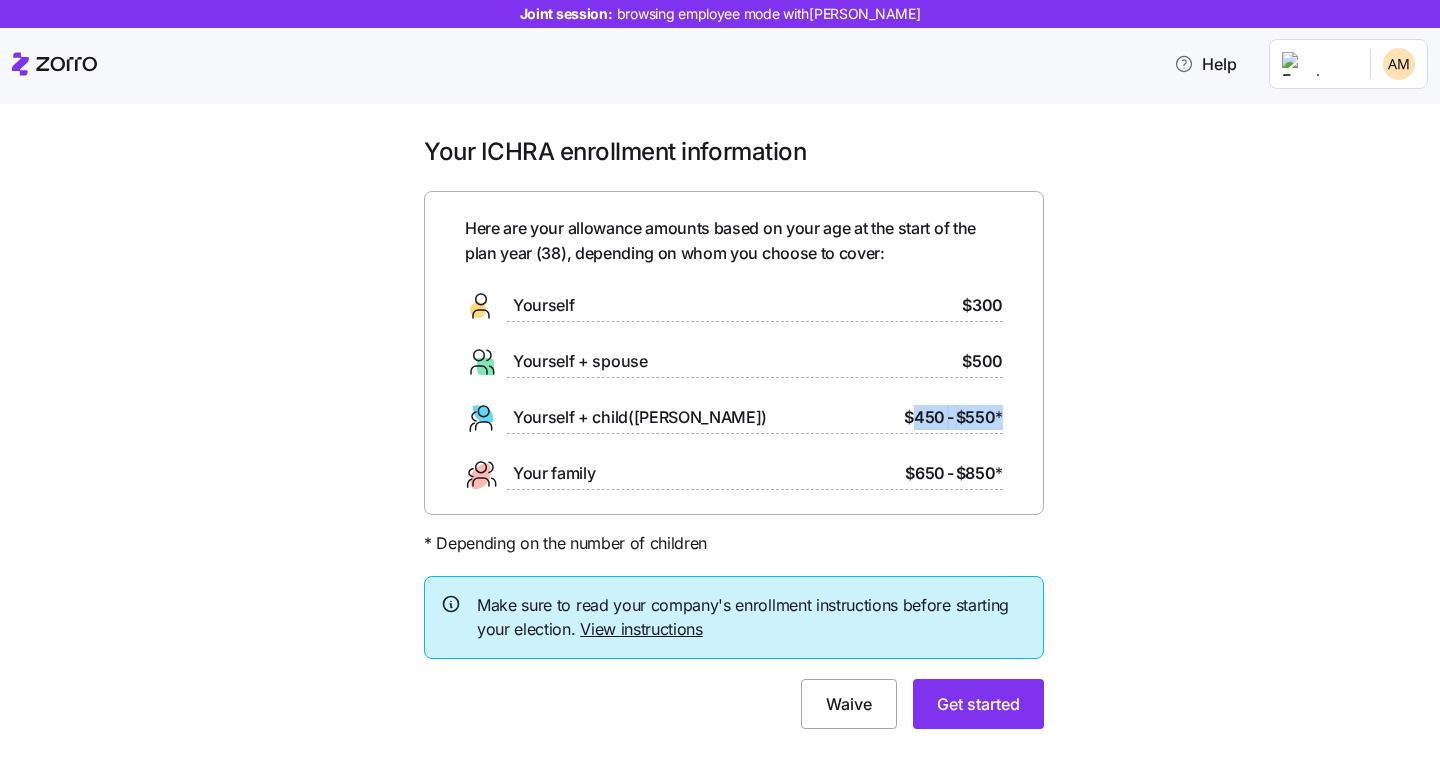 drag, startPoint x: 908, startPoint y: 415, endPoint x: 1034, endPoint y: 407, distance: 126.253716 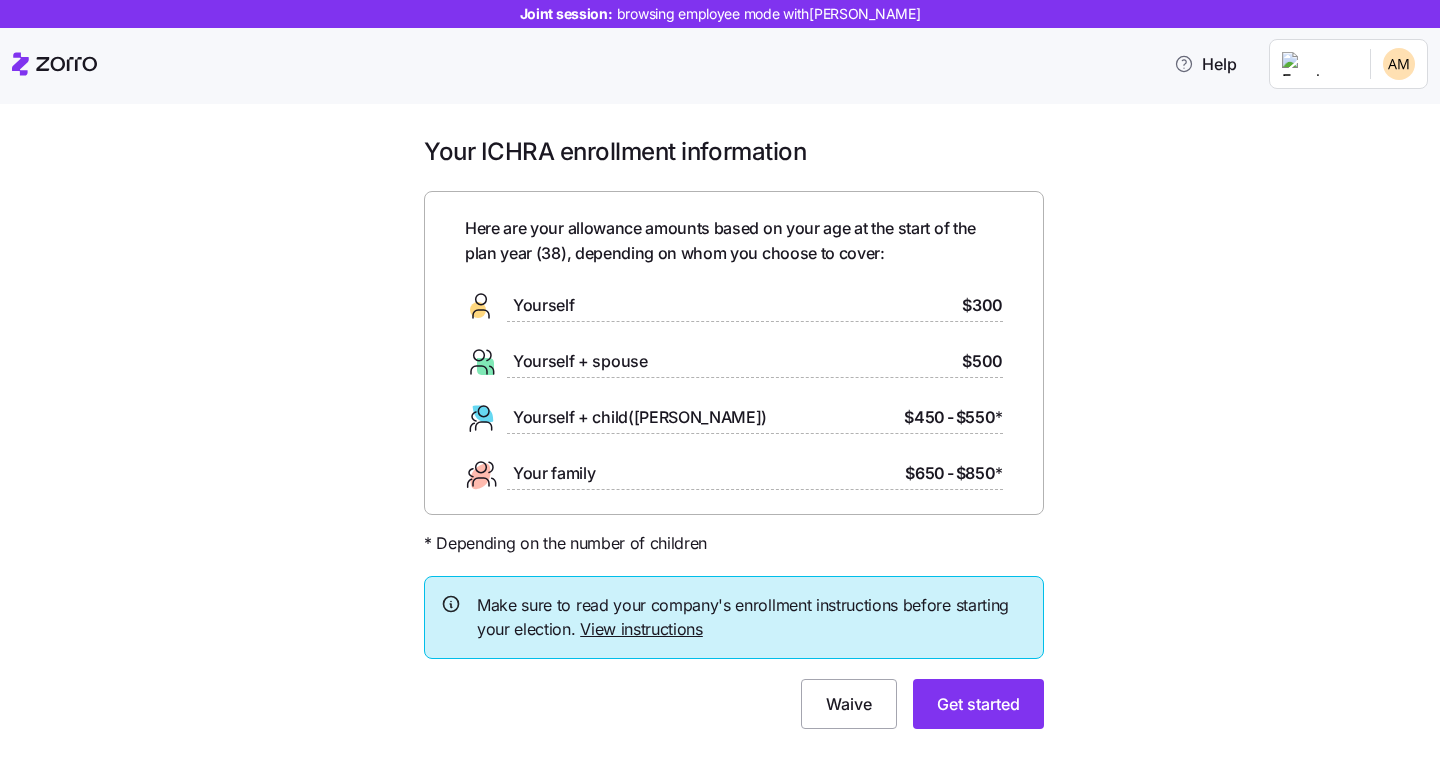 click on "Your family $650 - $850 *" at bounding box center (734, 474) 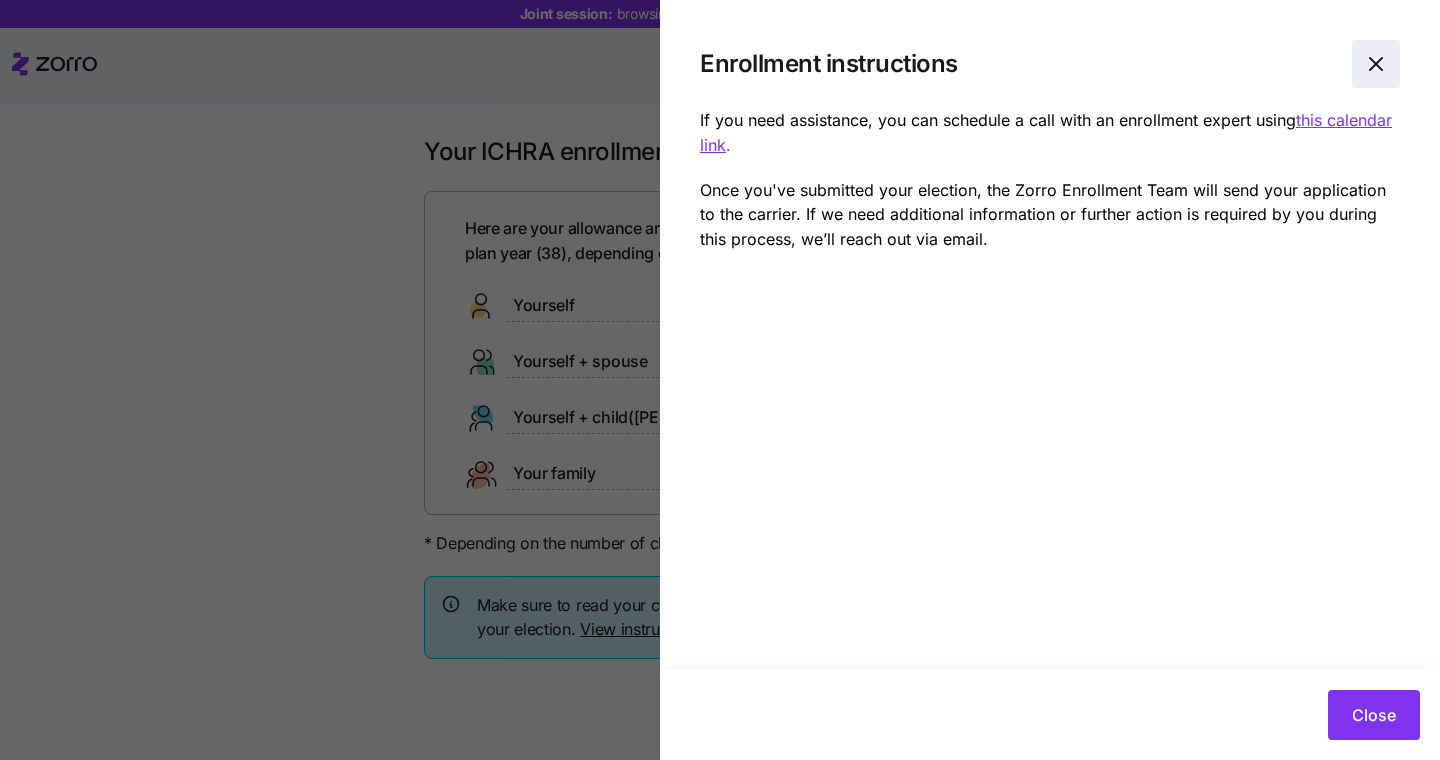click 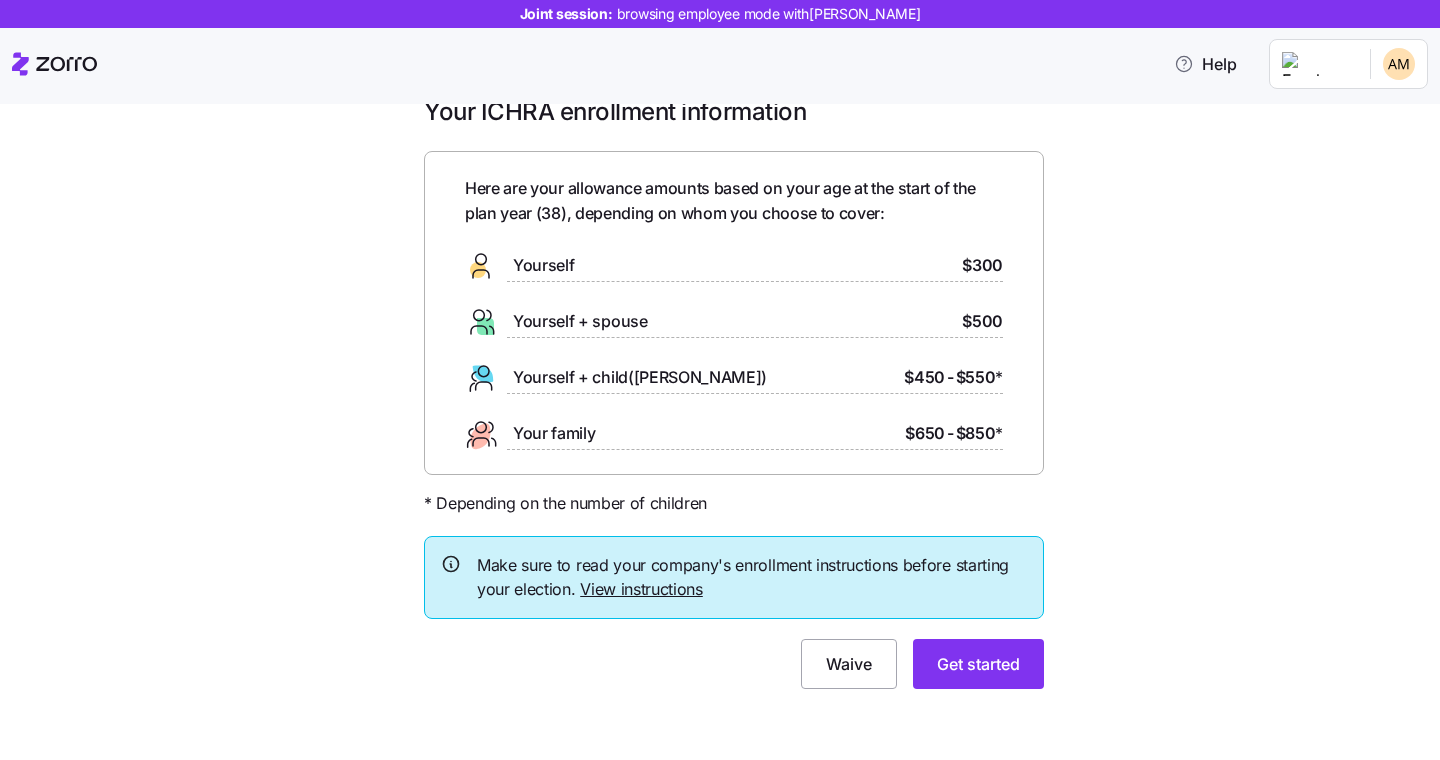 scroll, scrollTop: 41, scrollLeft: 0, axis: vertical 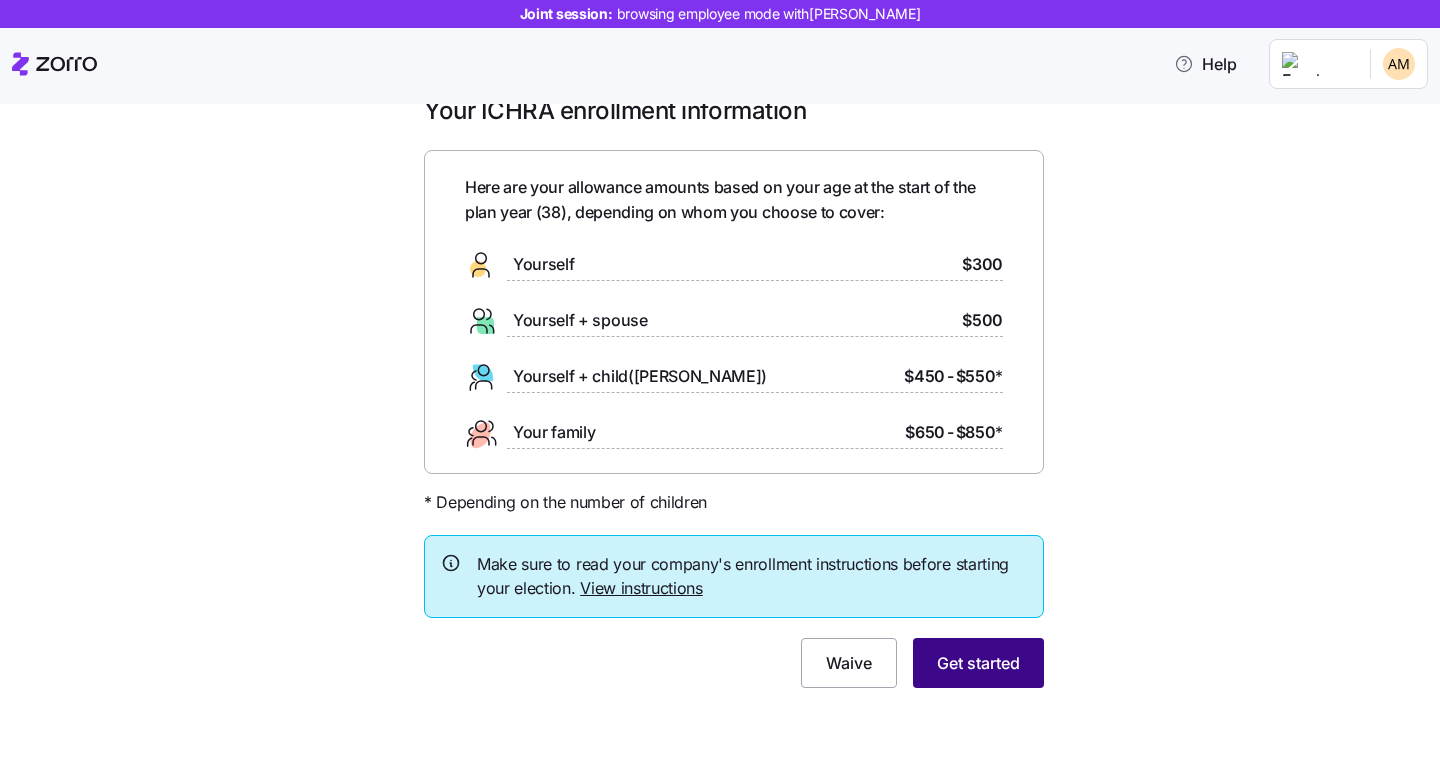 click on "Get started" at bounding box center [978, 663] 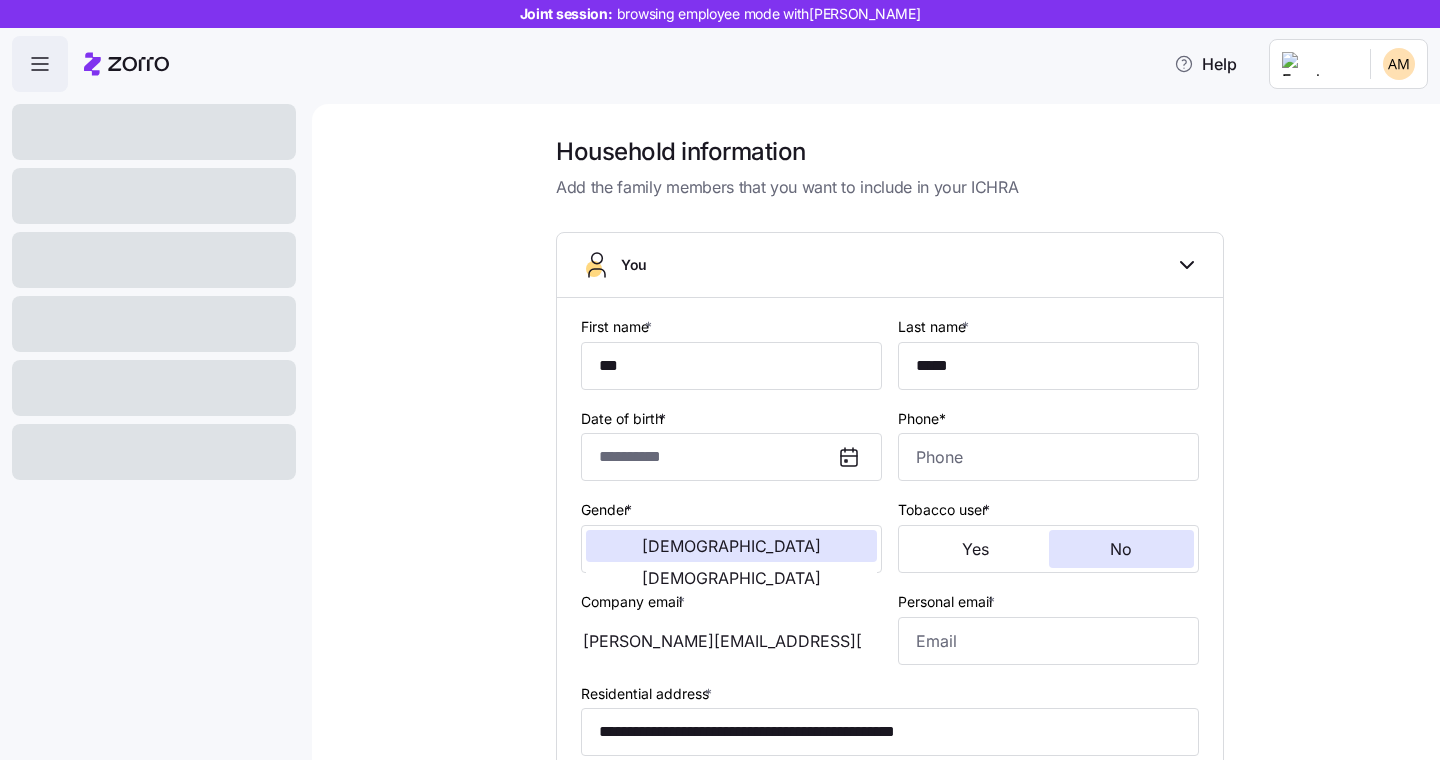 type on "**********" 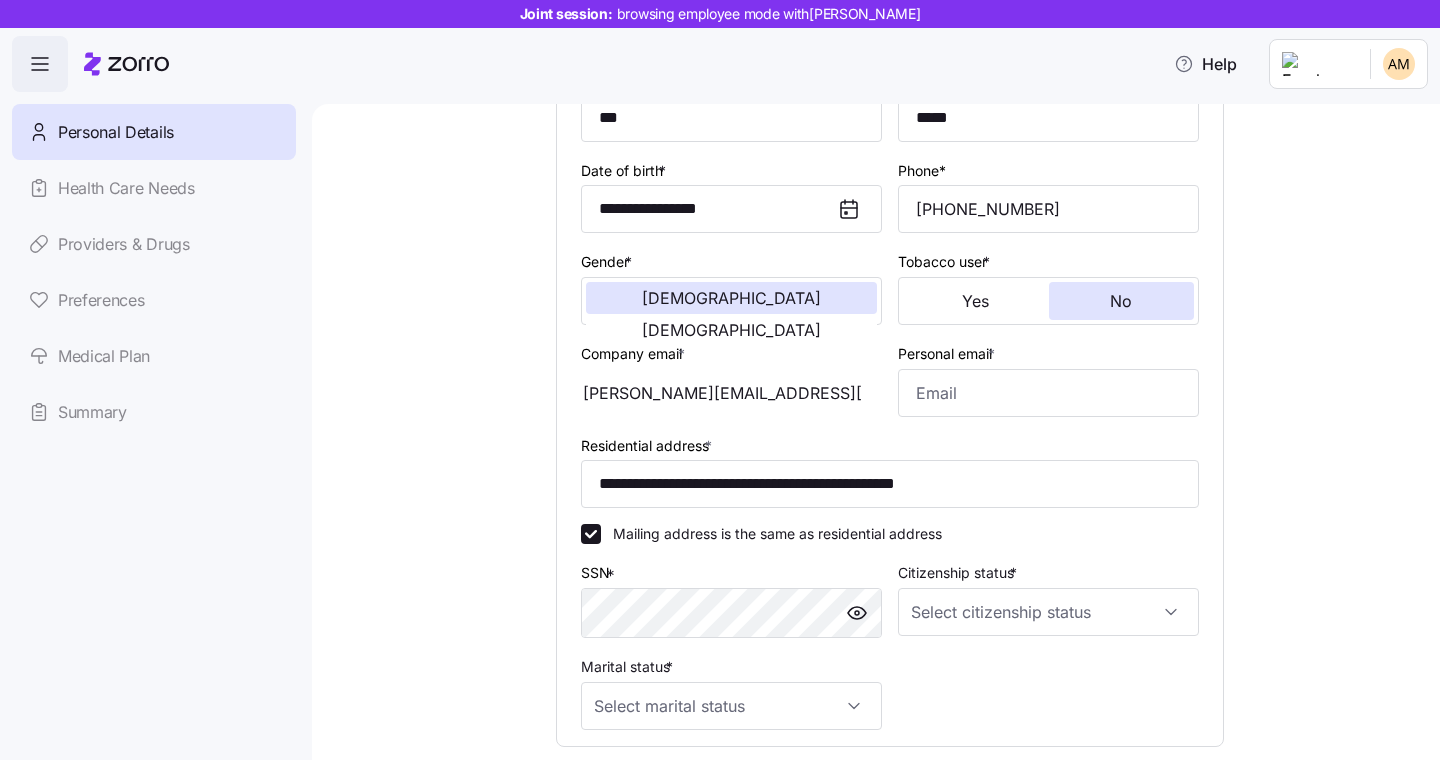 scroll, scrollTop: 274, scrollLeft: 0, axis: vertical 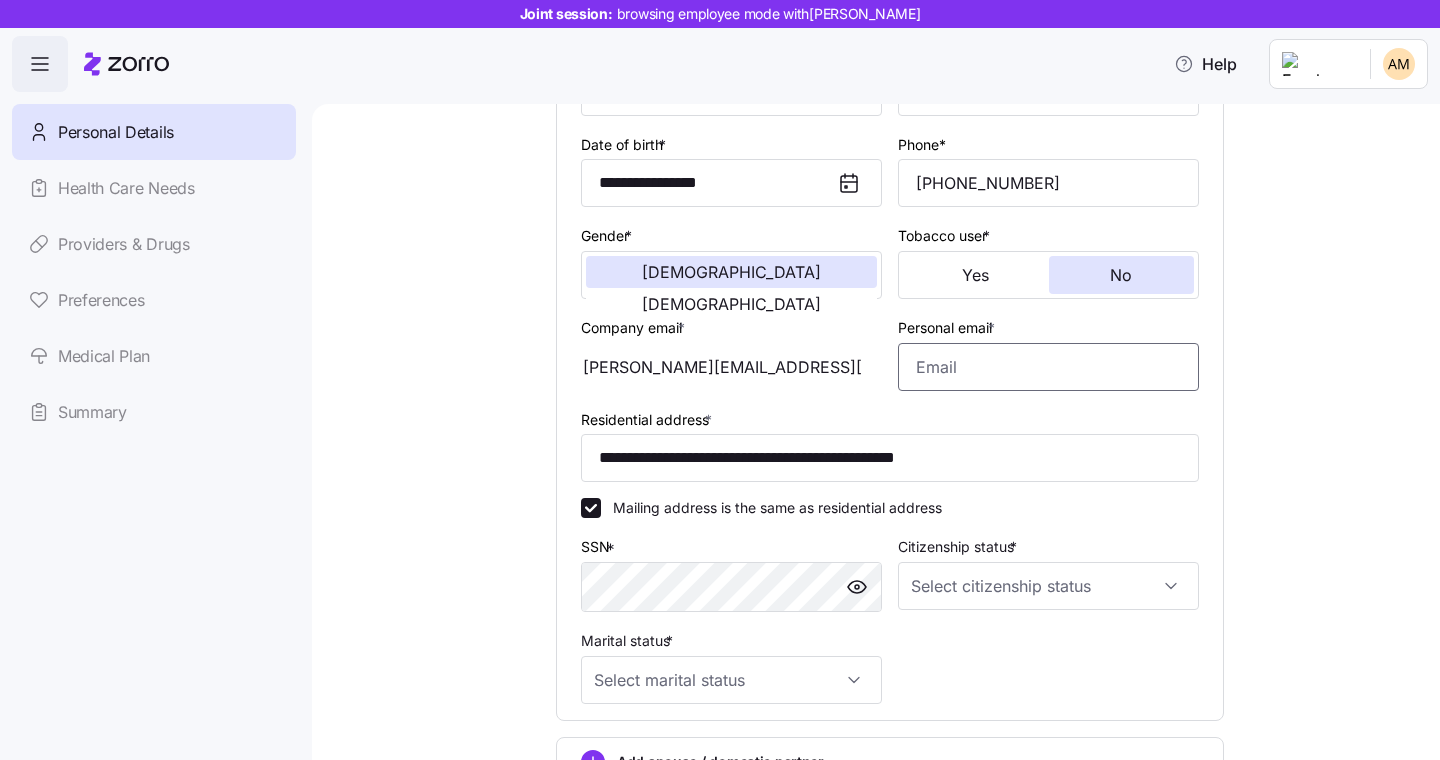 click on "Personal email  *" at bounding box center (1048, 367) 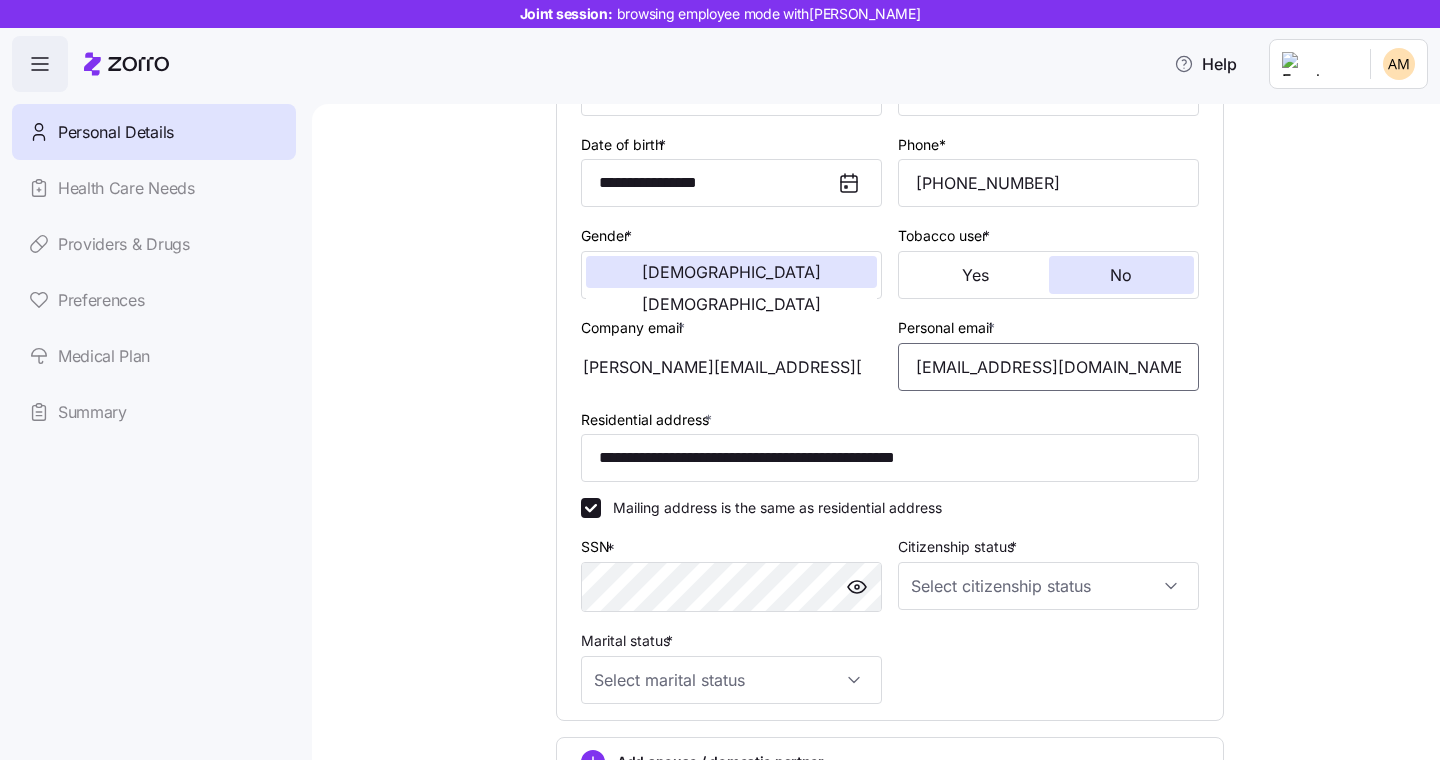 type on "moe.surkein@fake.com" 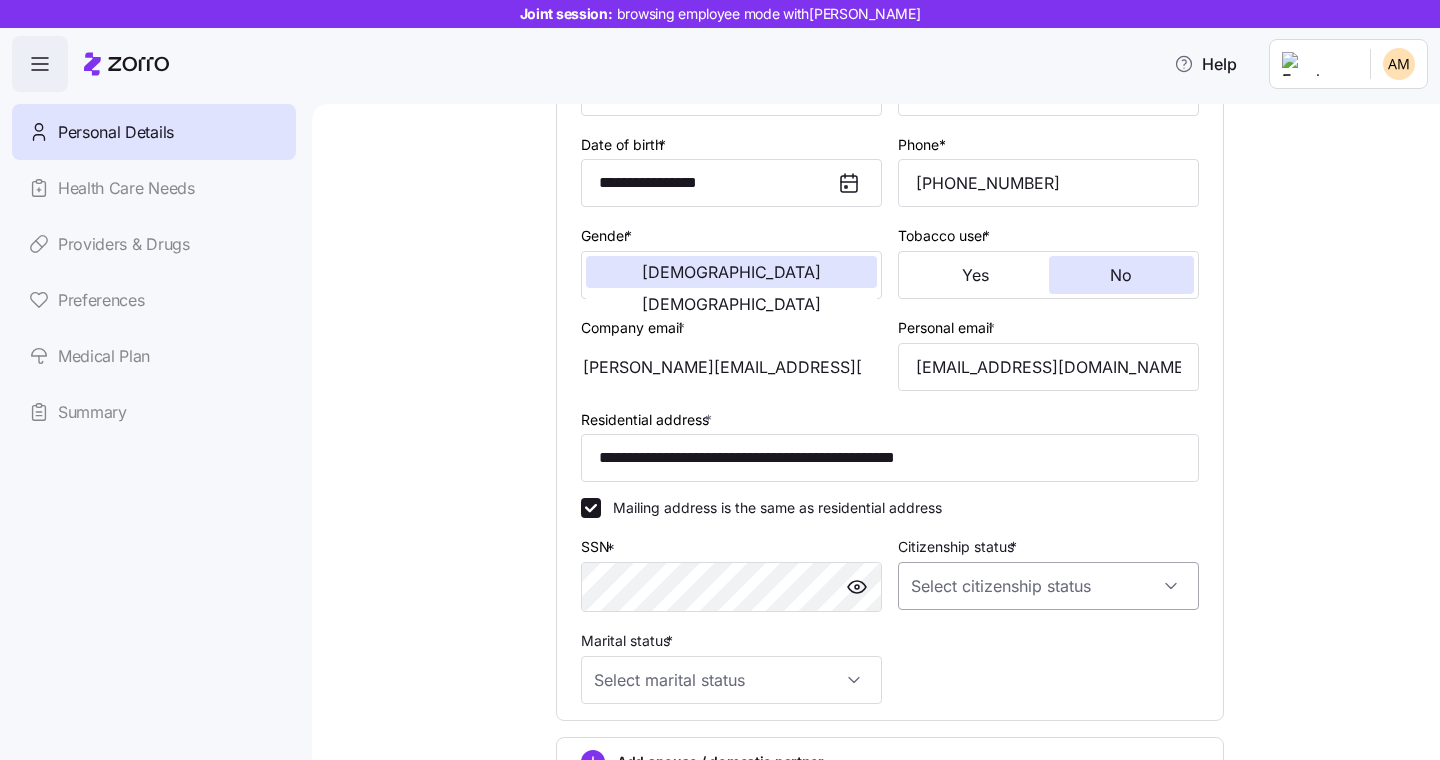 click on "Citizenship status  *" at bounding box center [1048, 586] 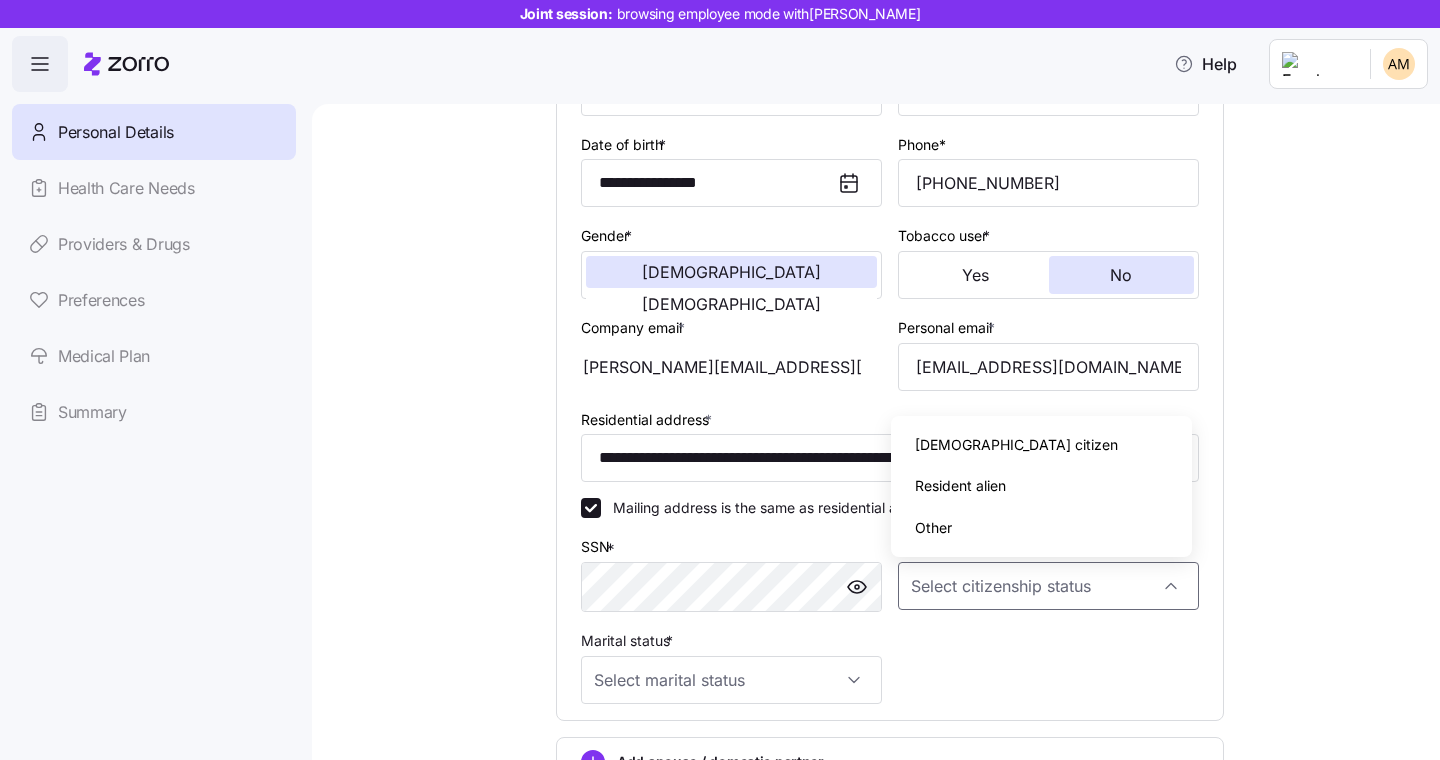 click on "[DEMOGRAPHIC_DATA] citizen" at bounding box center [1016, 445] 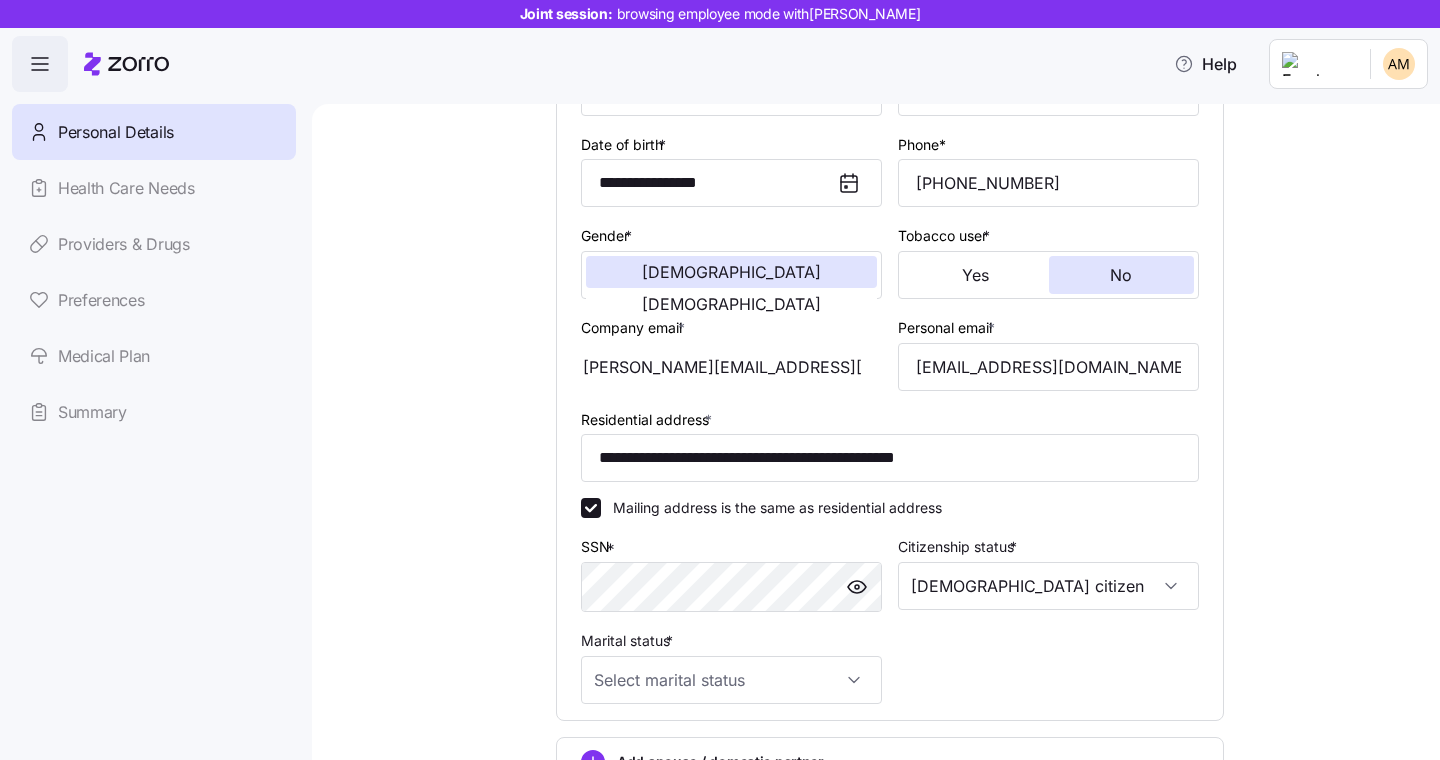scroll, scrollTop: 506, scrollLeft: 0, axis: vertical 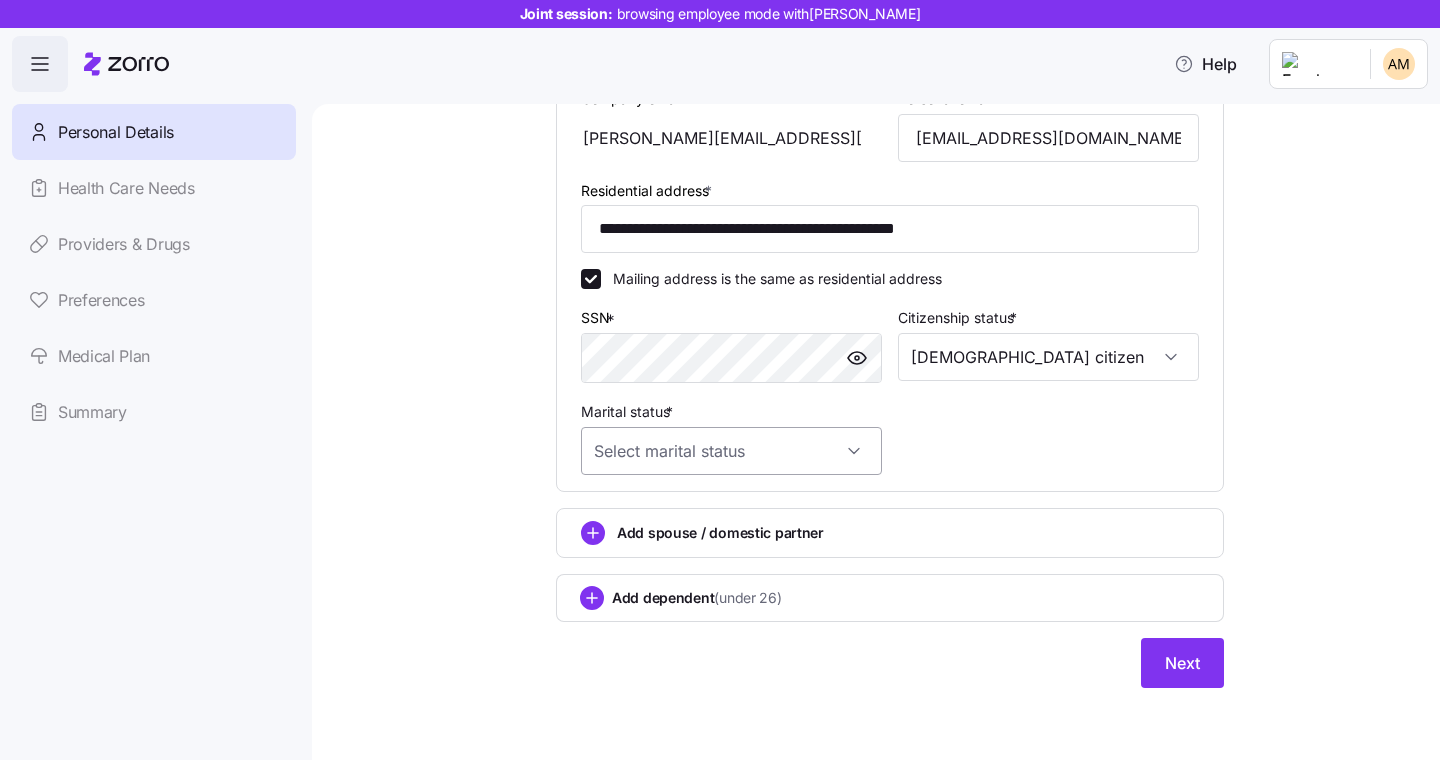 click on "Marital status  *" at bounding box center (731, 451) 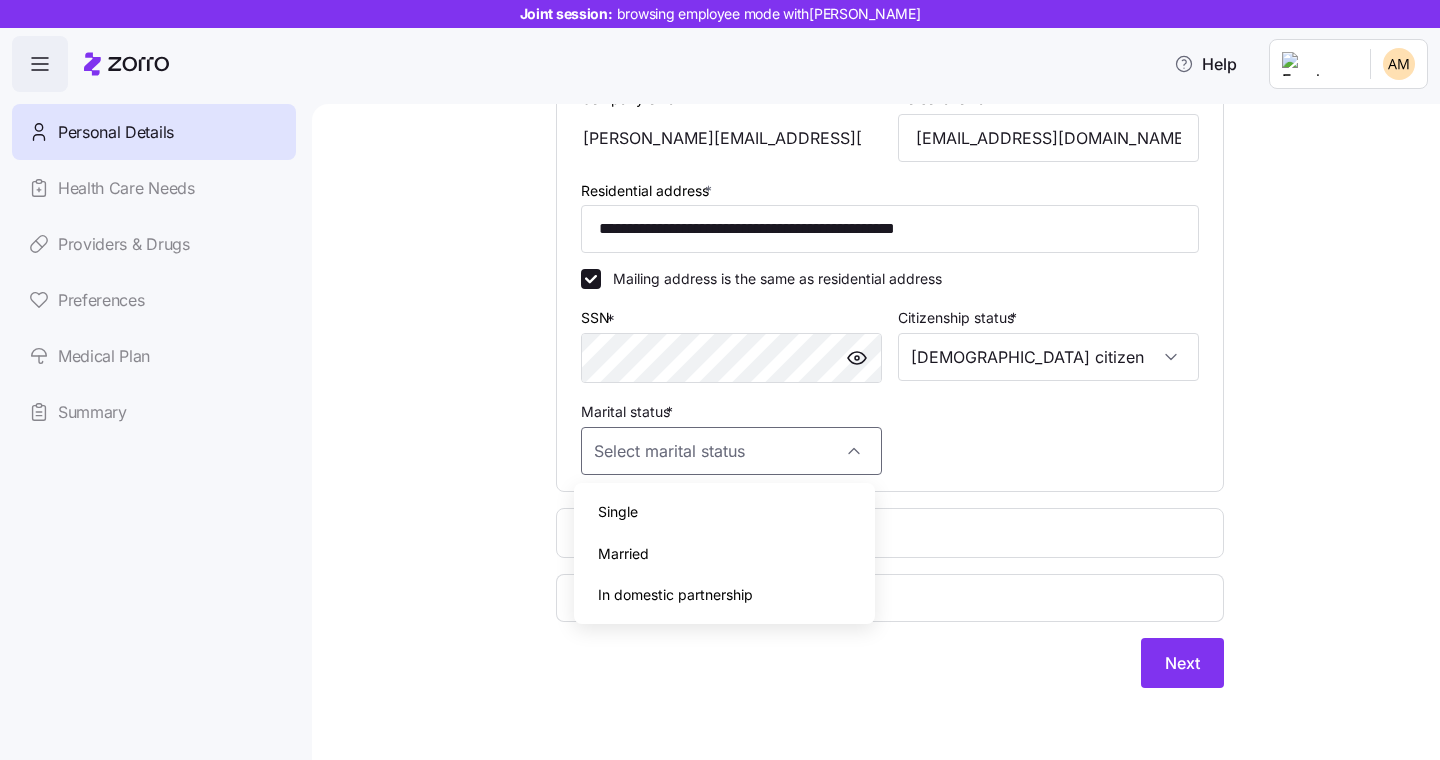 click on "Single" at bounding box center [724, 512] 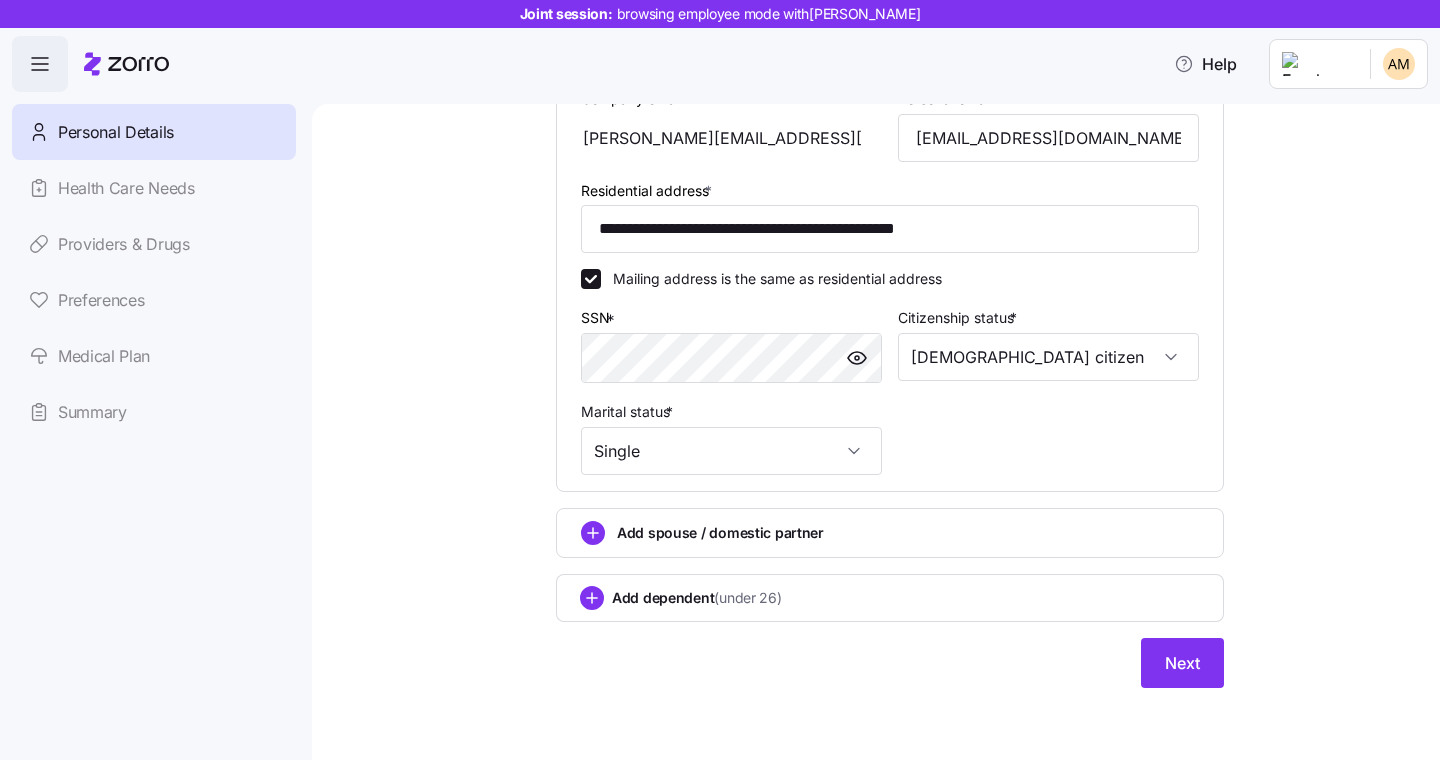 click on "**********" at bounding box center [890, 172] 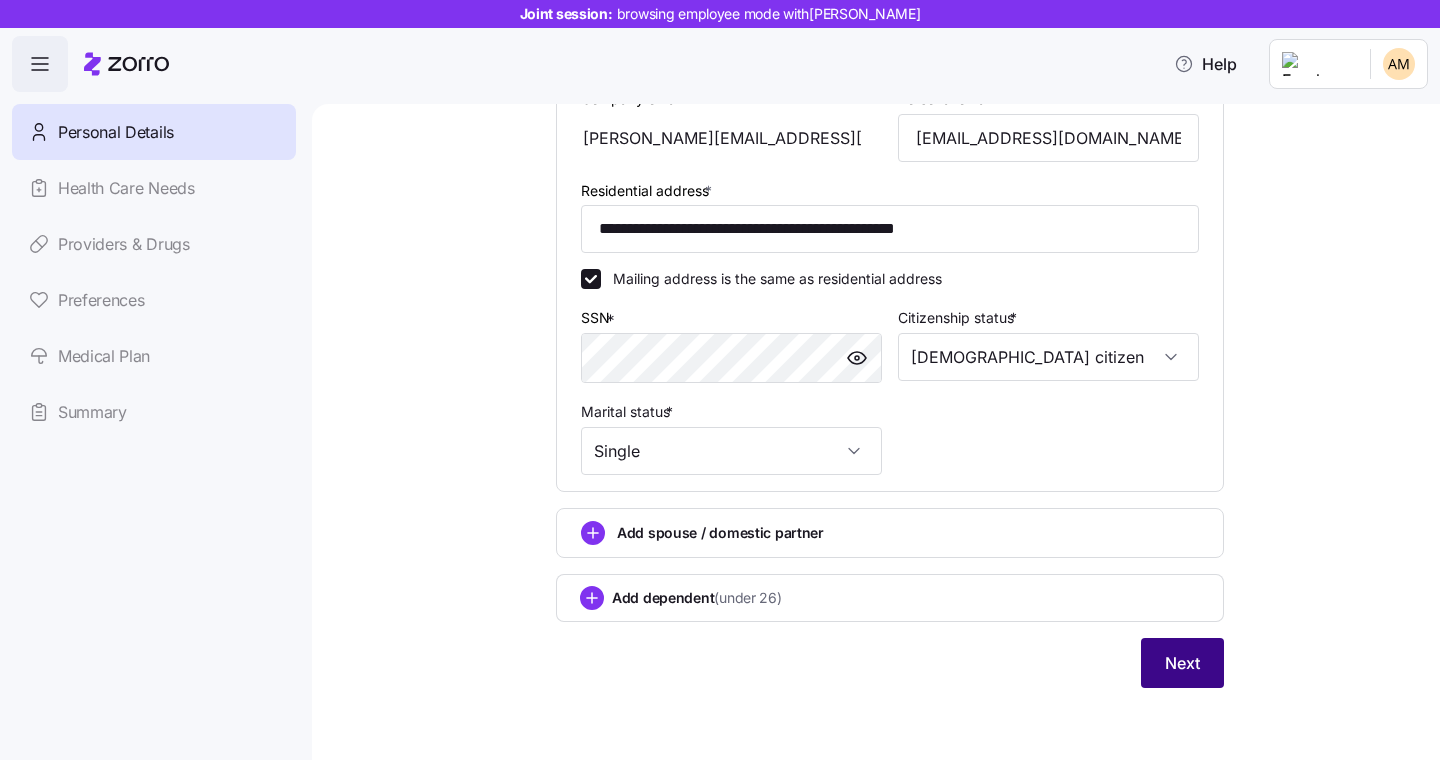 click on "Next" at bounding box center (1182, 663) 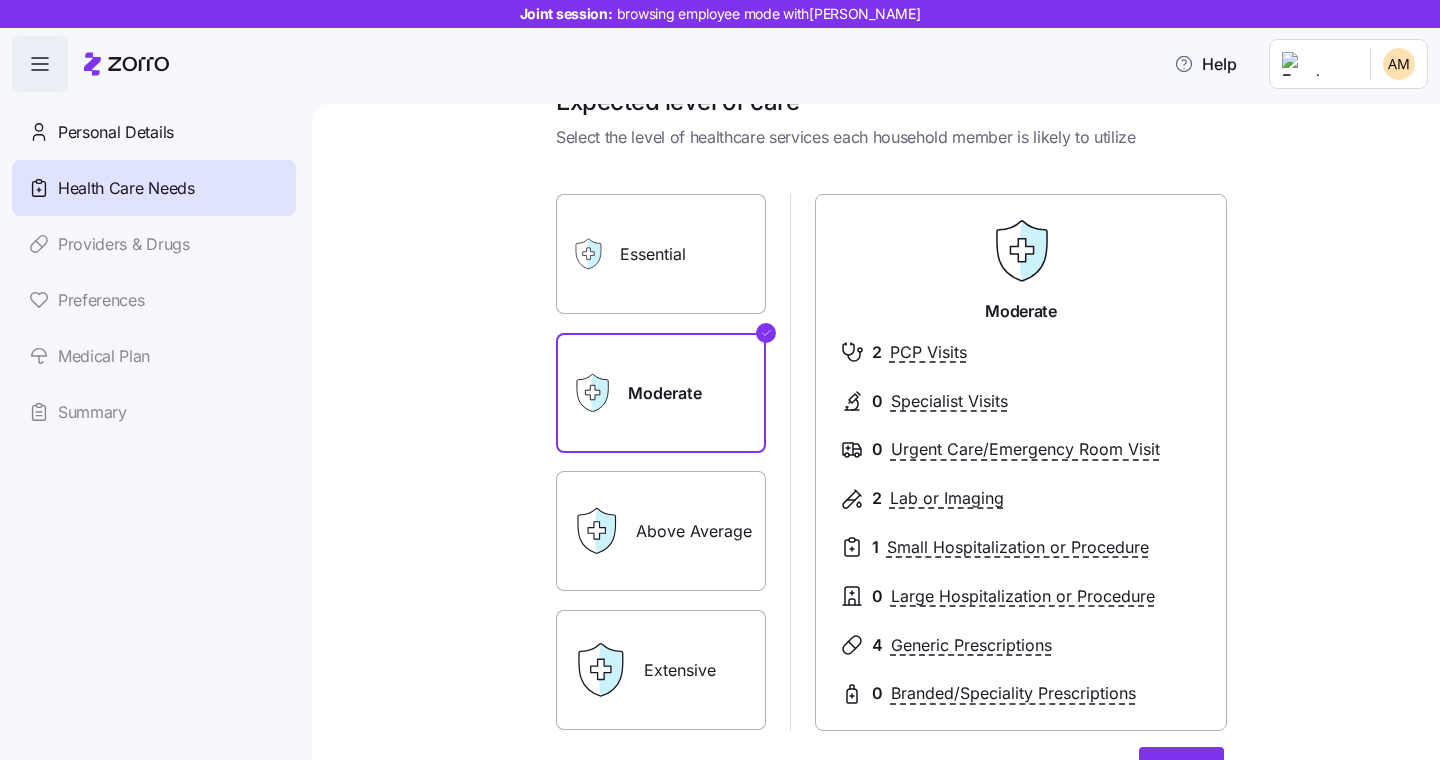 scroll, scrollTop: 182, scrollLeft: 0, axis: vertical 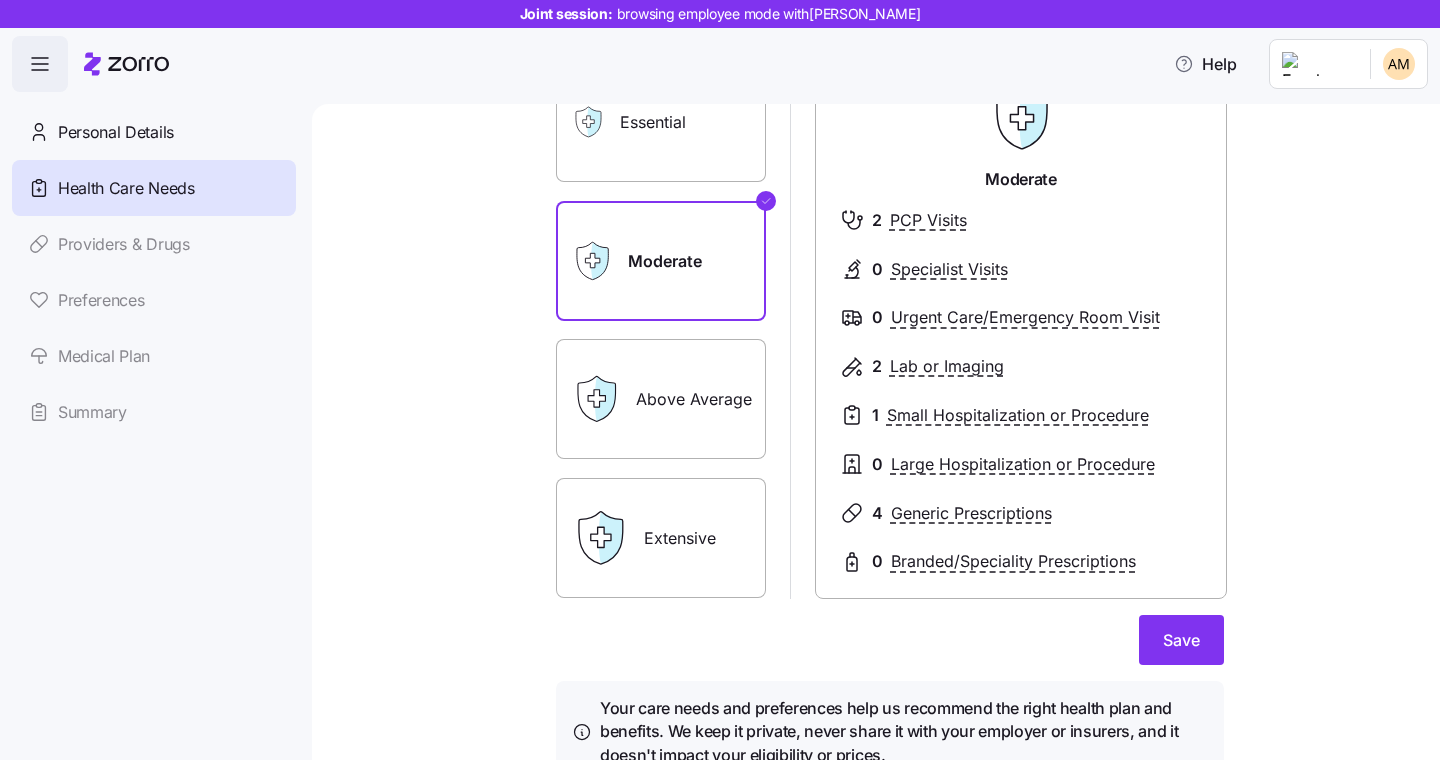 click on "Extensive" at bounding box center [661, 538] 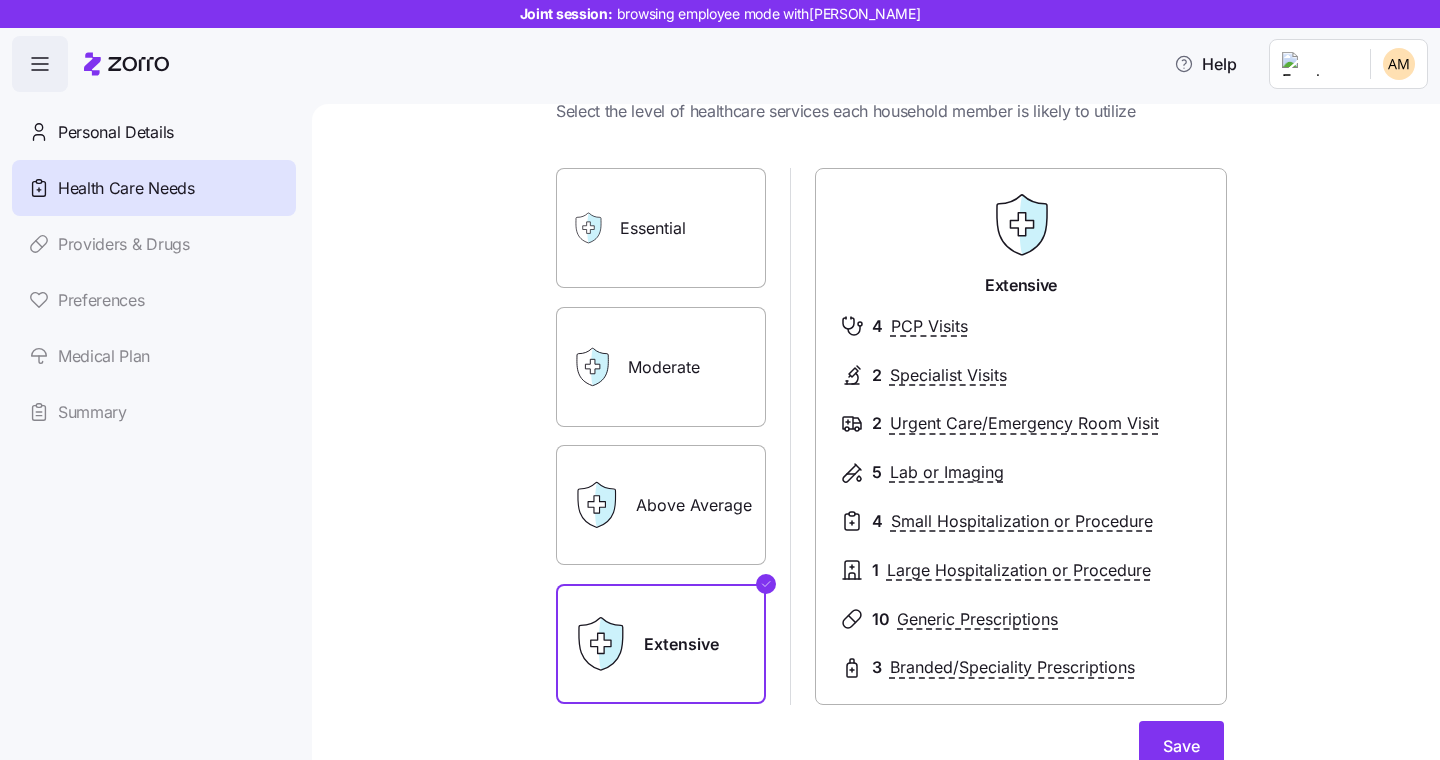 scroll, scrollTop: 74, scrollLeft: 0, axis: vertical 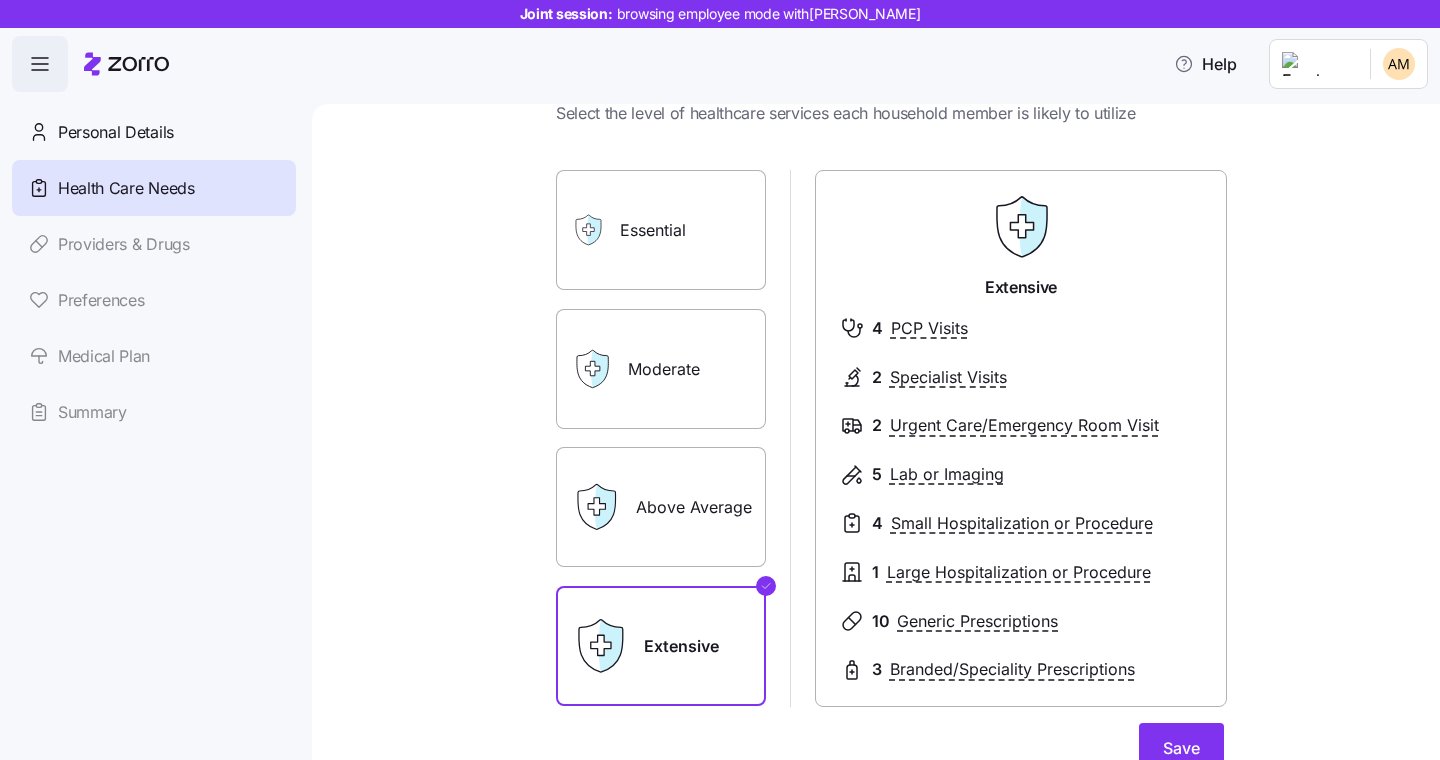 click on "Essential" at bounding box center (661, 230) 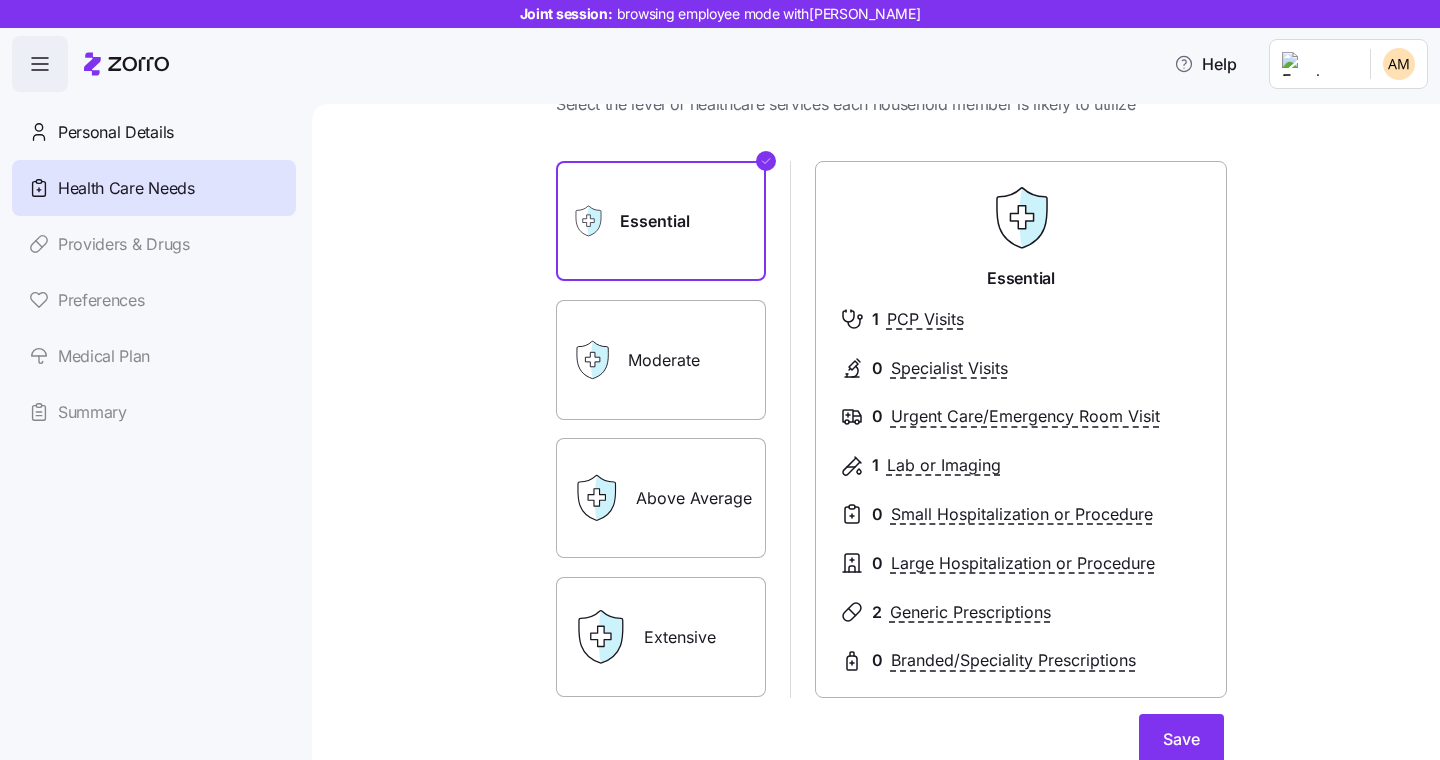 scroll, scrollTop: 102, scrollLeft: 0, axis: vertical 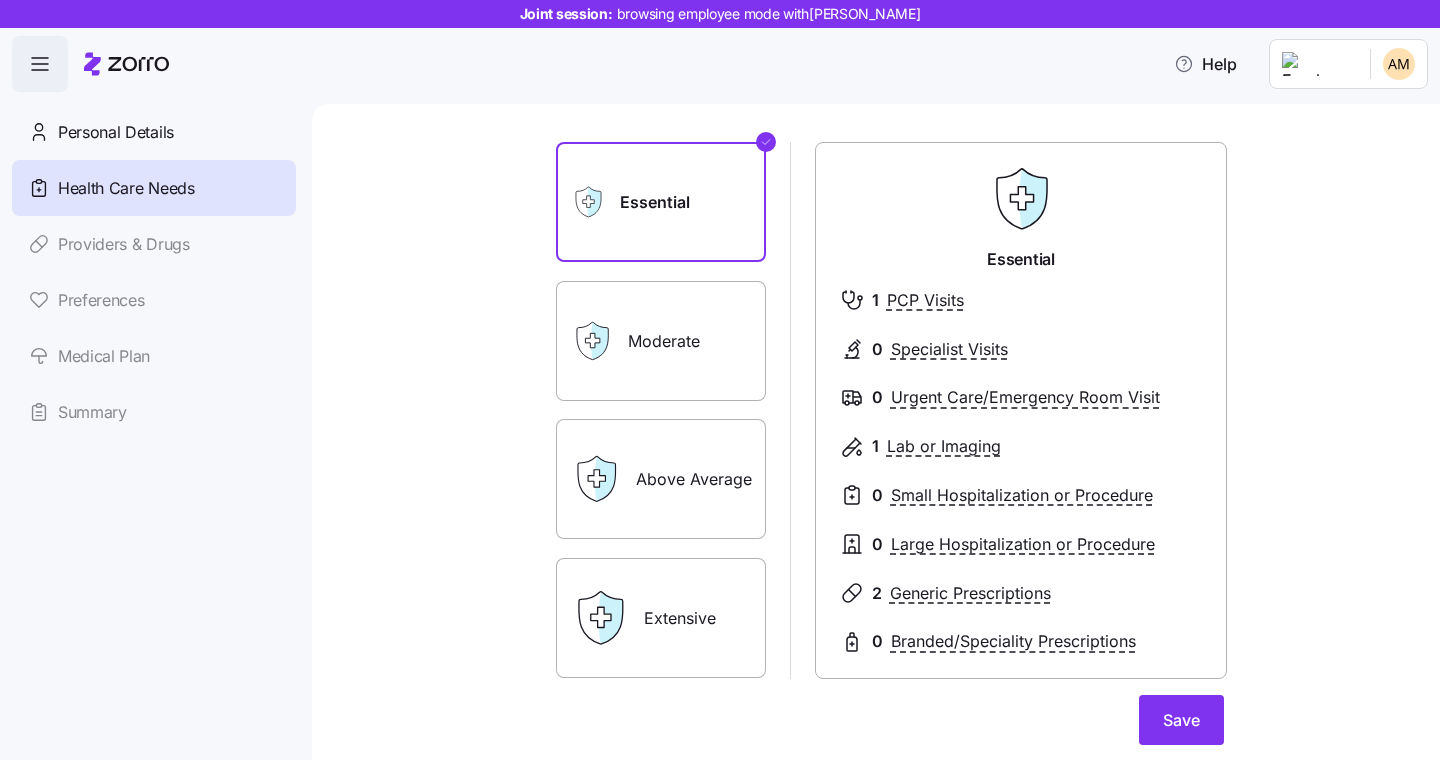 click on "Moderate" at bounding box center [661, 341] 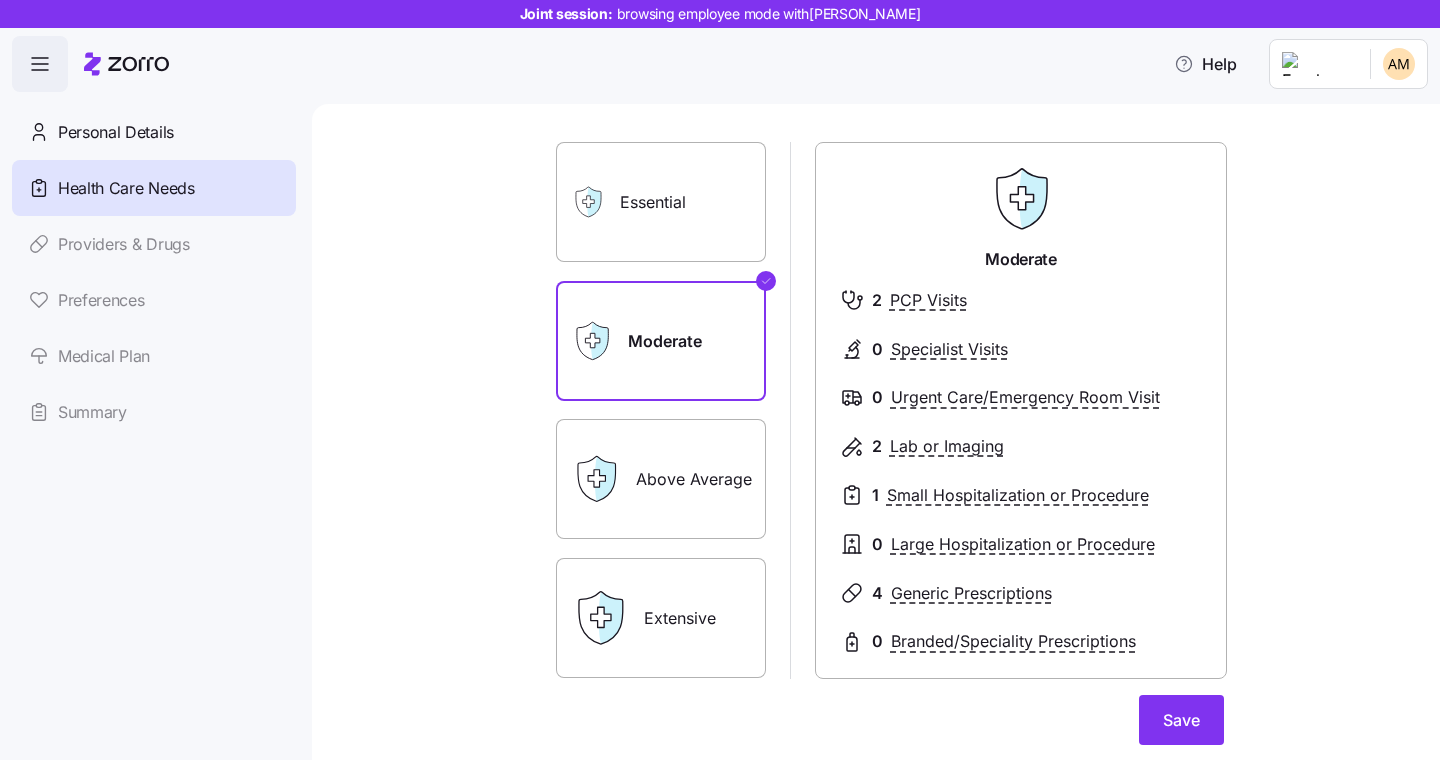 click on "Above Average" at bounding box center [661, 479] 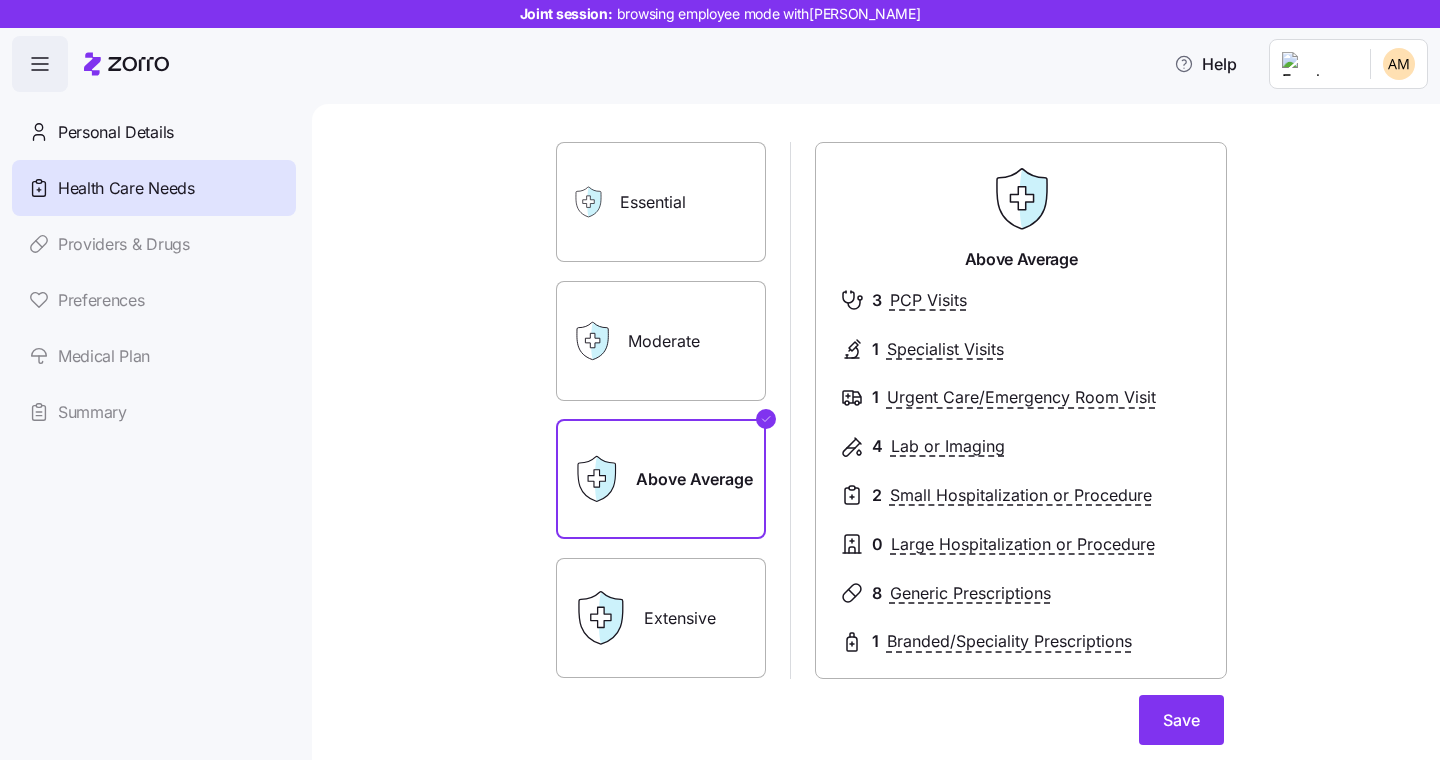 click on "Essential" at bounding box center (661, 202) 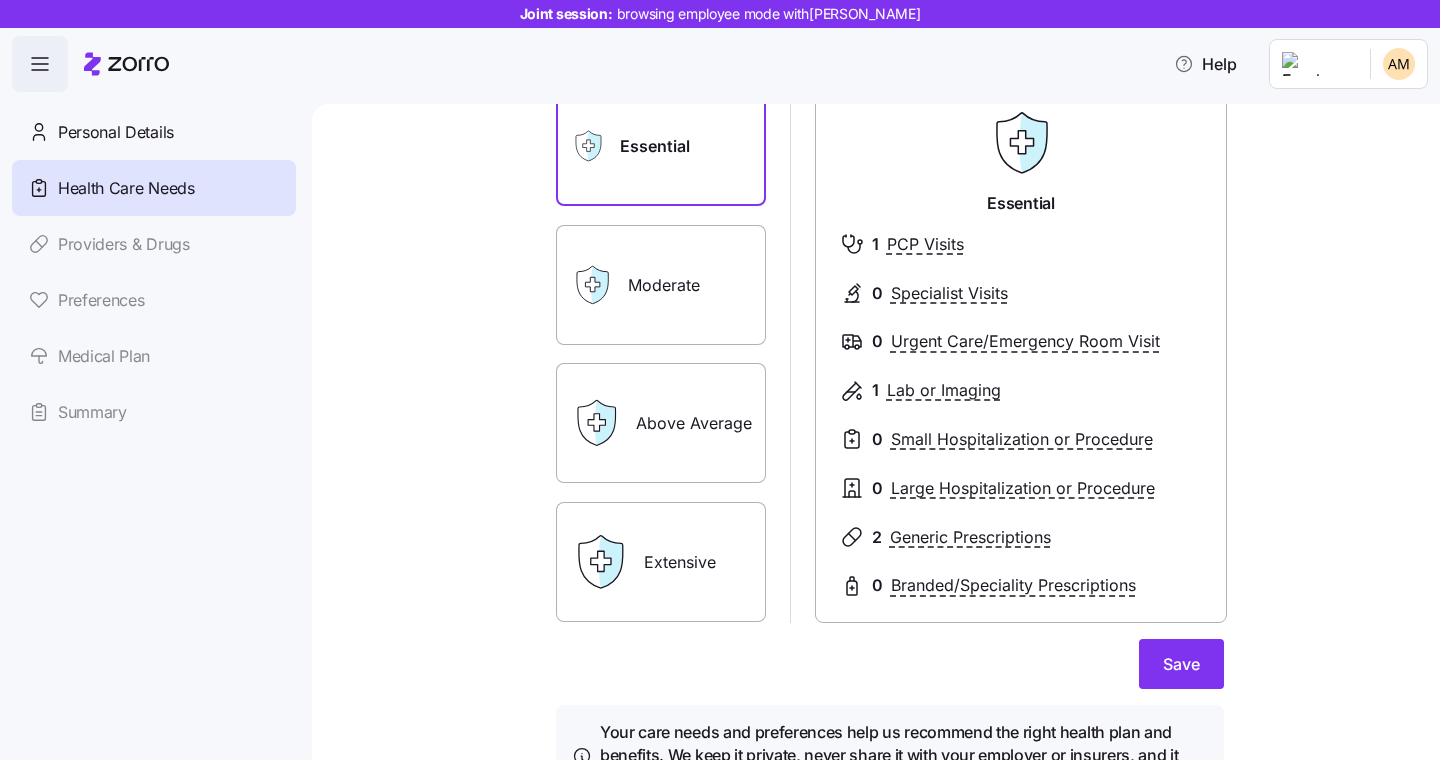 scroll, scrollTop: 265, scrollLeft: 0, axis: vertical 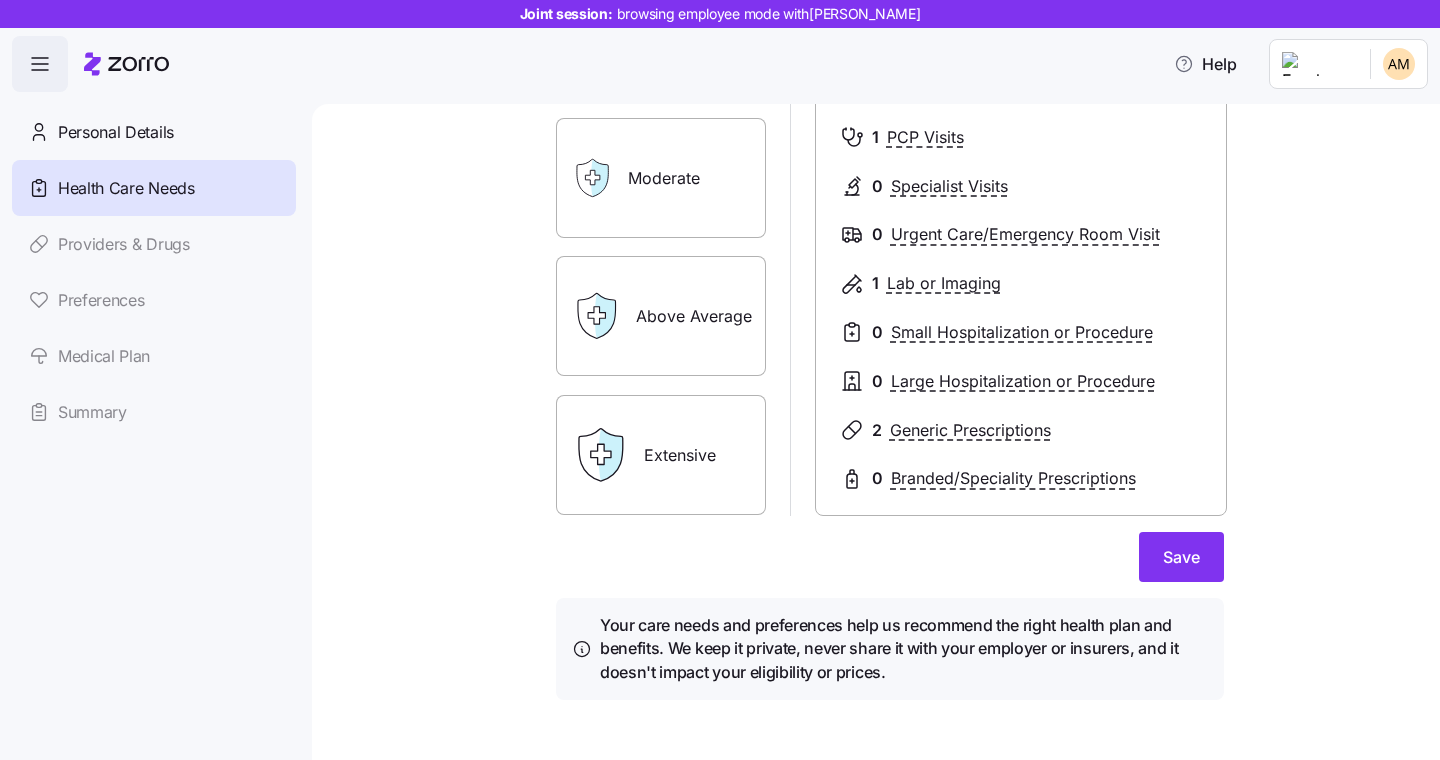 click on "Moderate" at bounding box center (661, 178) 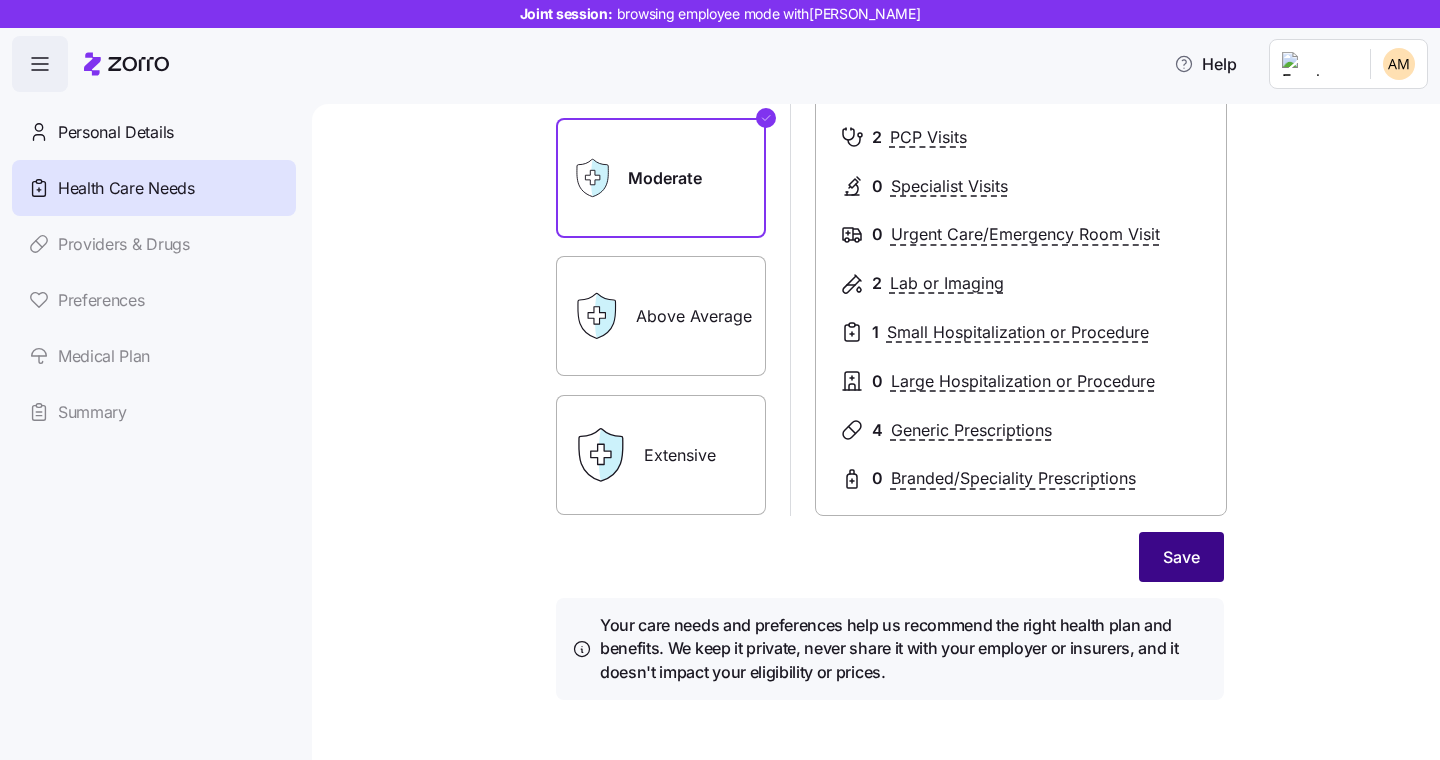 click on "Save" at bounding box center (1181, 557) 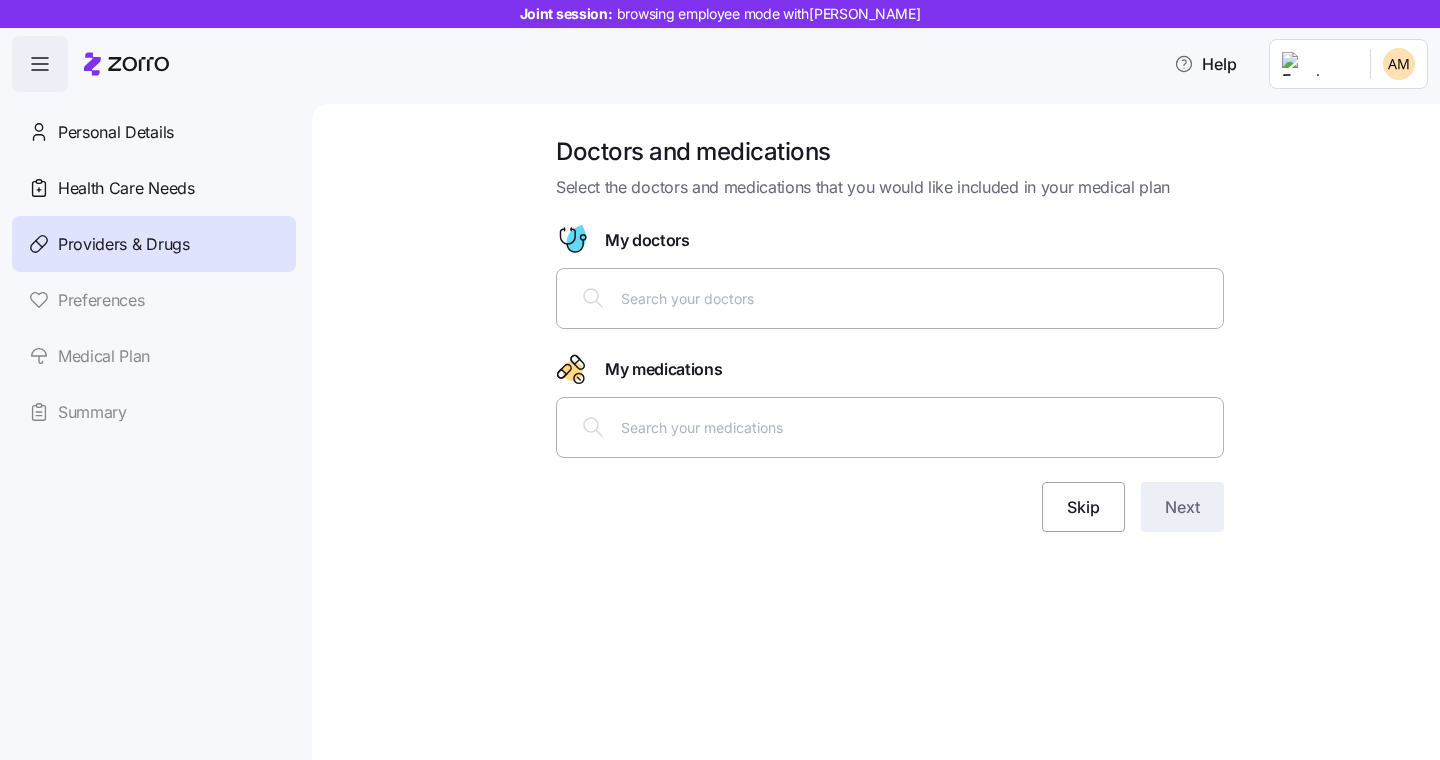 click at bounding box center (890, 298) 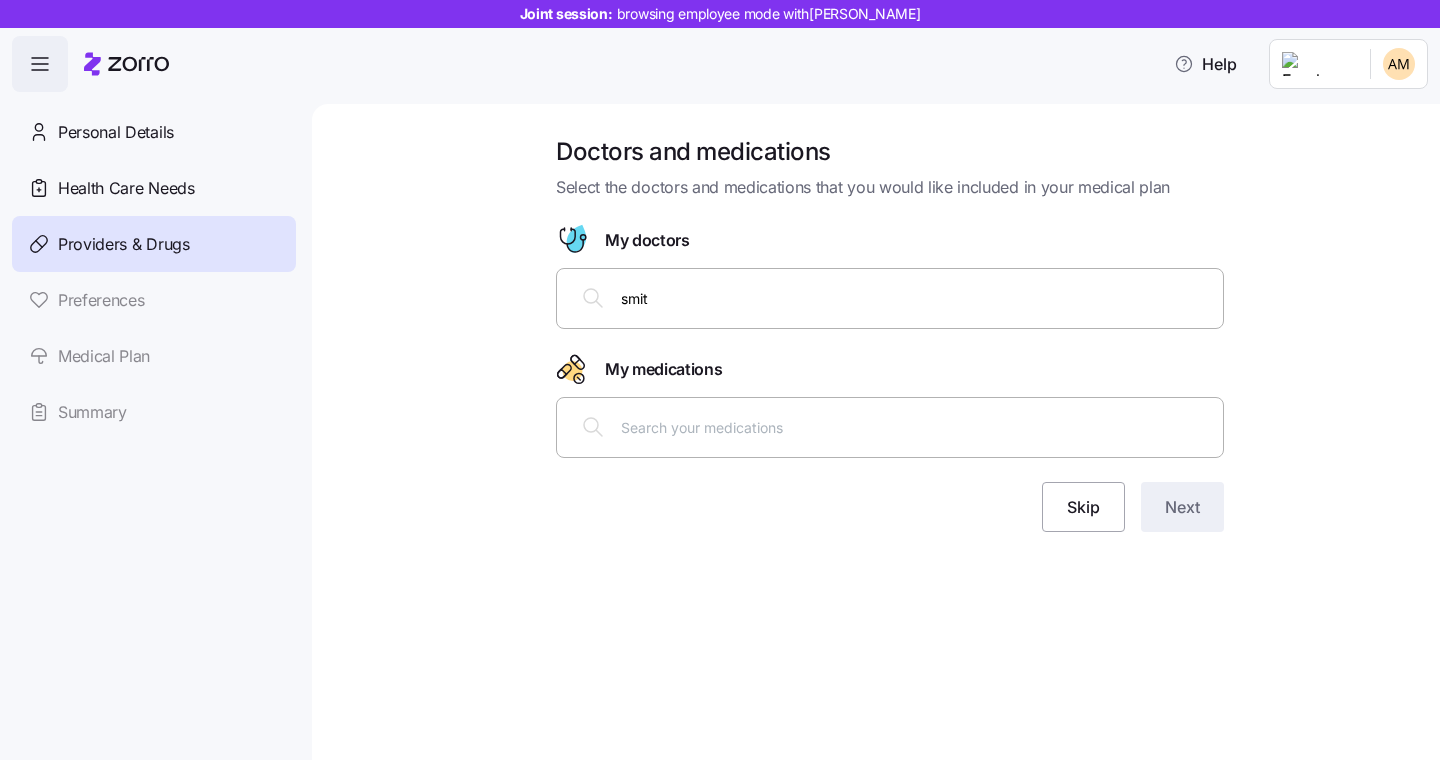 type on "smith" 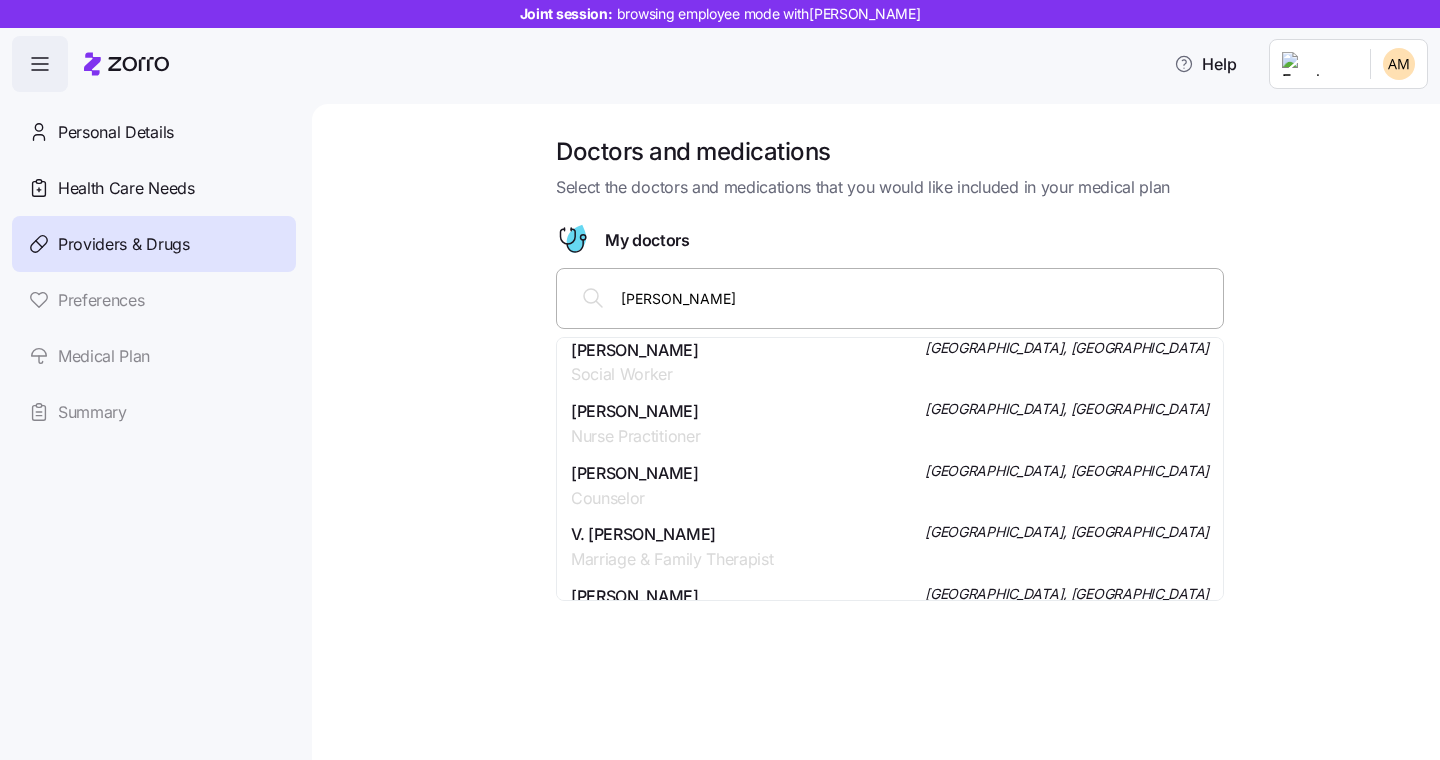 scroll, scrollTop: 1428, scrollLeft: 0, axis: vertical 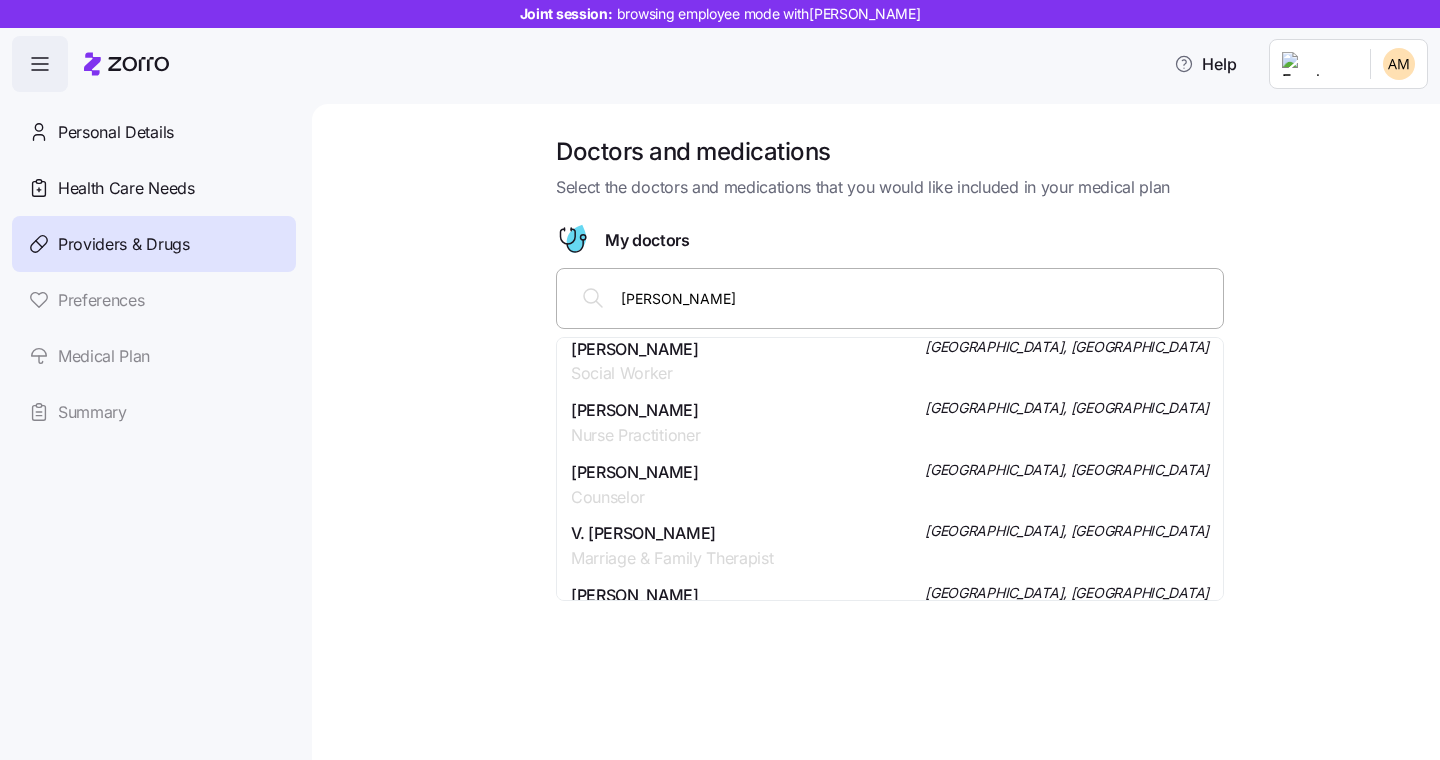 click on "Mr. Willis Smith Nurse Practitioner San Francisco, CA" at bounding box center [890, 423] 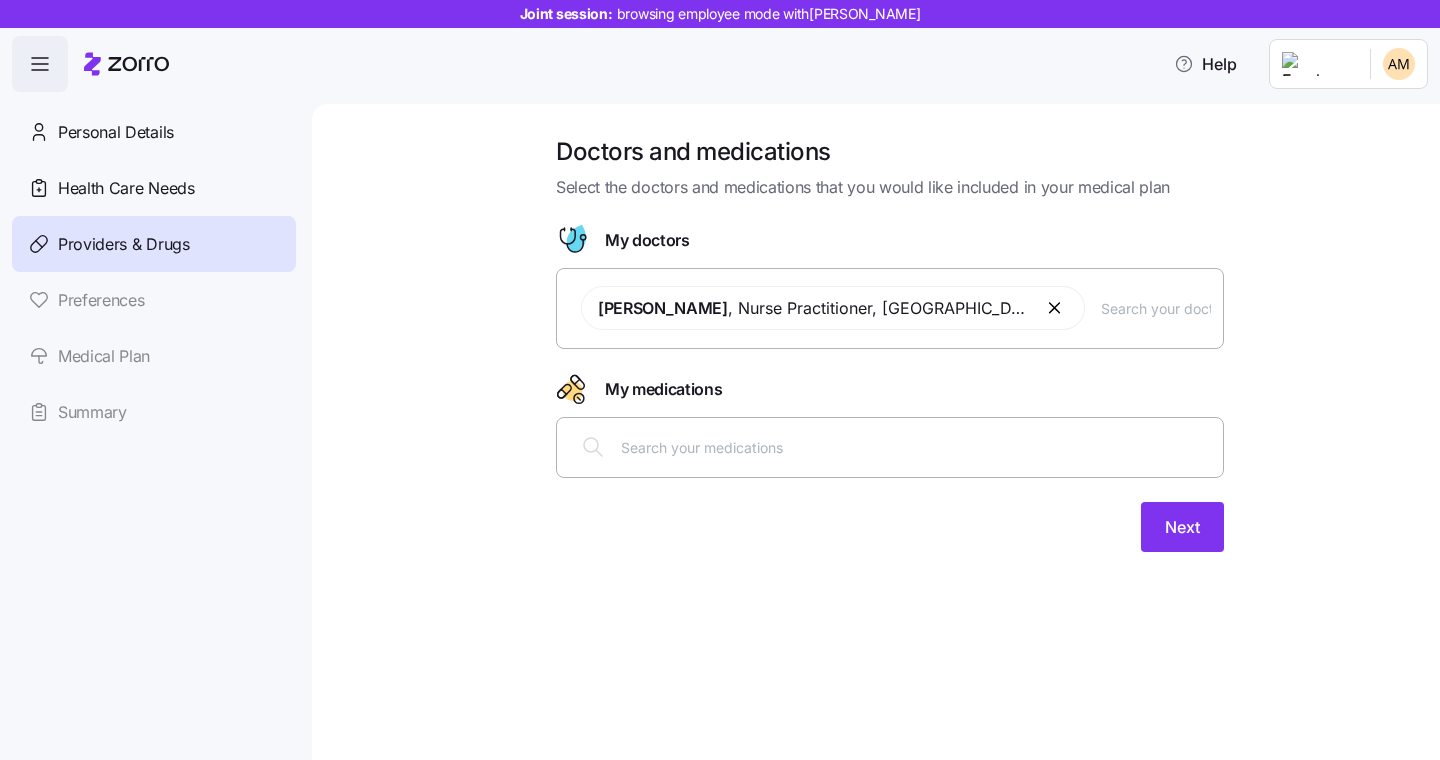 click at bounding box center (916, 447) 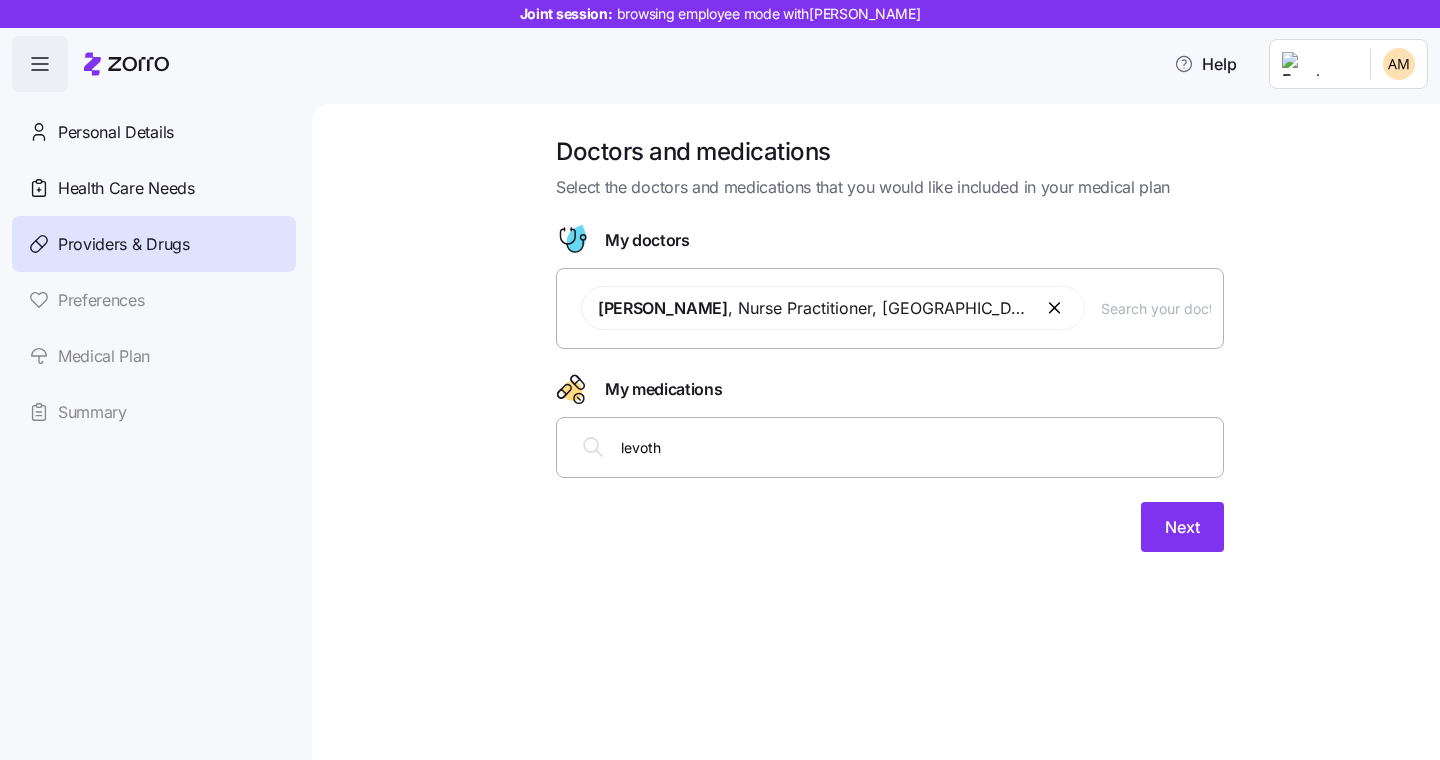 type on "levothy" 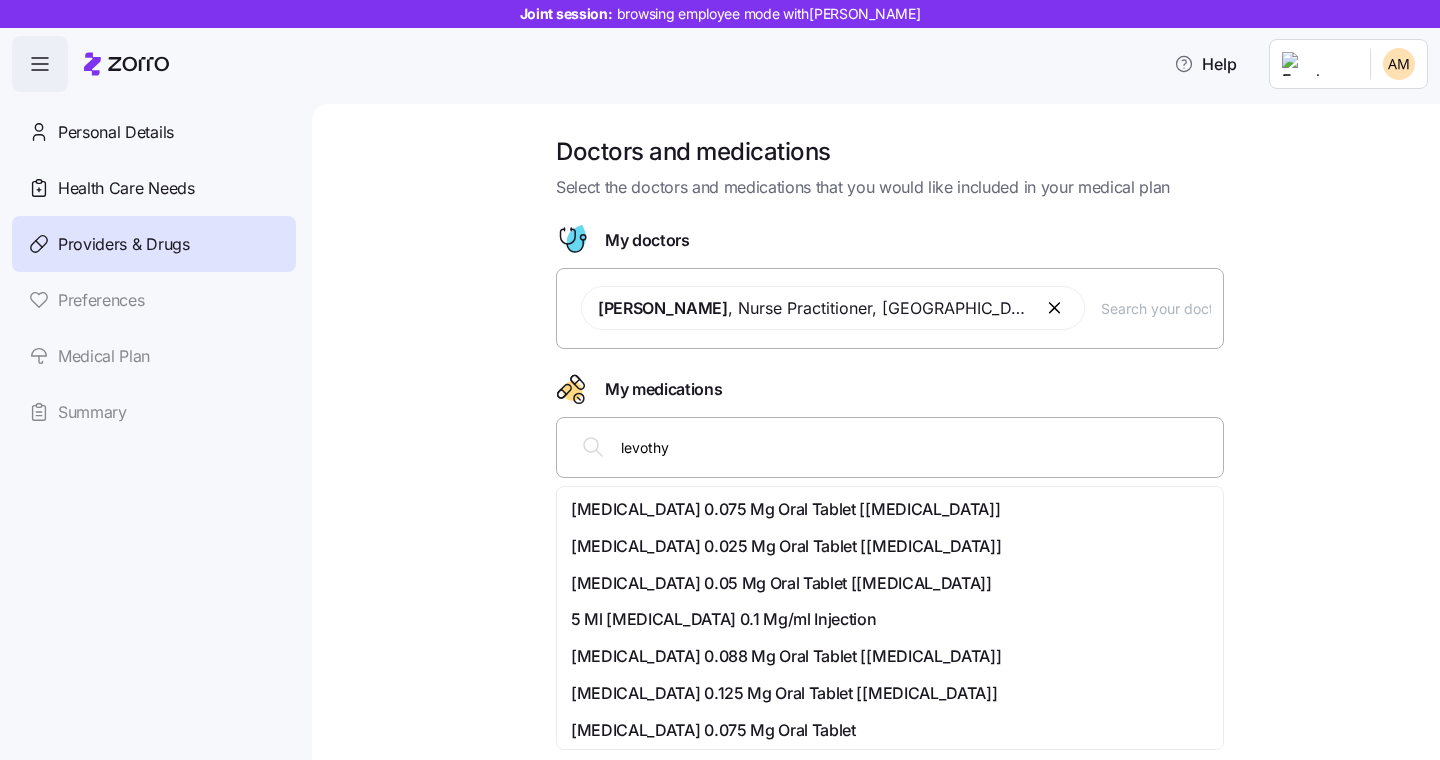 click on "Levothyroxine Sodium 0.075 Mg Oral Tablet [levoxyl]" at bounding box center (785, 509) 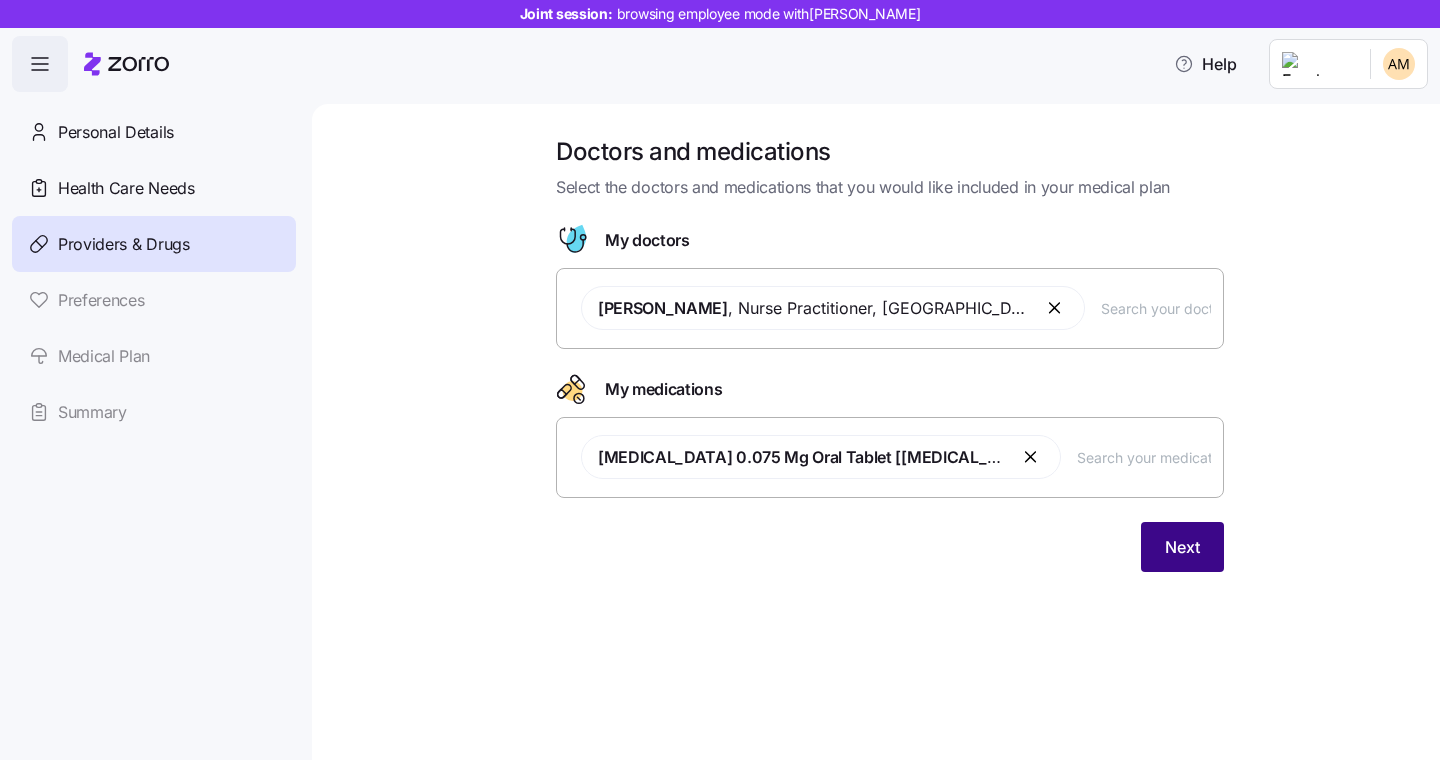 click on "Next" at bounding box center (1182, 547) 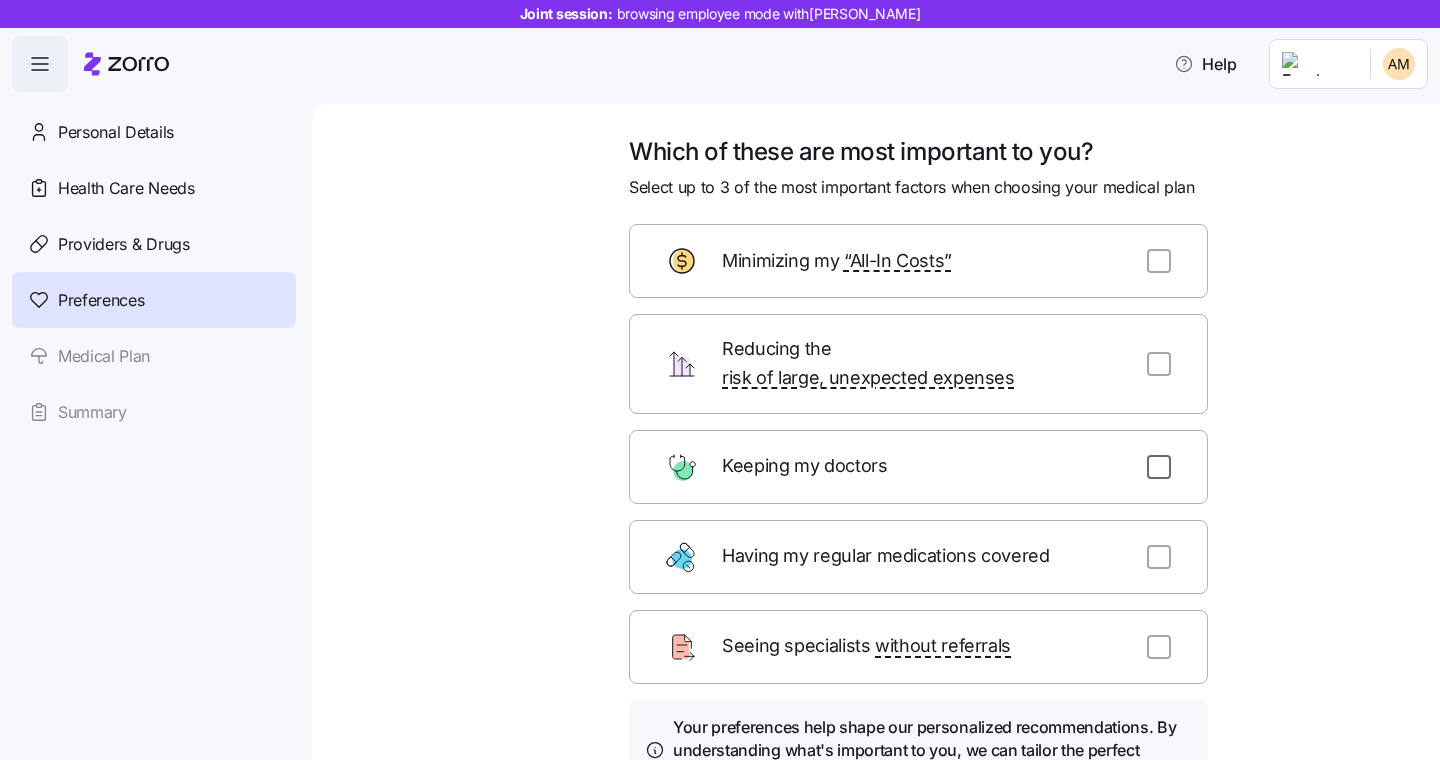 click at bounding box center (1159, 467) 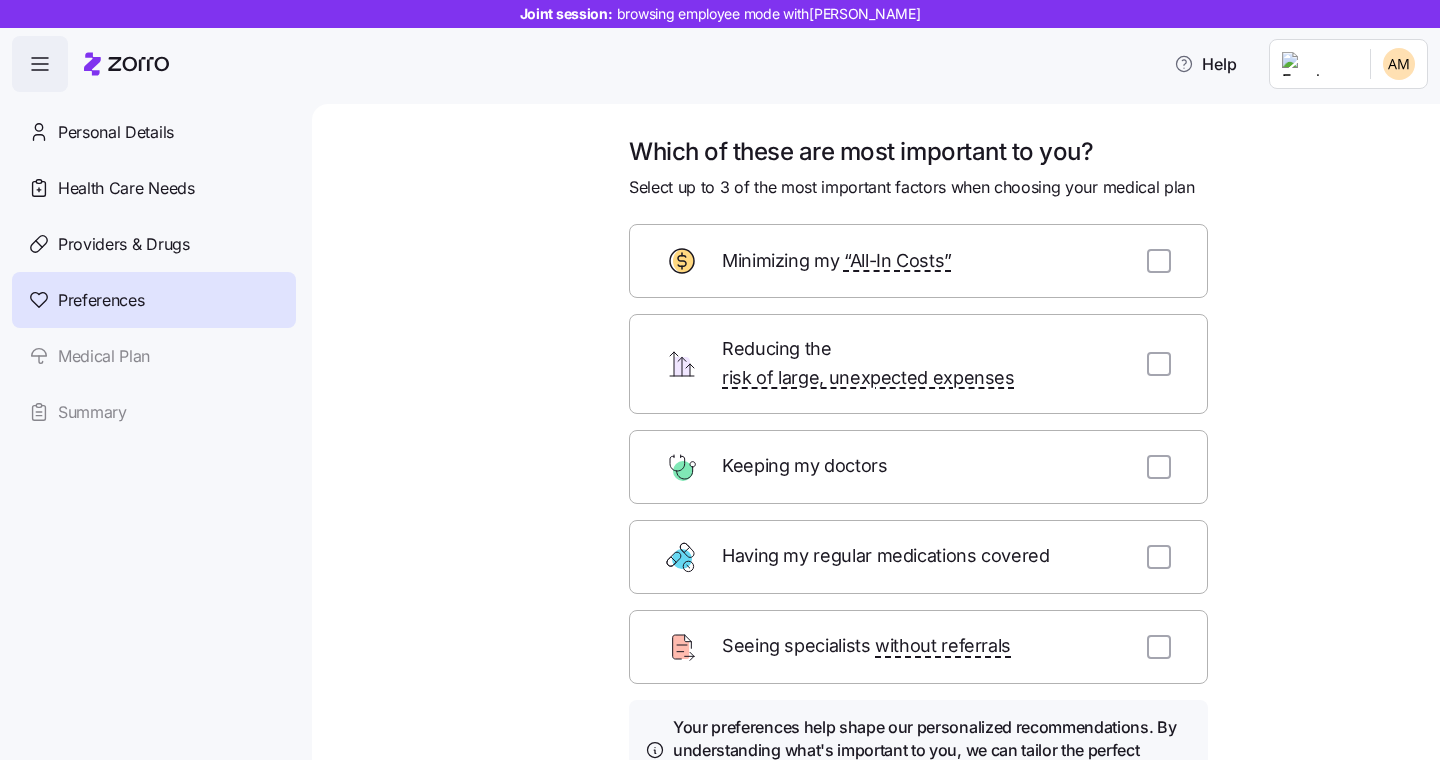 click on "Keeping my doctors" at bounding box center [918, 467] 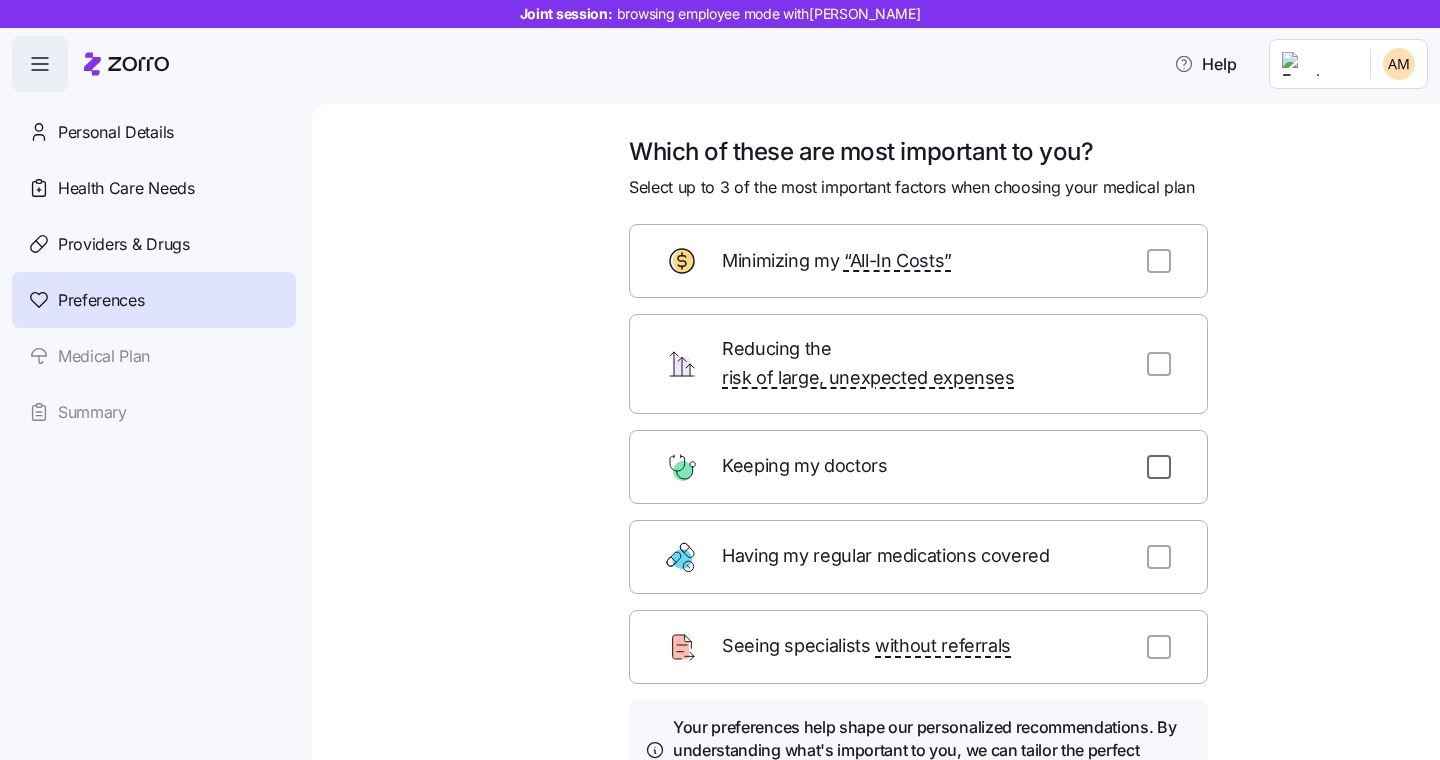 click at bounding box center (1159, 467) 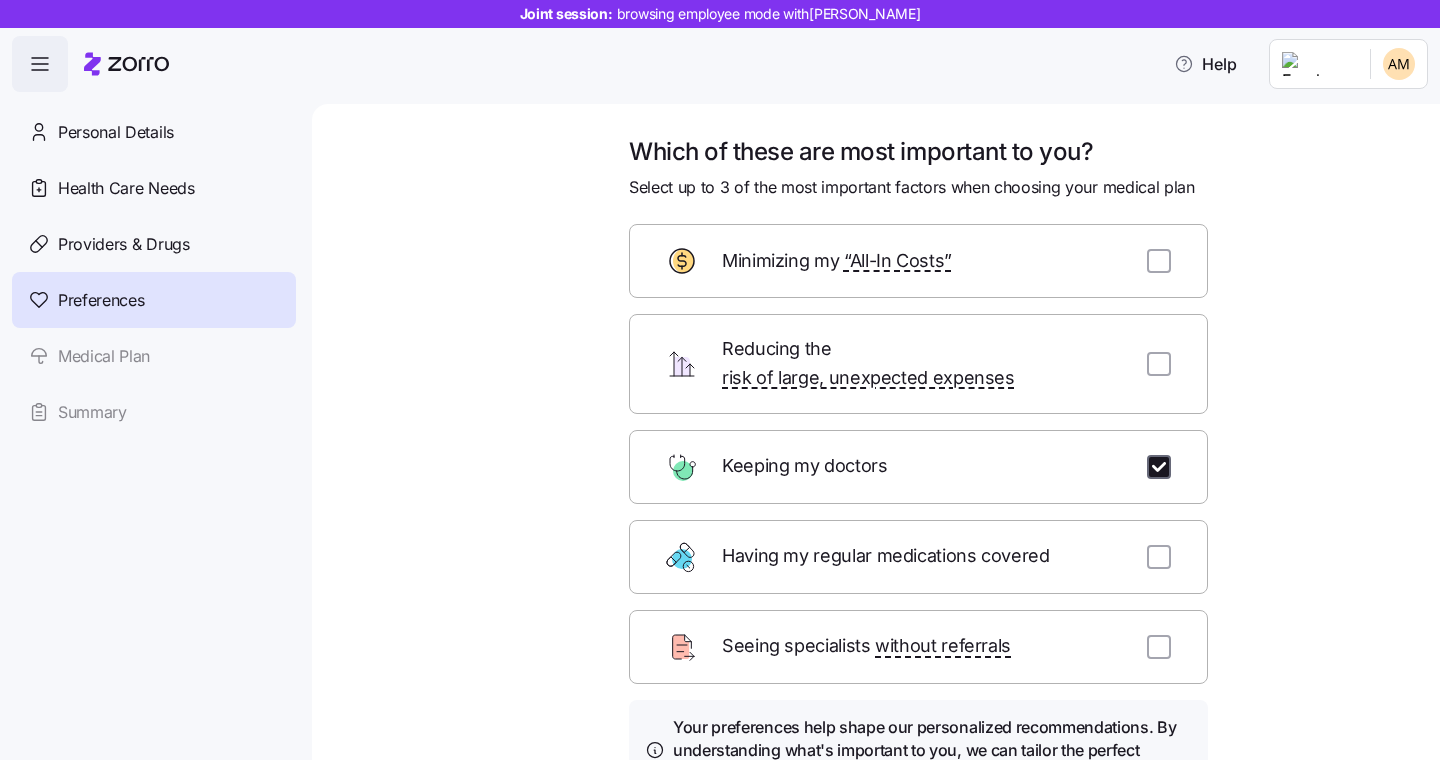 checkbox on "true" 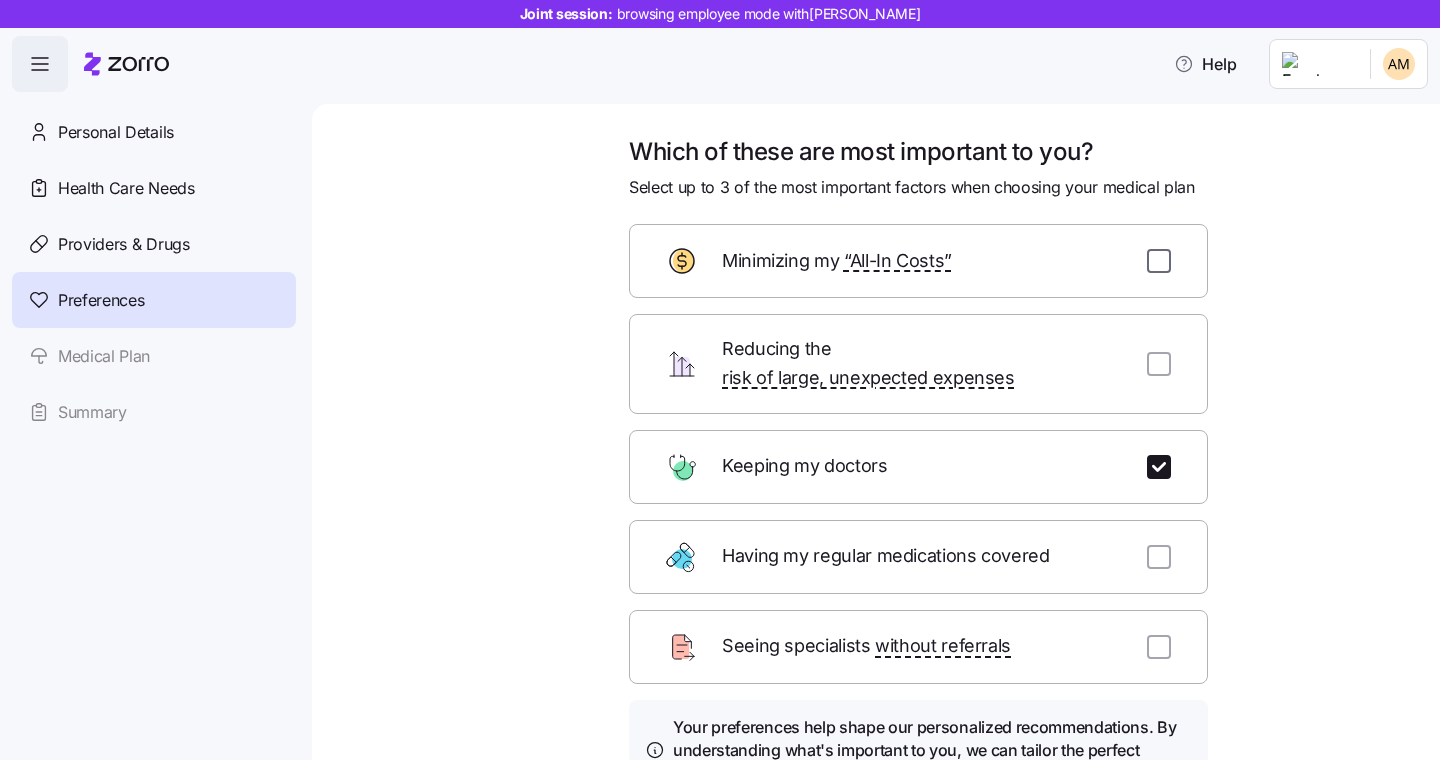click at bounding box center (1159, 261) 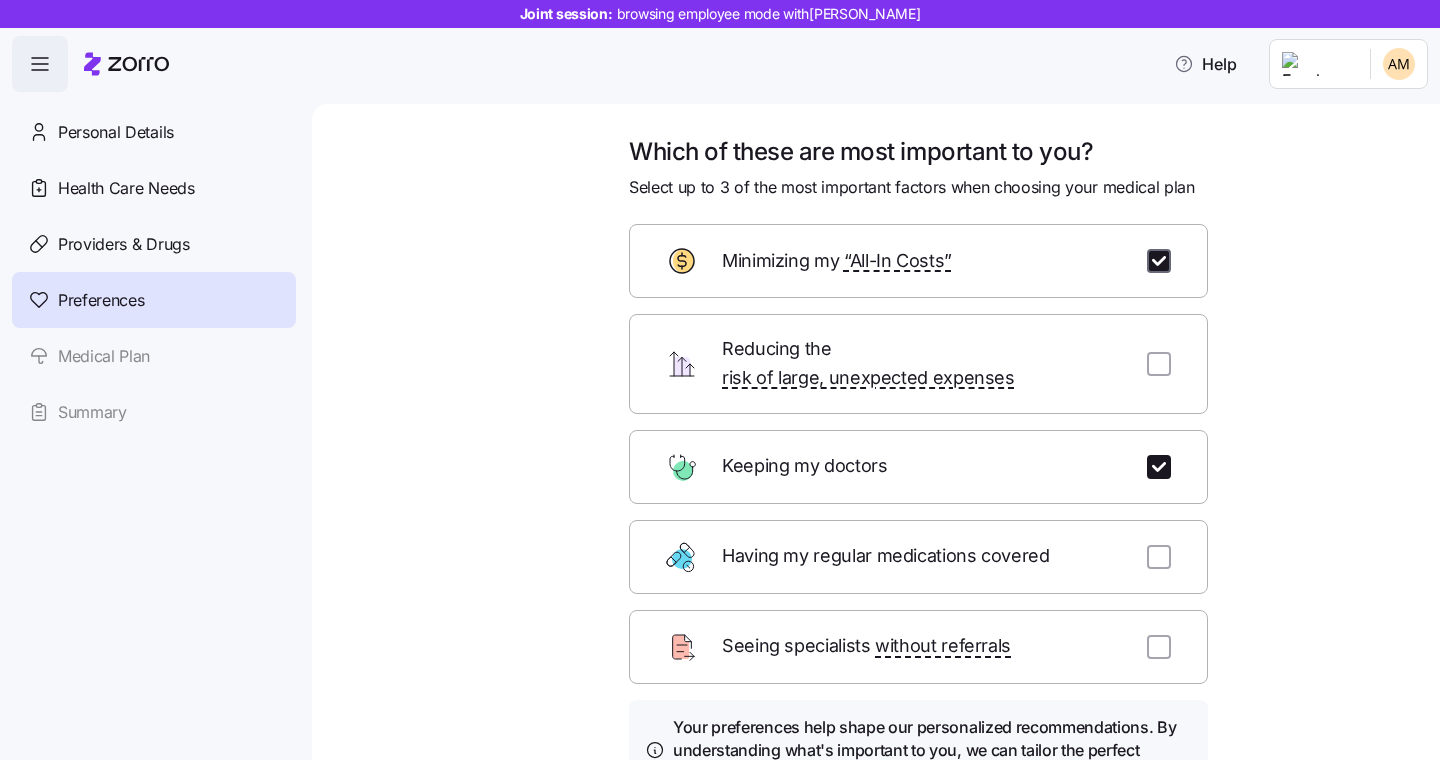 checkbox on "true" 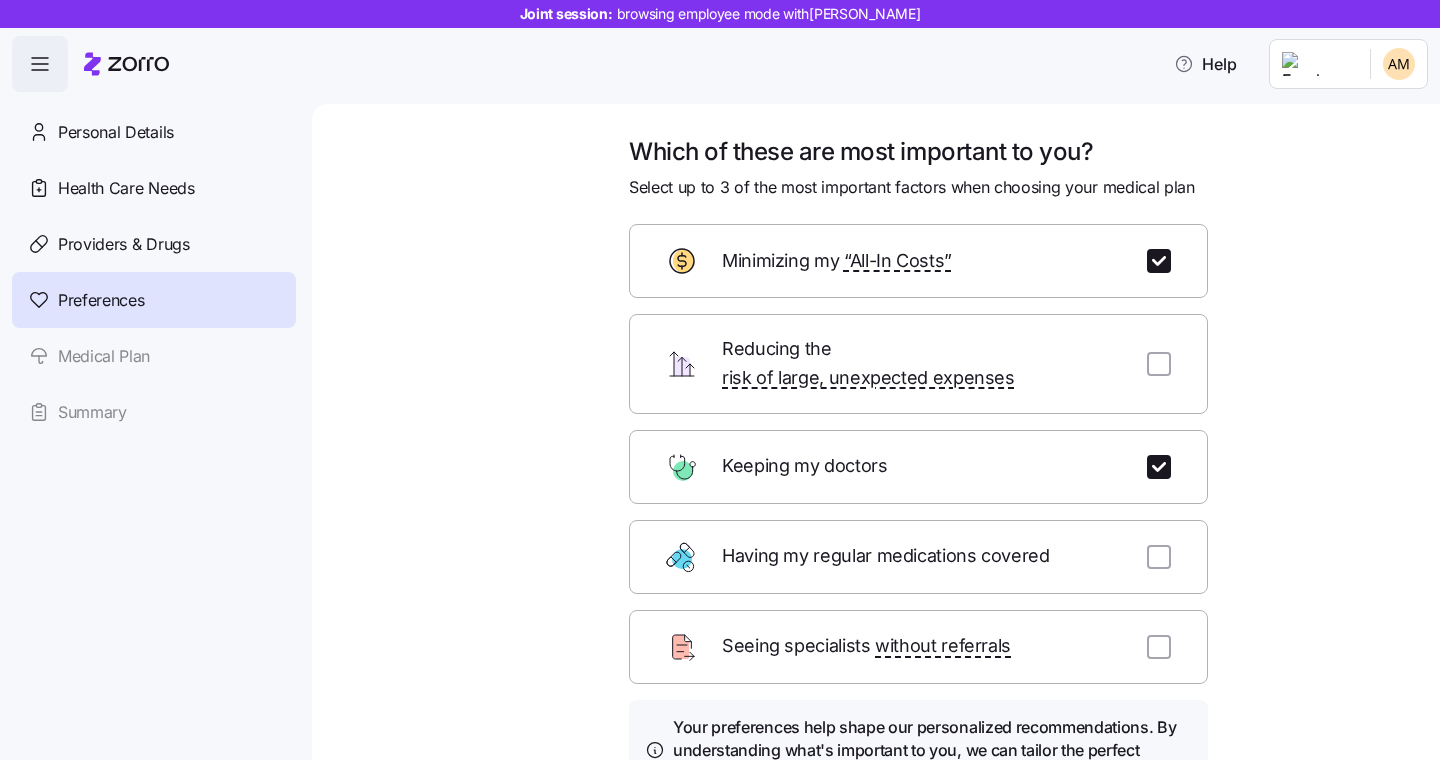 click on "Seeing specialists    without referrals" at bounding box center [918, 647] 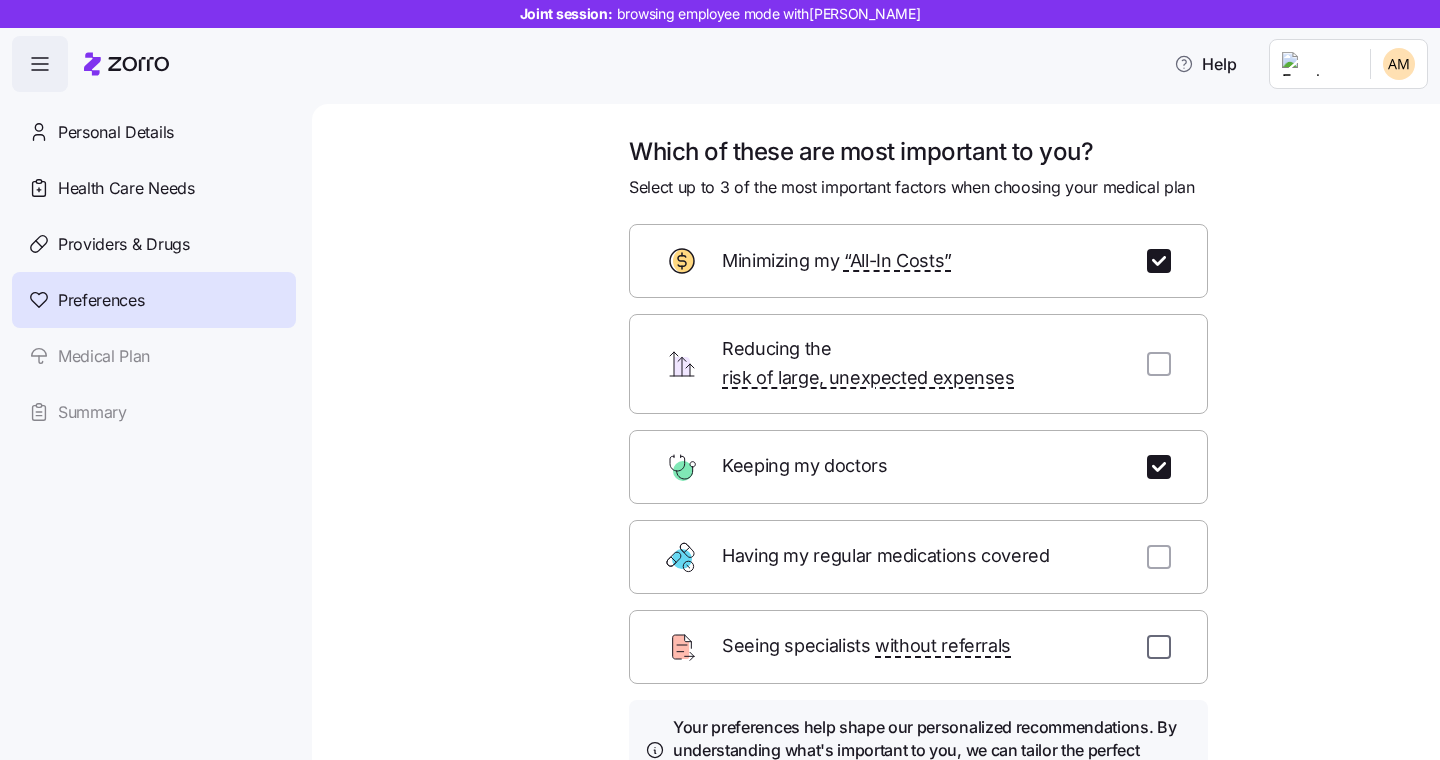 click at bounding box center (1159, 647) 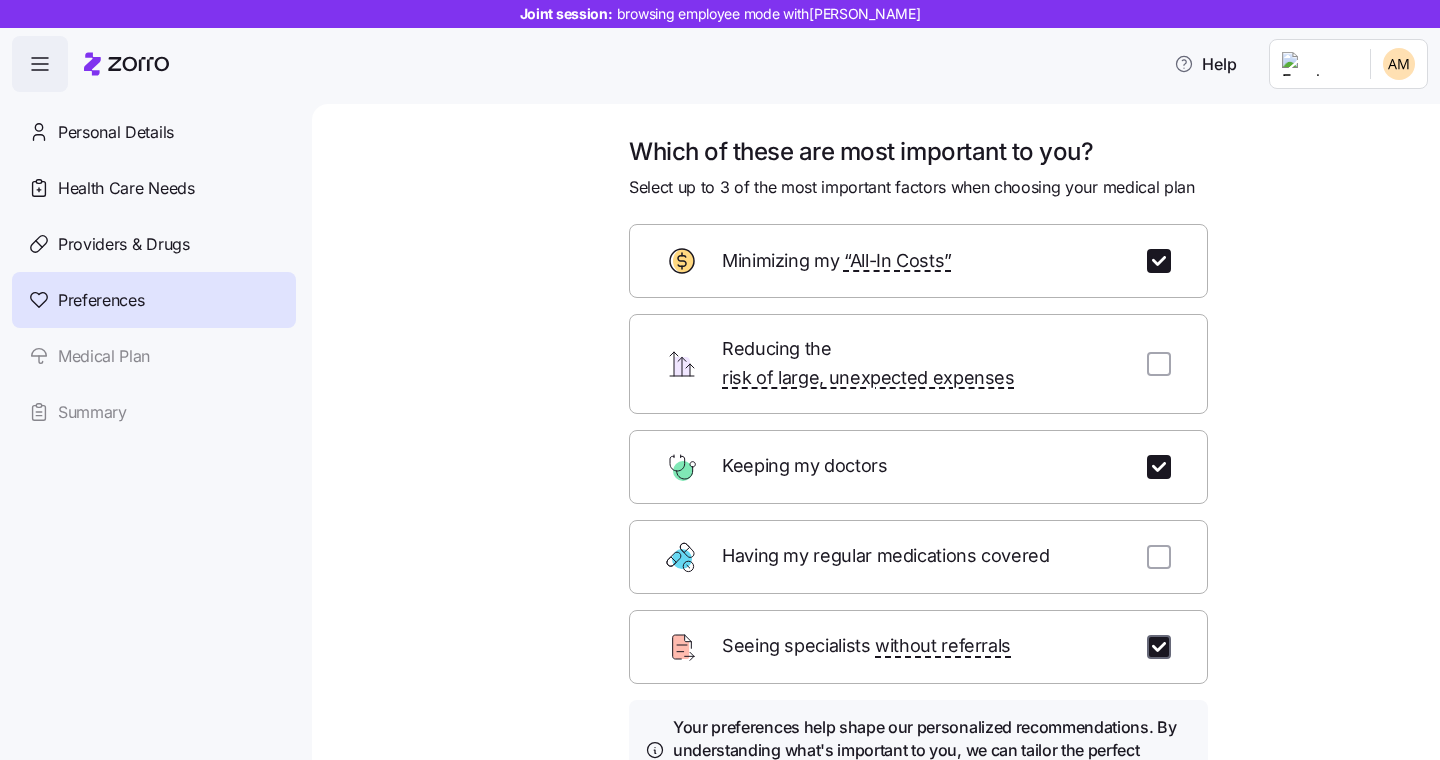 checkbox on "true" 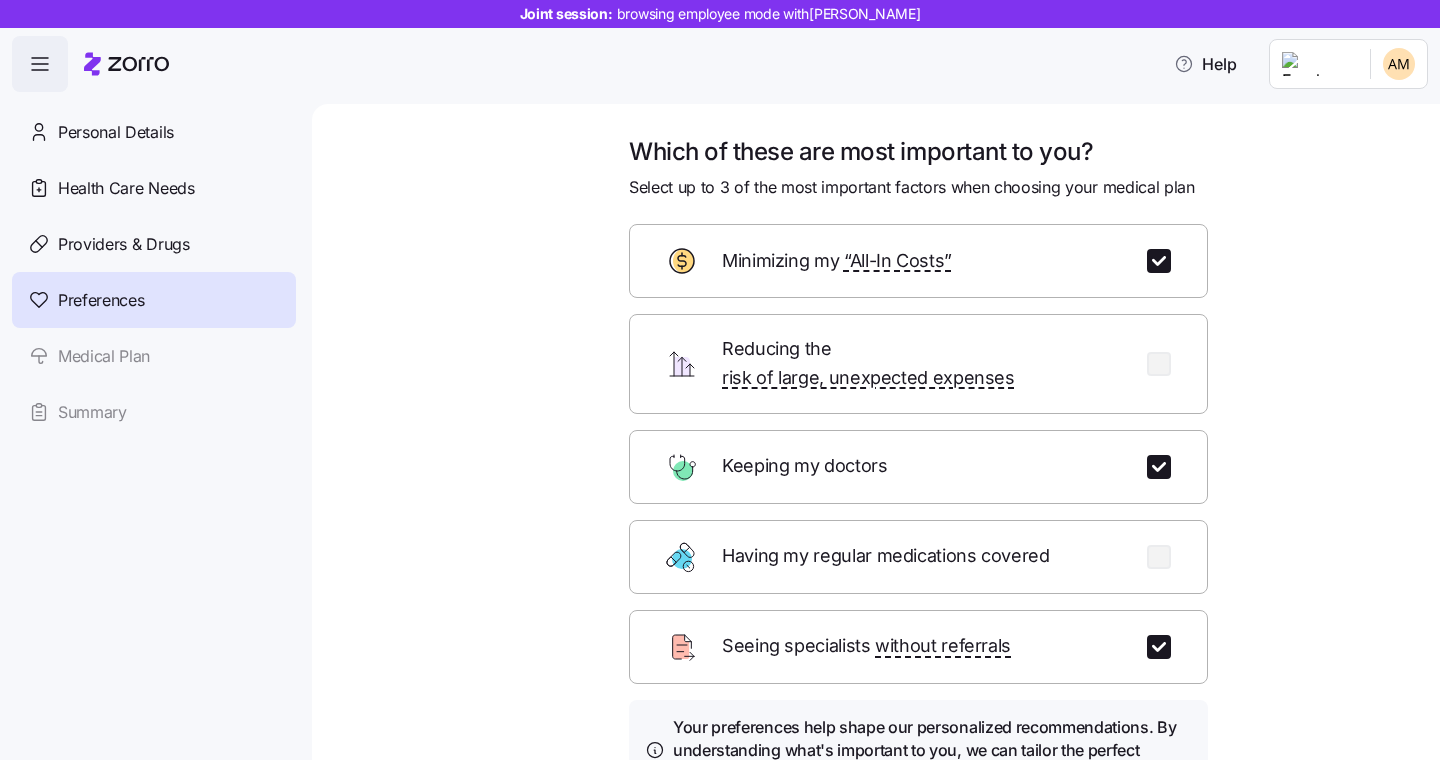 scroll, scrollTop: 181, scrollLeft: 0, axis: vertical 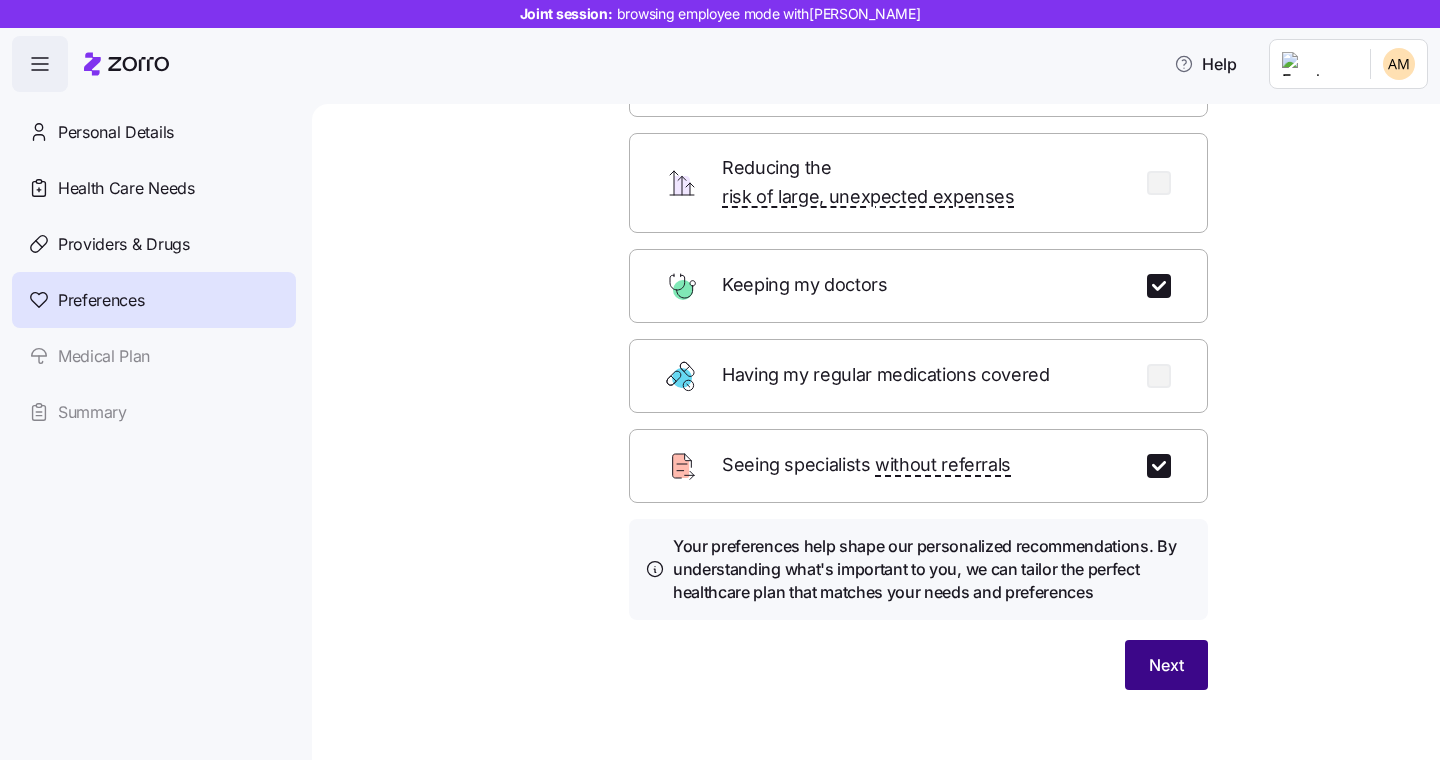 click on "Next" at bounding box center (1166, 665) 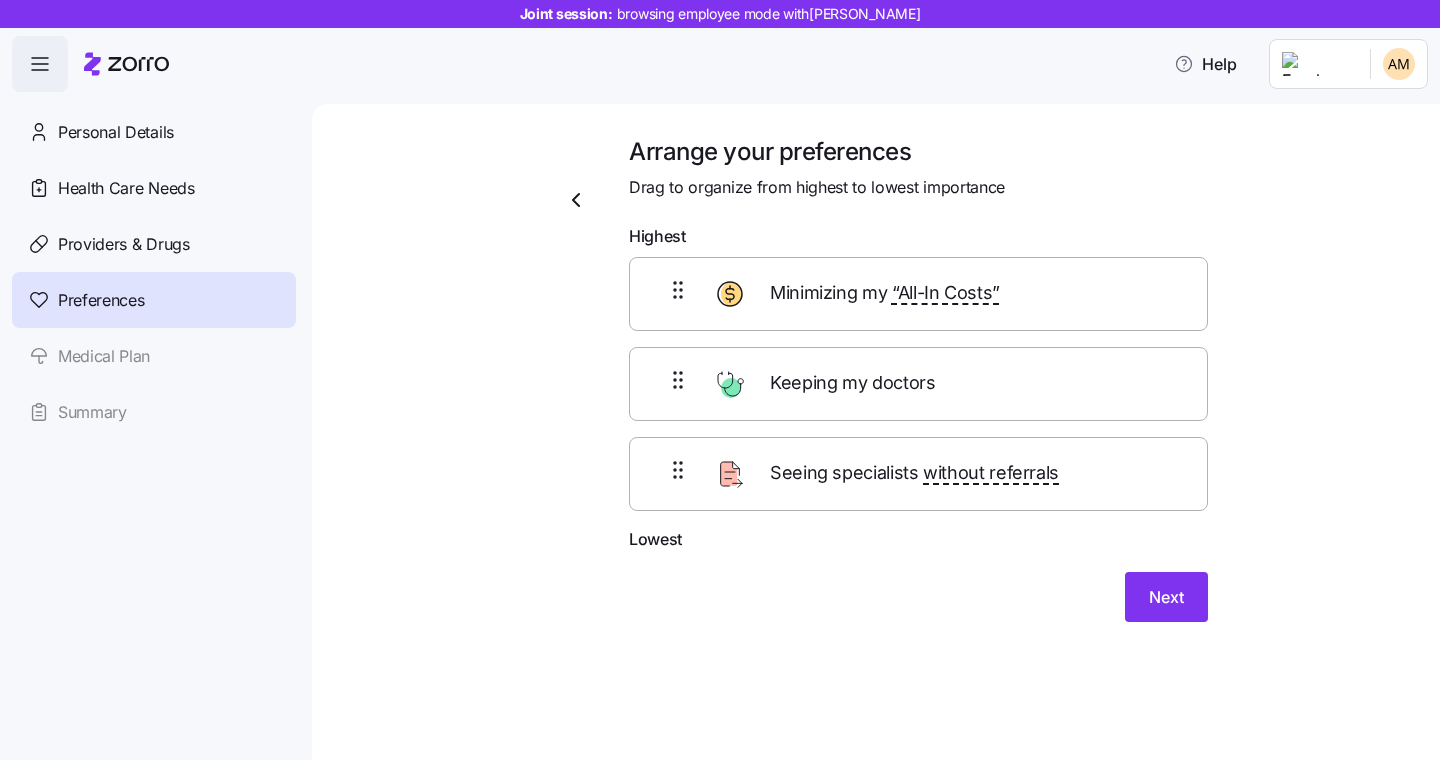 scroll, scrollTop: 0, scrollLeft: 0, axis: both 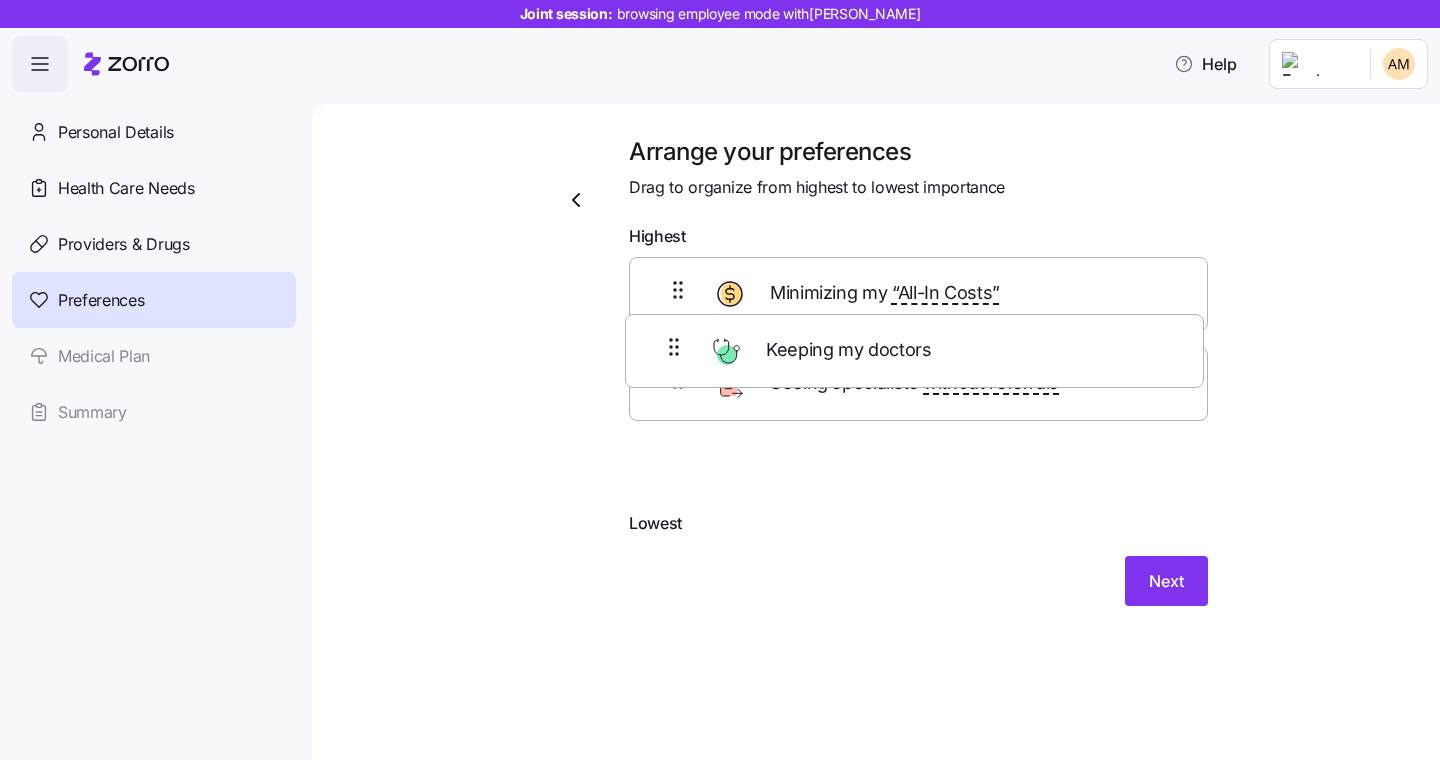 drag, startPoint x: 915, startPoint y: 390, endPoint x: 907, endPoint y: 295, distance: 95.33625 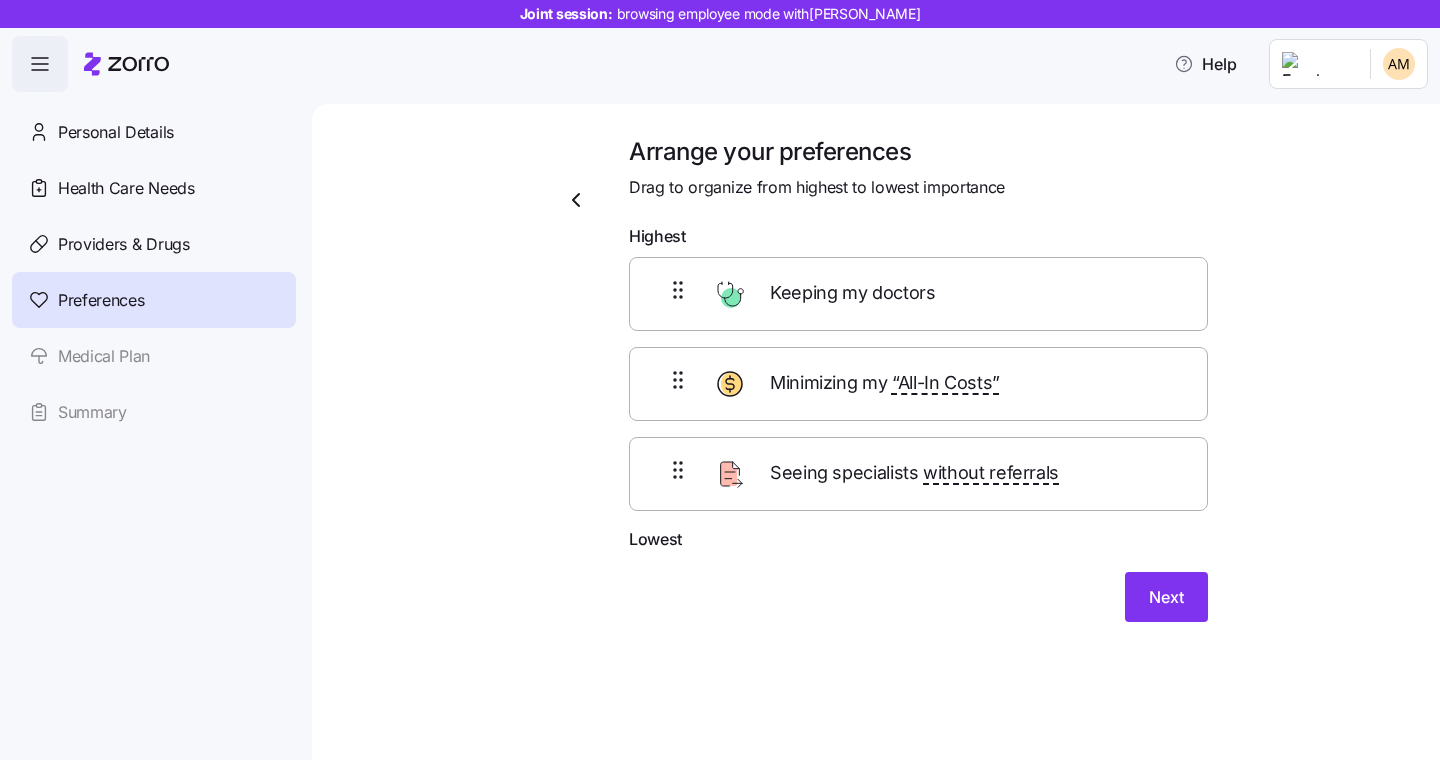 click on "Seeing specialists    without referrals" at bounding box center [918, 474] 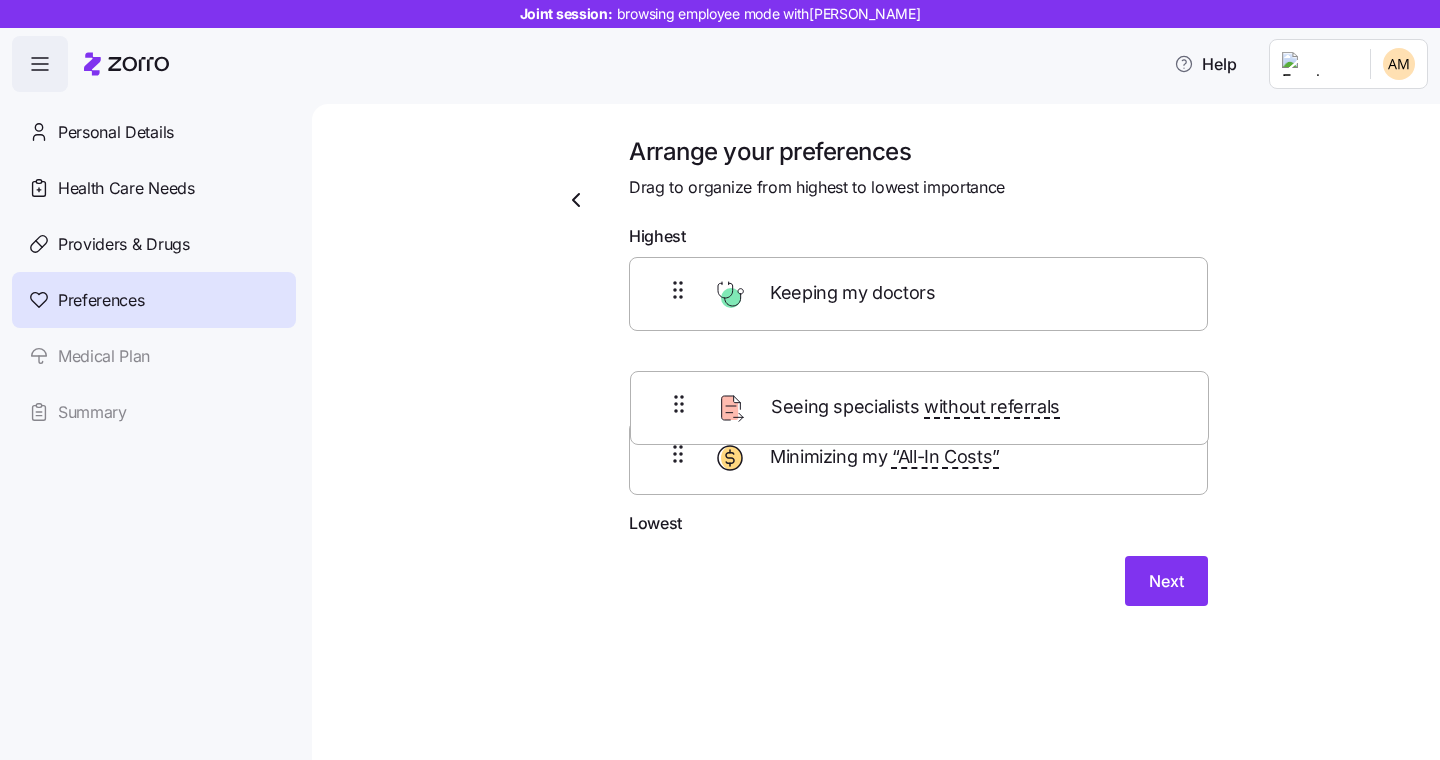 drag, startPoint x: 854, startPoint y: 486, endPoint x: 858, endPoint y: 372, distance: 114.07015 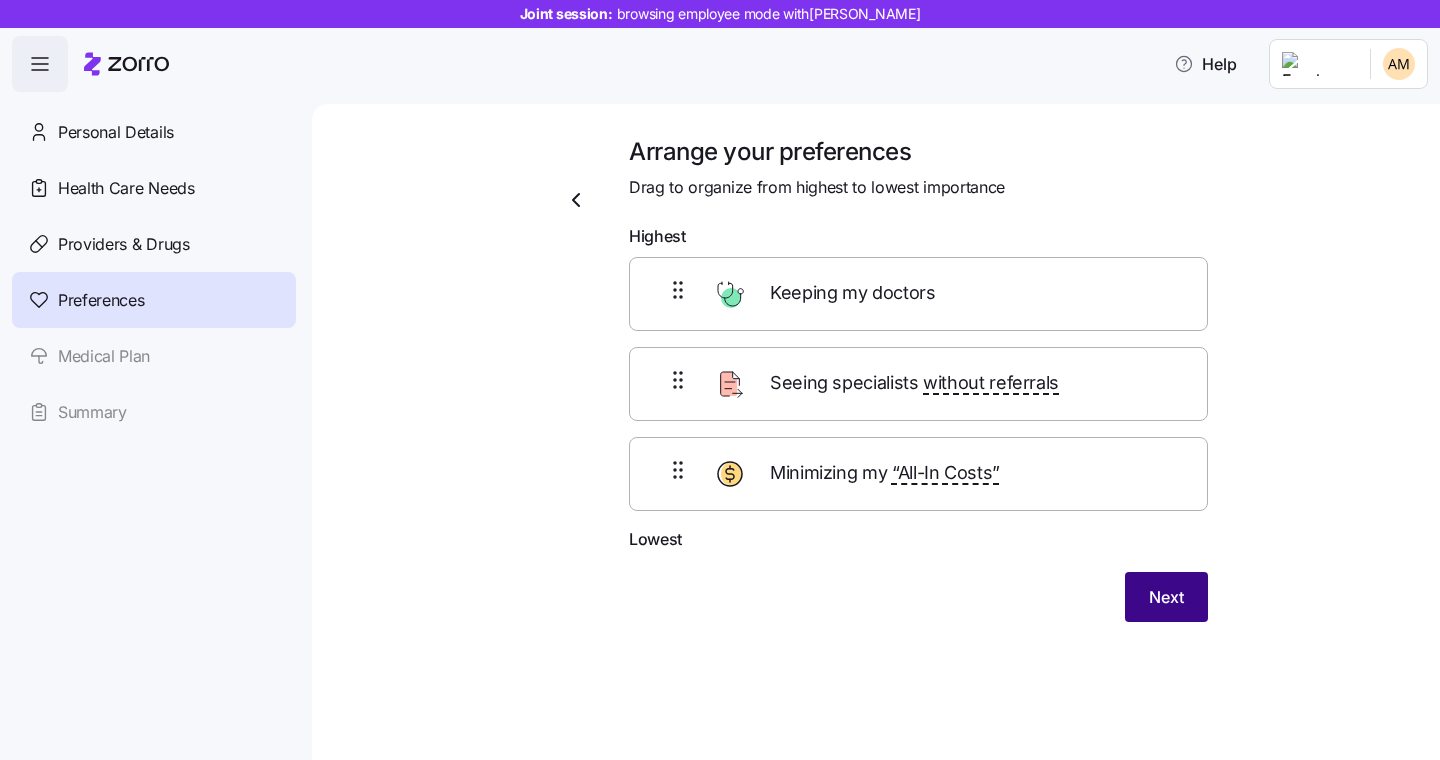 click on "Next" at bounding box center [1166, 597] 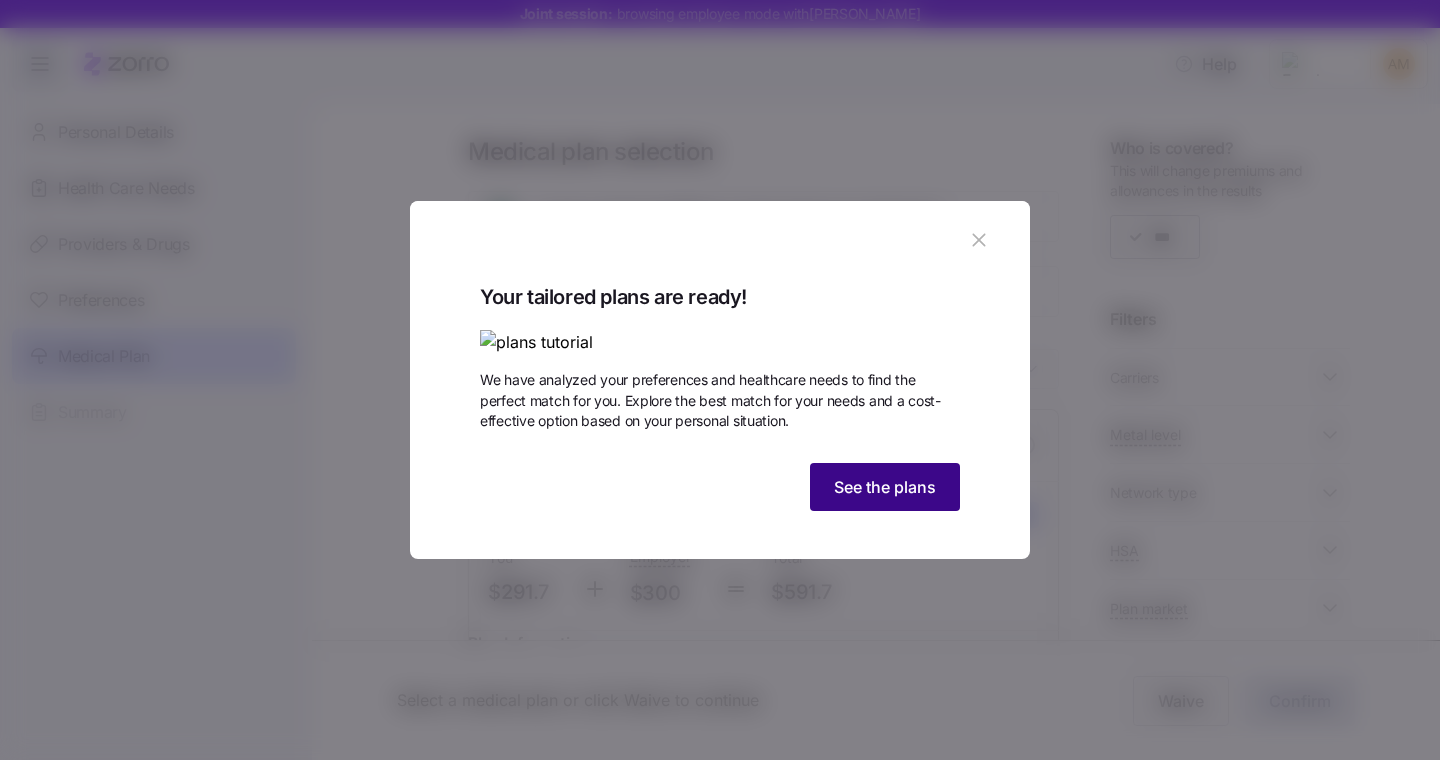 click on "See the plans" at bounding box center (885, 487) 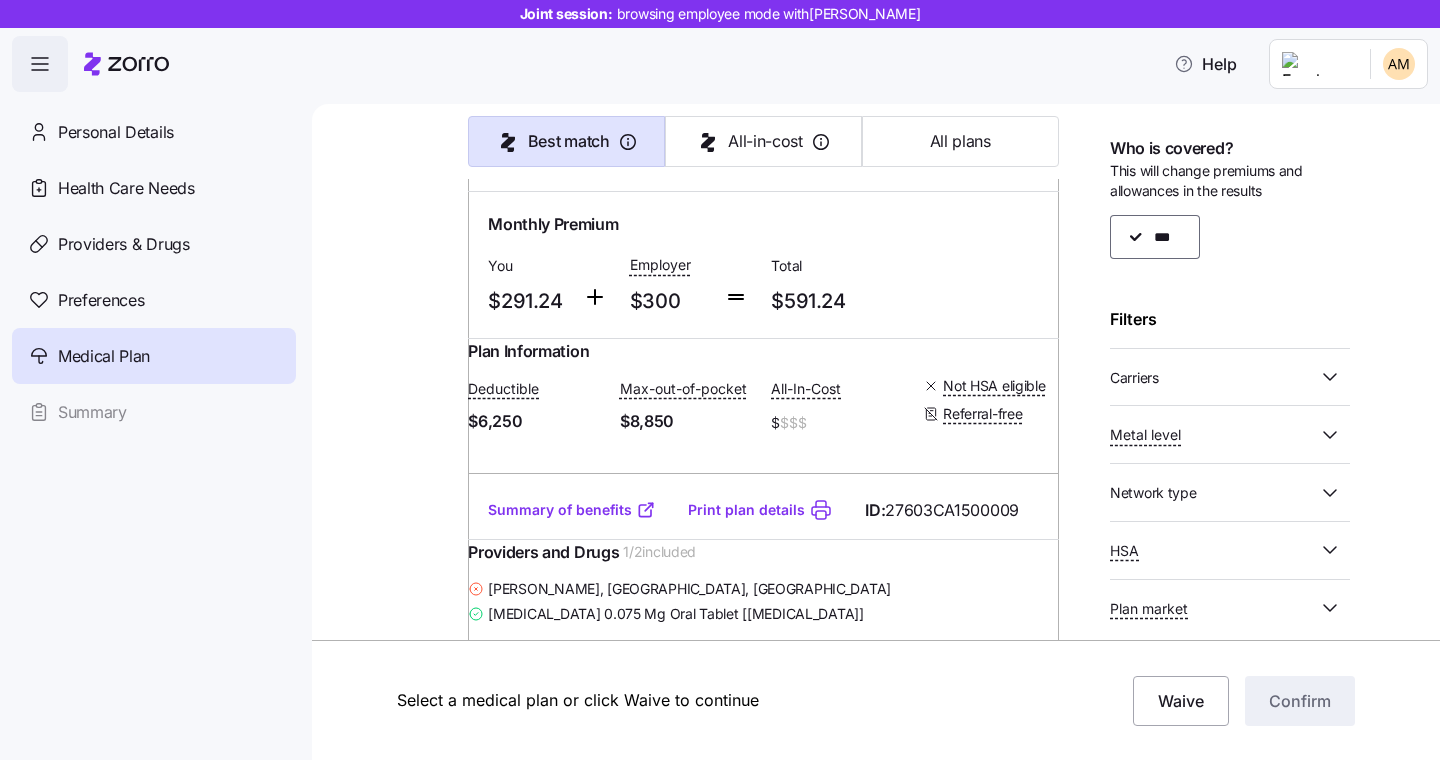 scroll, scrollTop: 999, scrollLeft: 0, axis: vertical 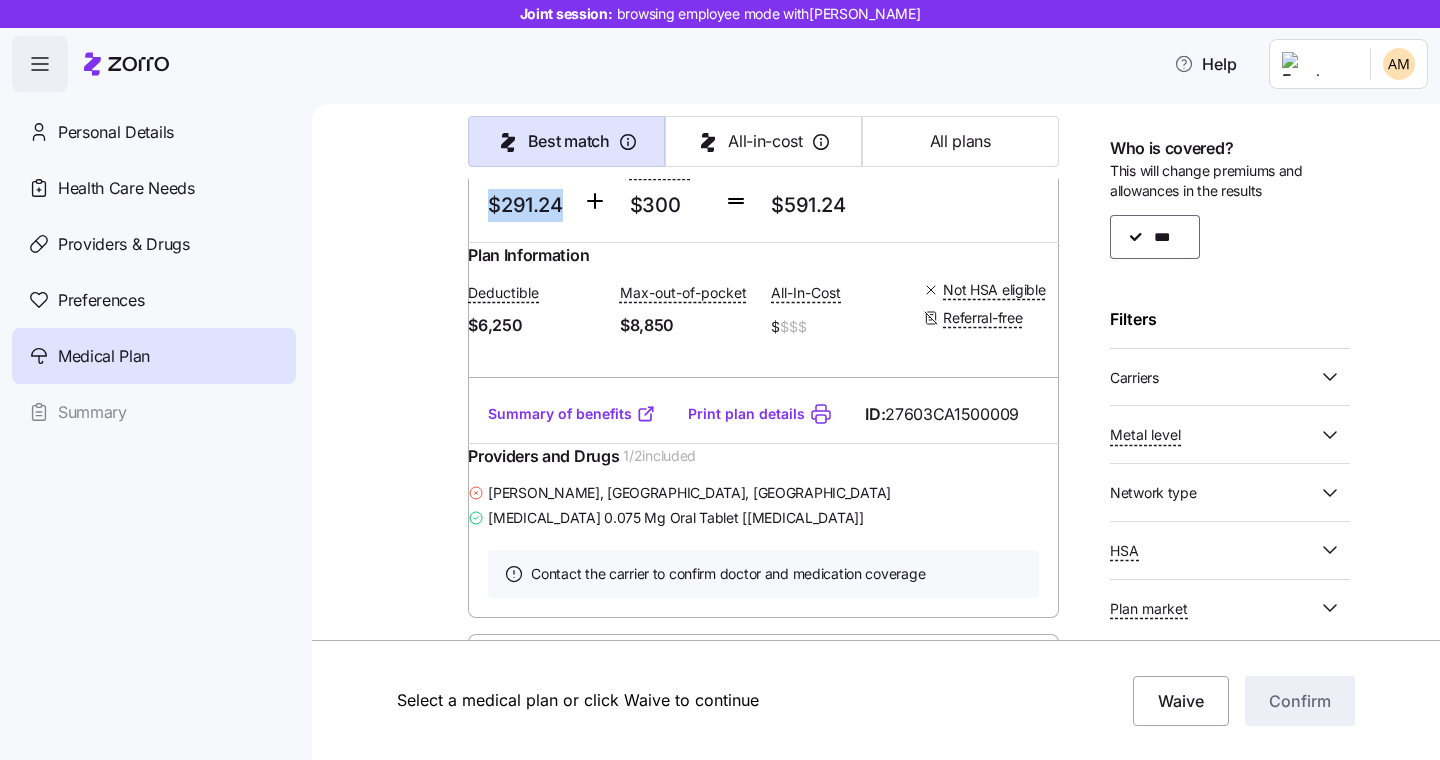 drag, startPoint x: 492, startPoint y: 330, endPoint x: 572, endPoint y: 328, distance: 80.024994 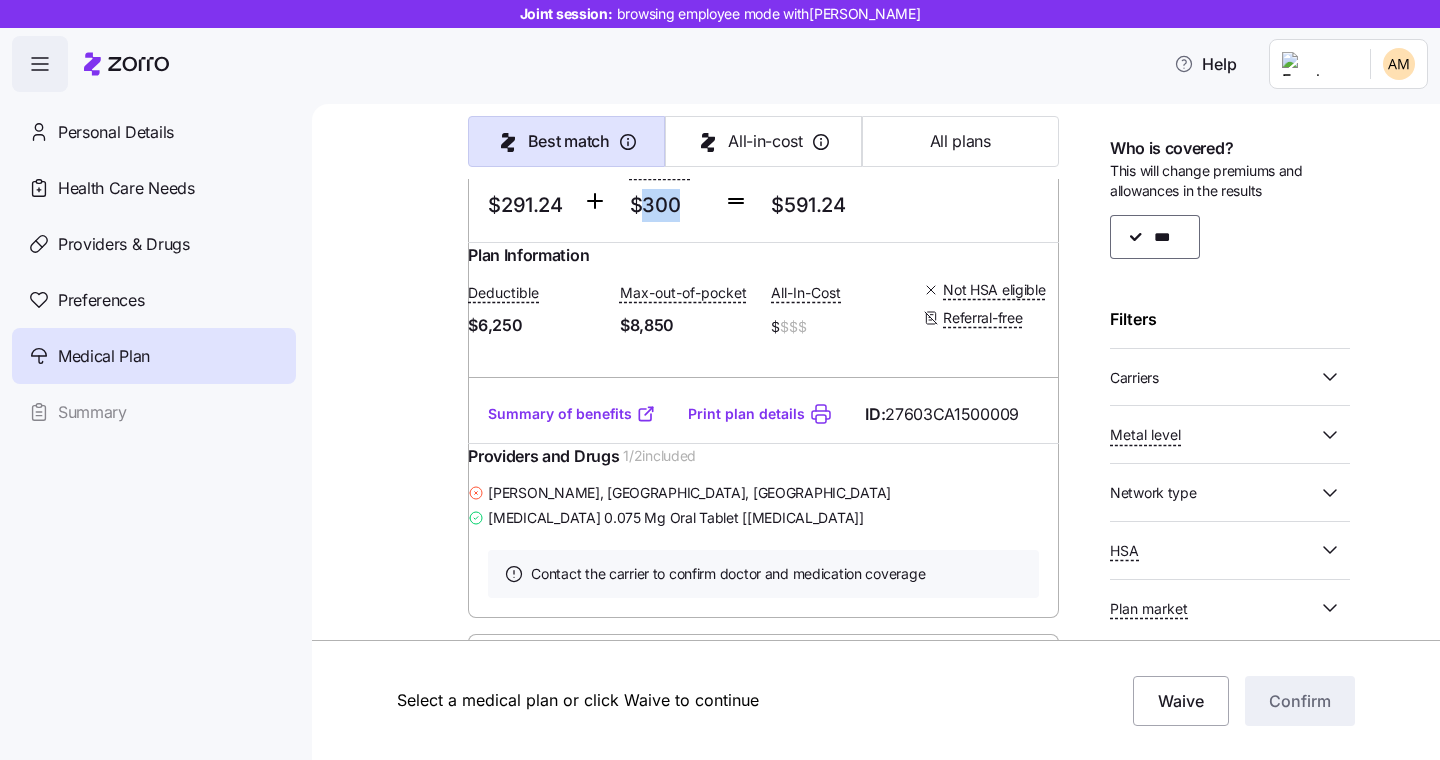 drag, startPoint x: 634, startPoint y: 329, endPoint x: 681, endPoint y: 329, distance: 47 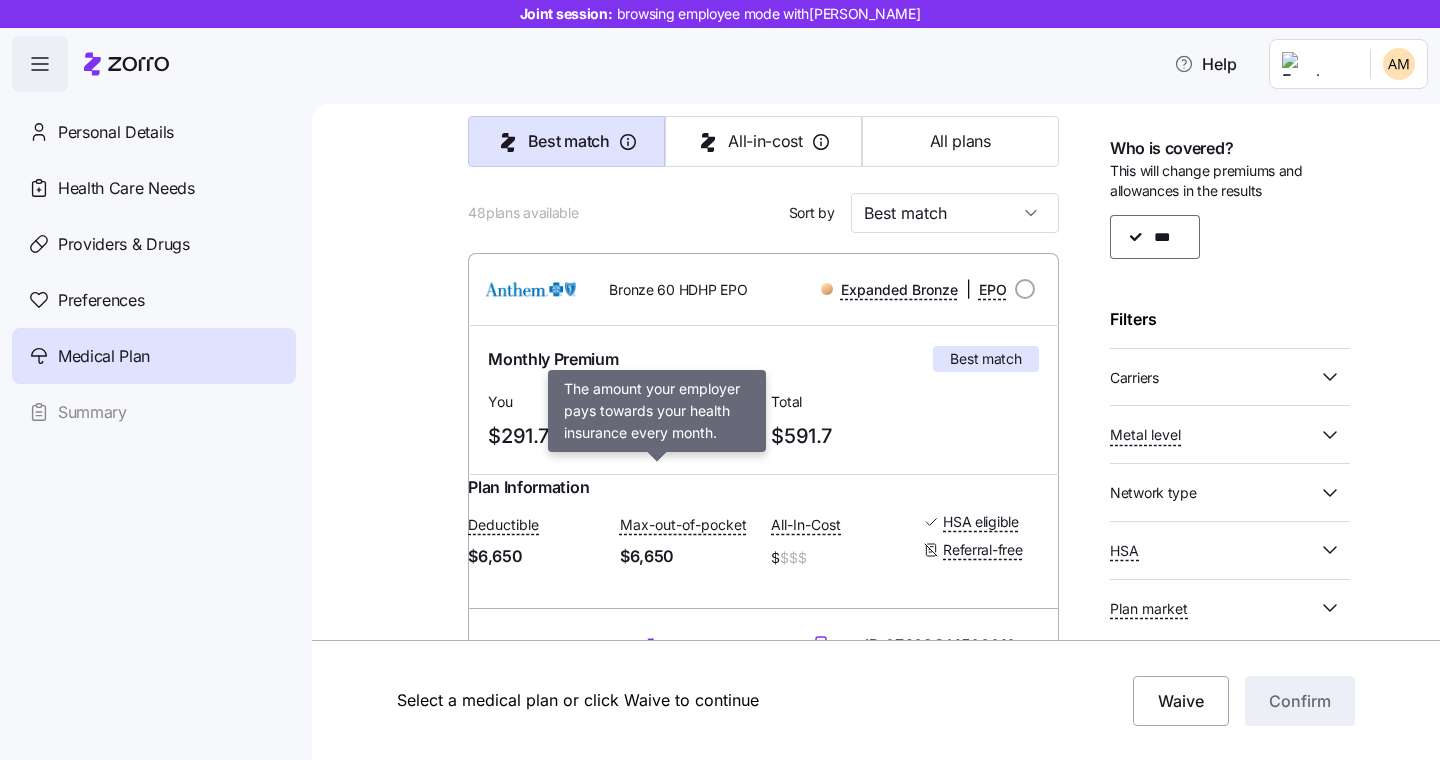 scroll, scrollTop: 0, scrollLeft: 0, axis: both 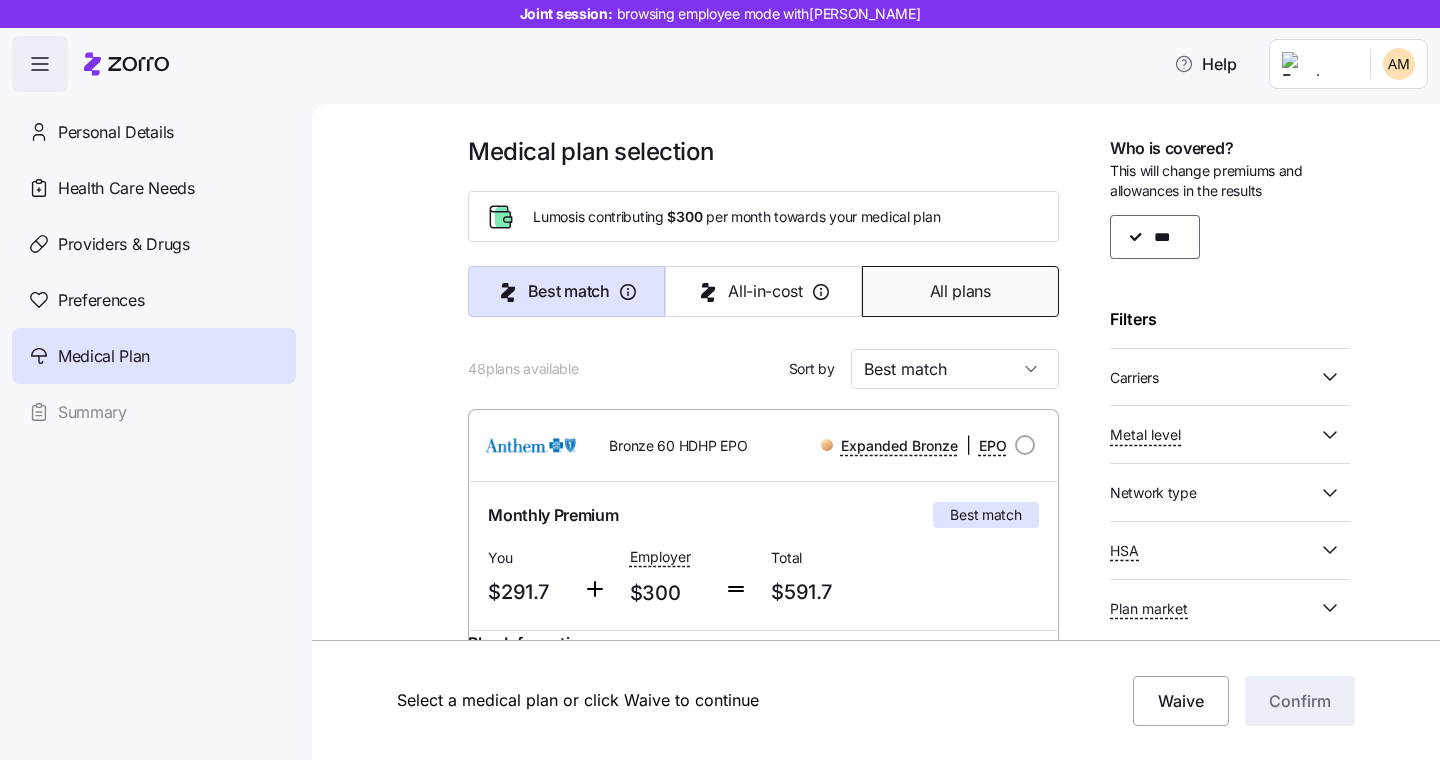 click on "All plans" at bounding box center (960, 291) 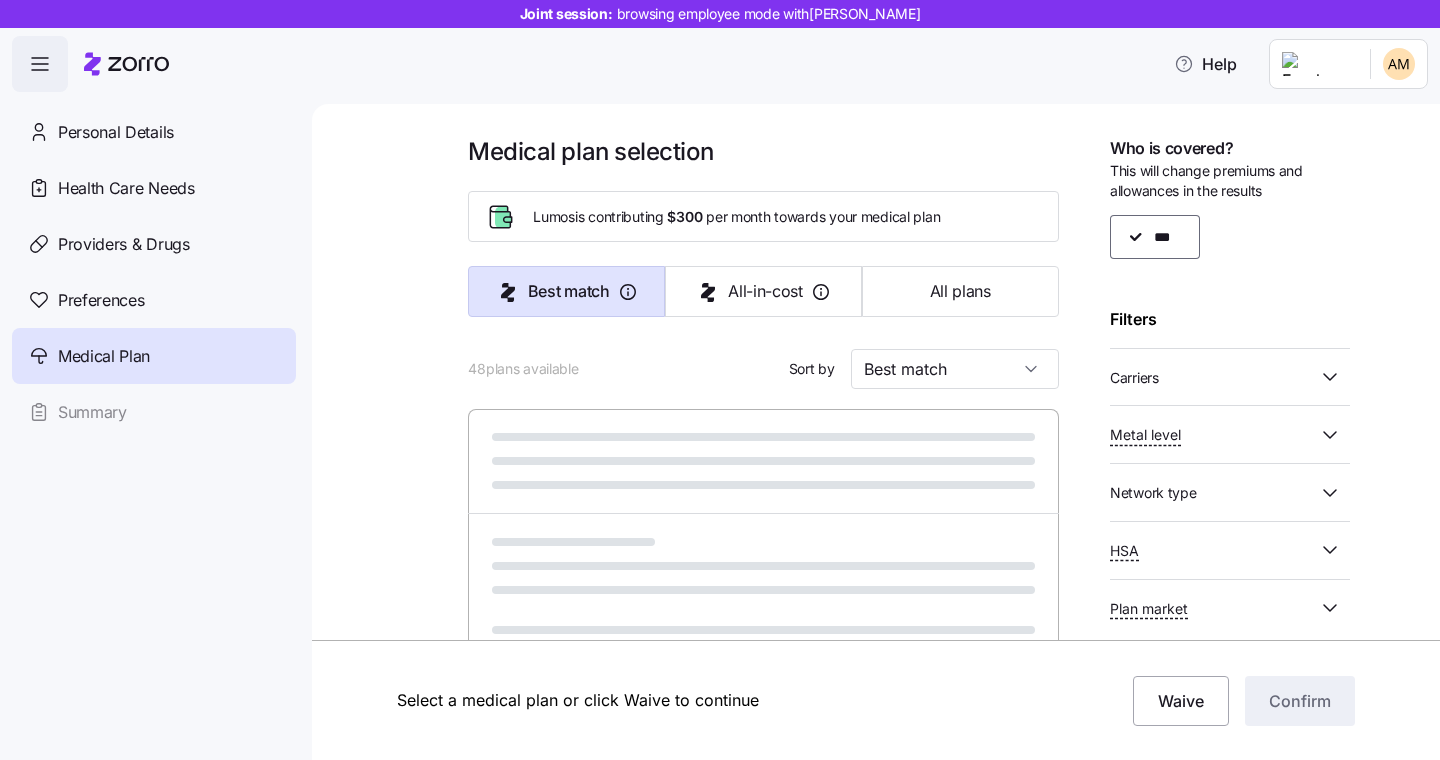 type on "Premium" 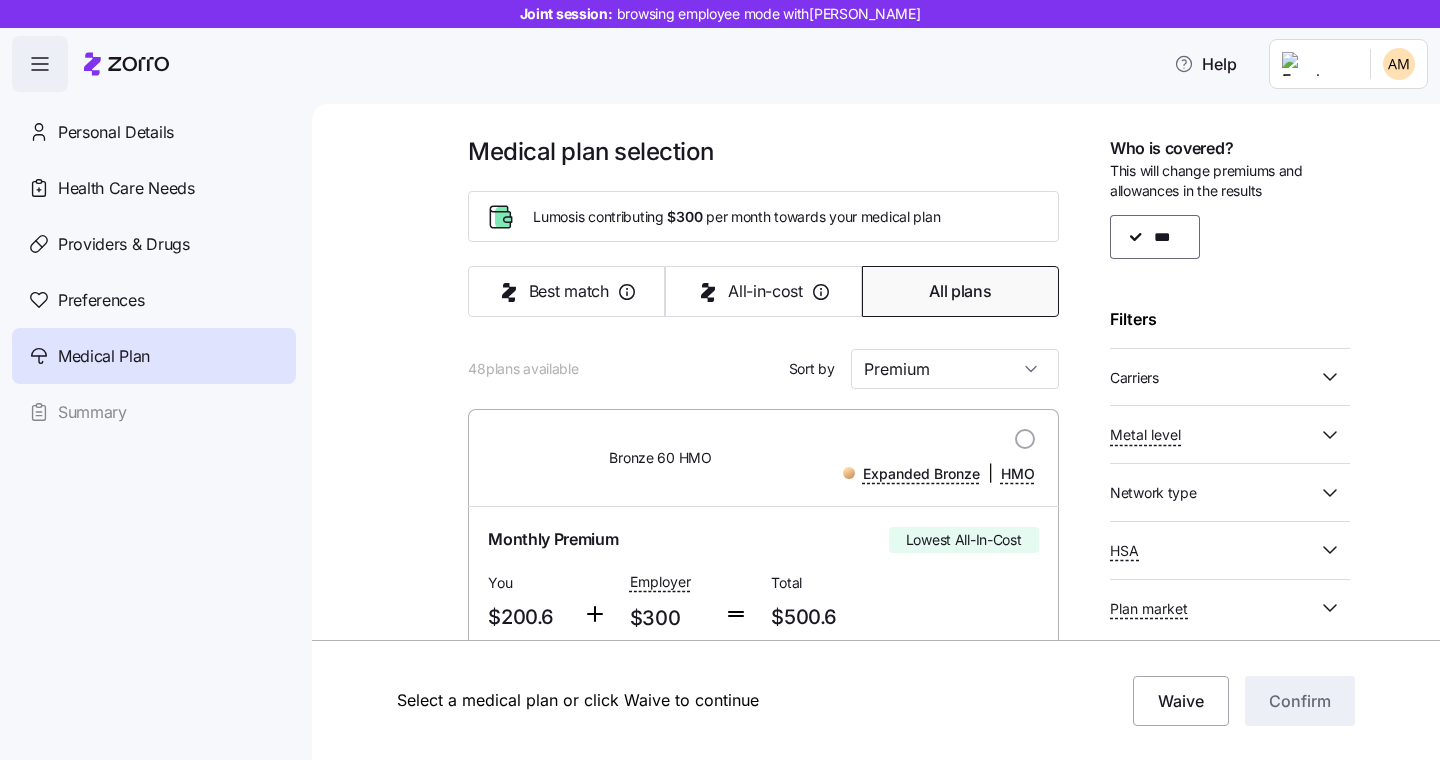 click on "Carriers" at bounding box center [1214, 377] 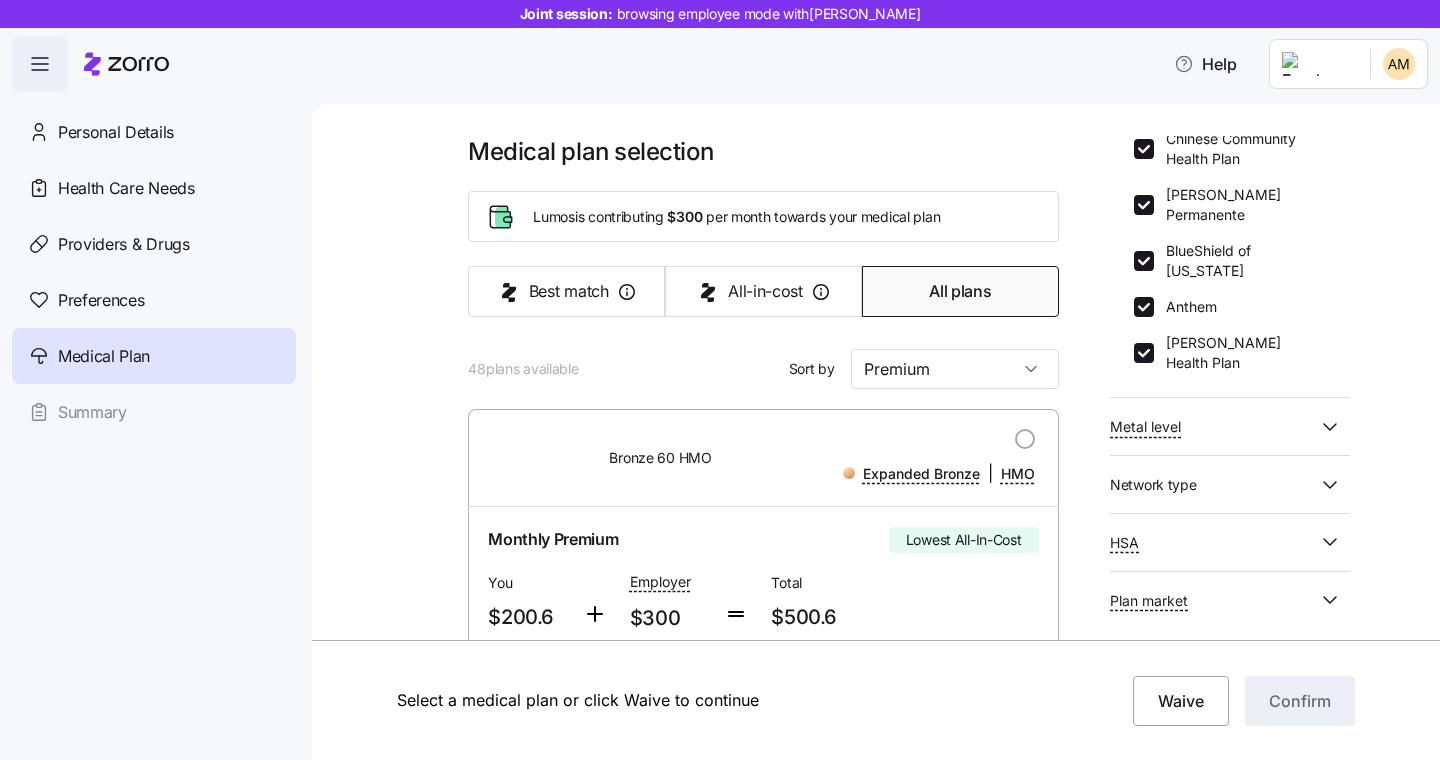 click on "Metal level" at bounding box center [1230, 426] 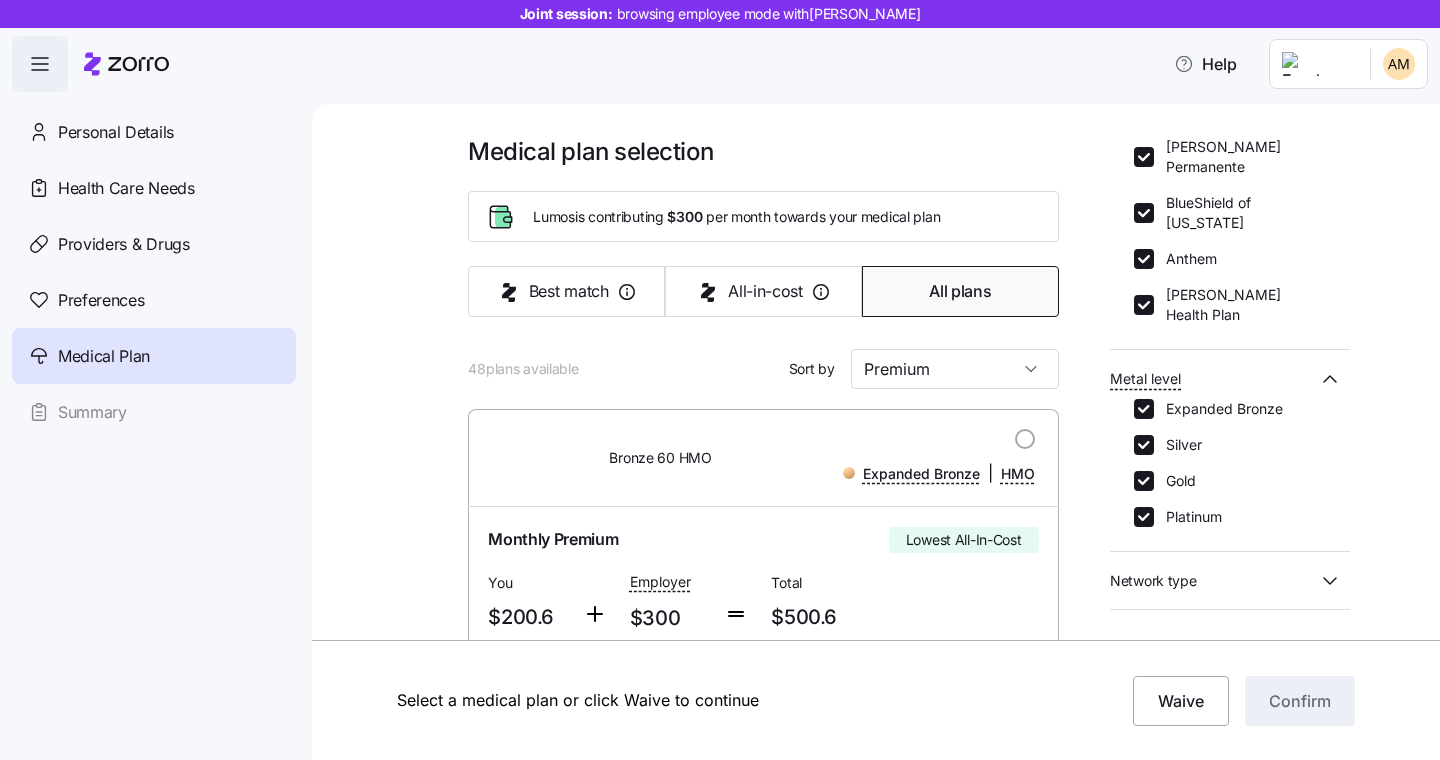 scroll, scrollTop: 417, scrollLeft: 0, axis: vertical 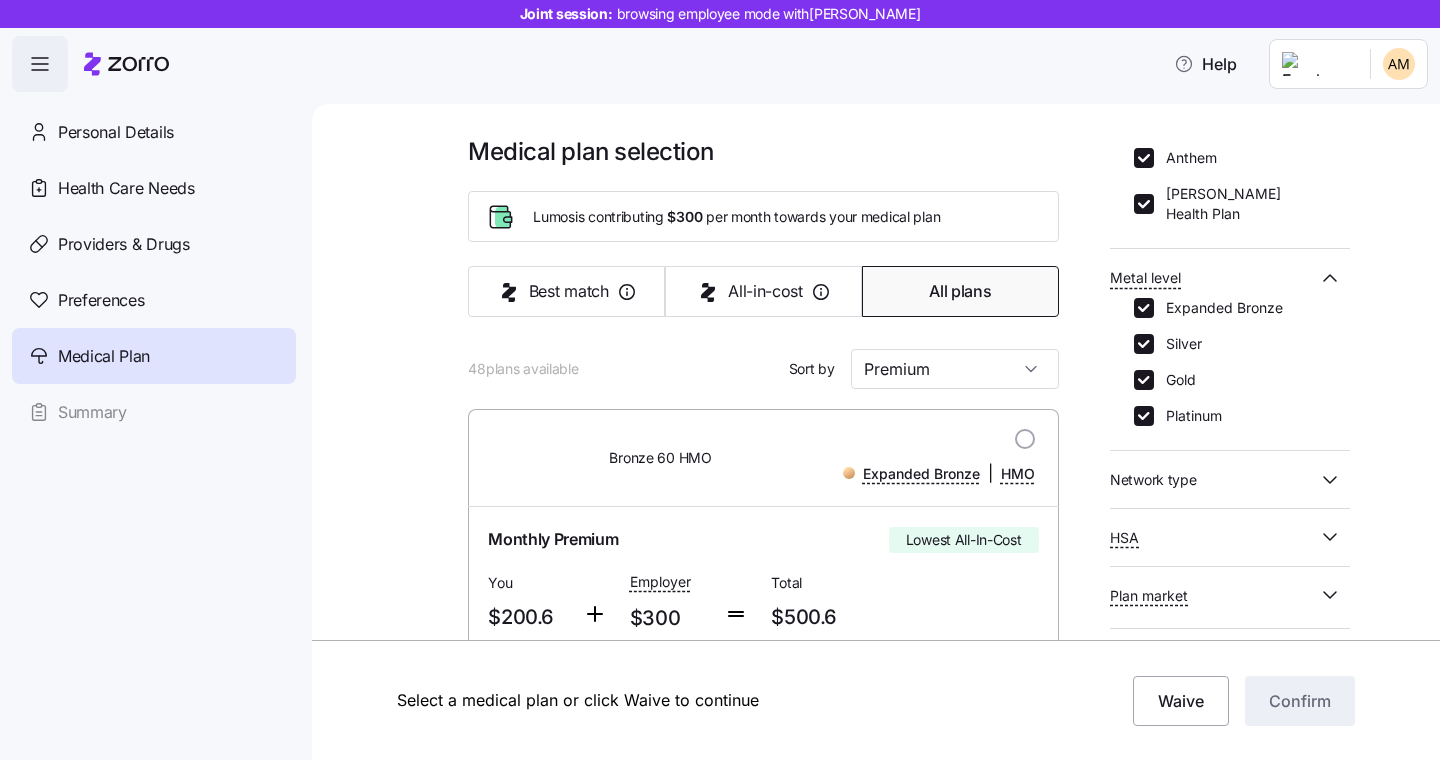 click on "Network type" at bounding box center [1230, 479] 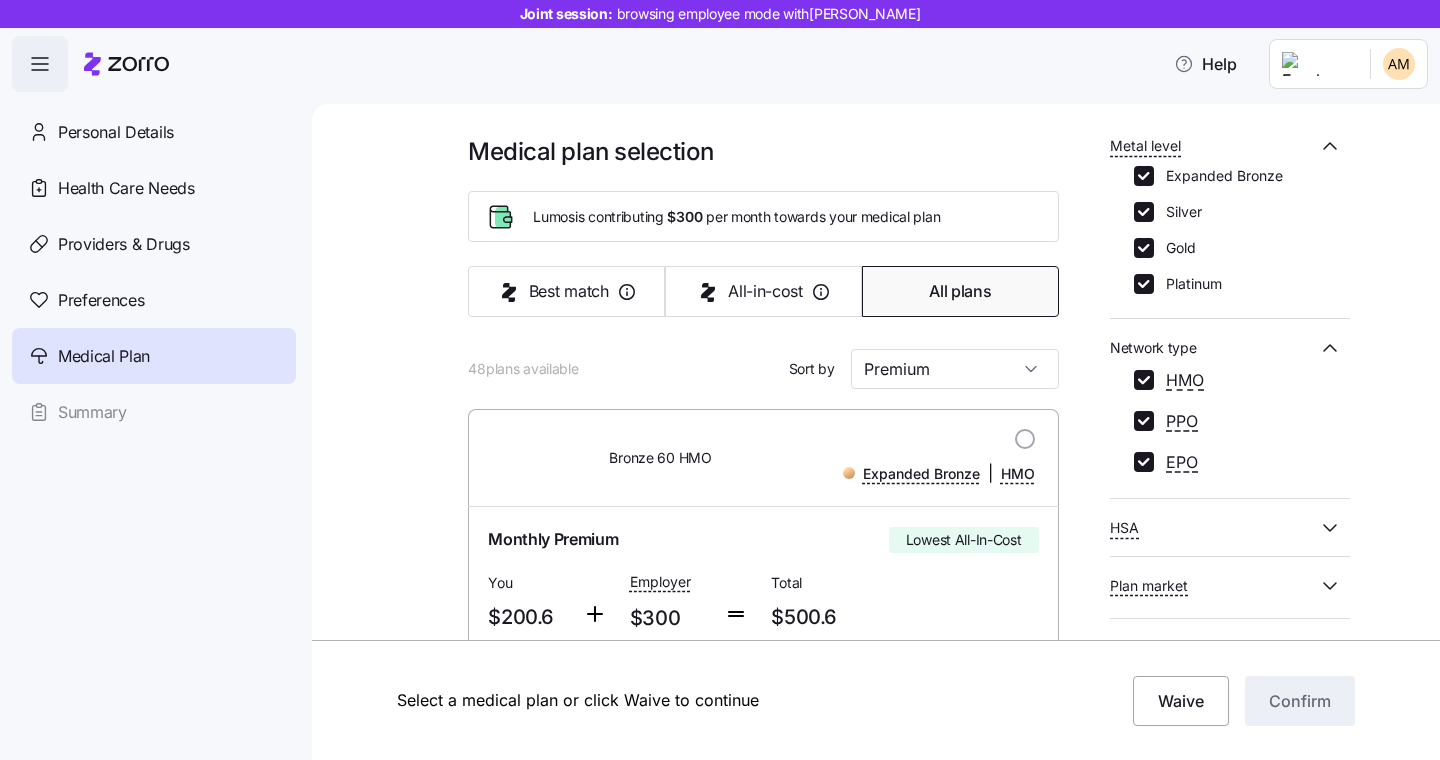 click on "HSA" at bounding box center (1214, 527) 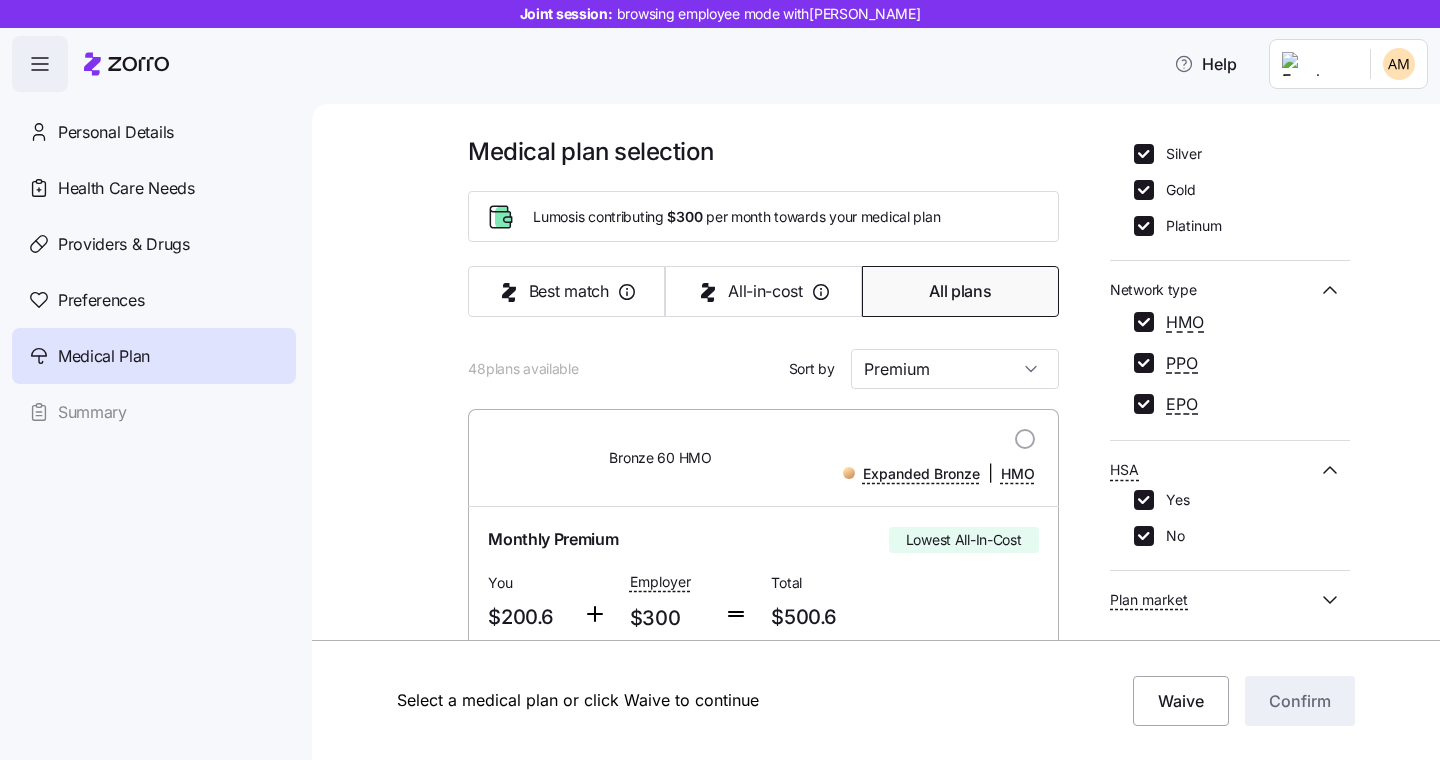 scroll, scrollTop: 621, scrollLeft: 0, axis: vertical 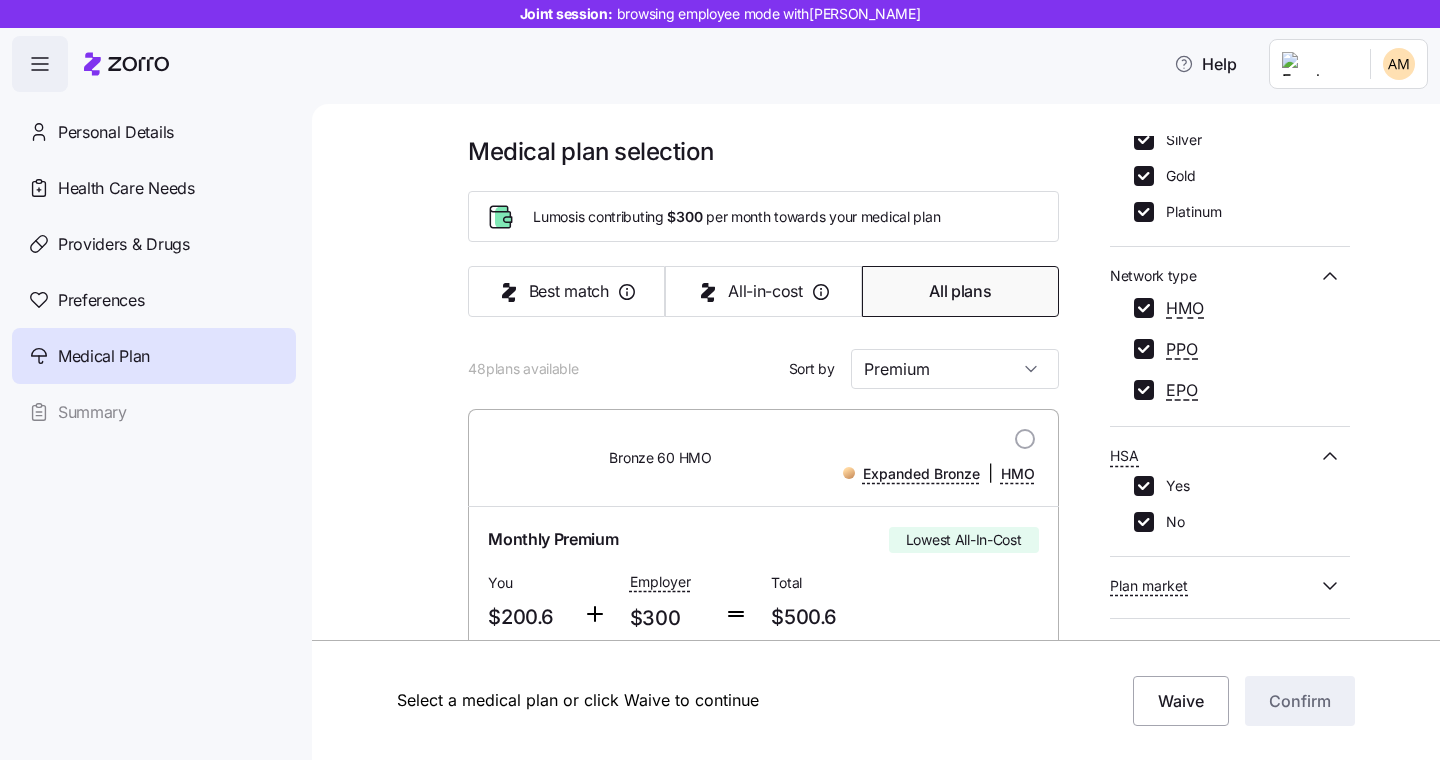 click on "Plan market" at bounding box center (1230, 585) 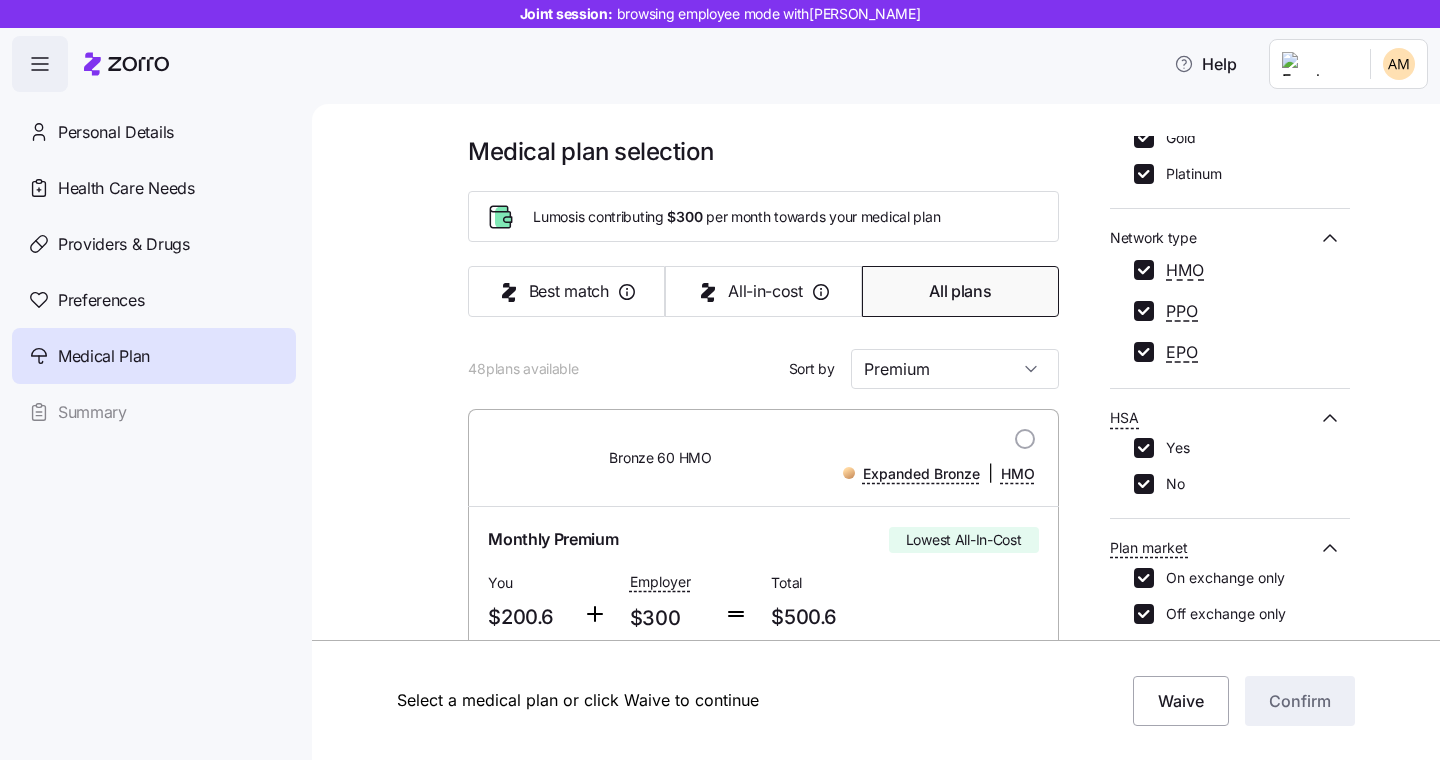 scroll, scrollTop: 729, scrollLeft: 0, axis: vertical 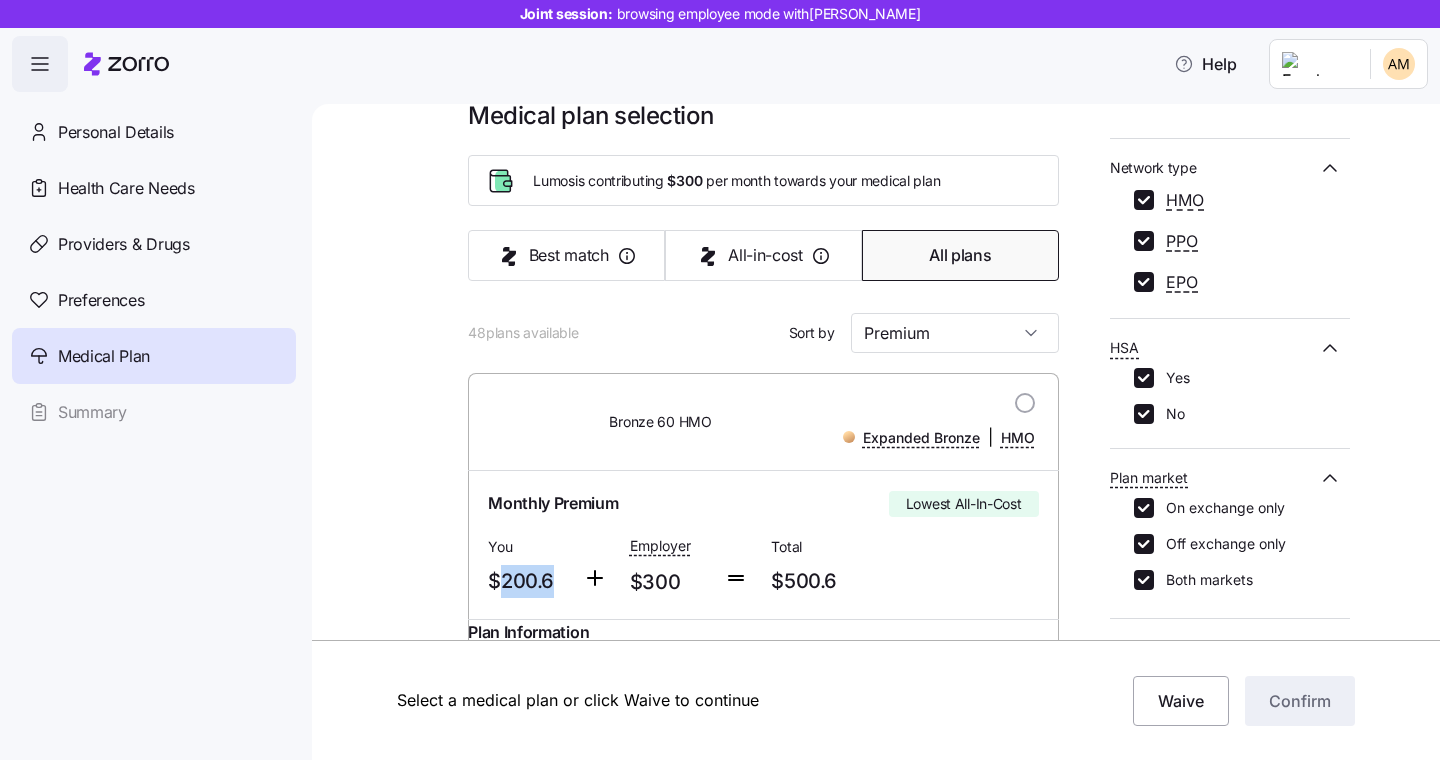 drag, startPoint x: 549, startPoint y: 579, endPoint x: 496, endPoint y: 584, distance: 53.235325 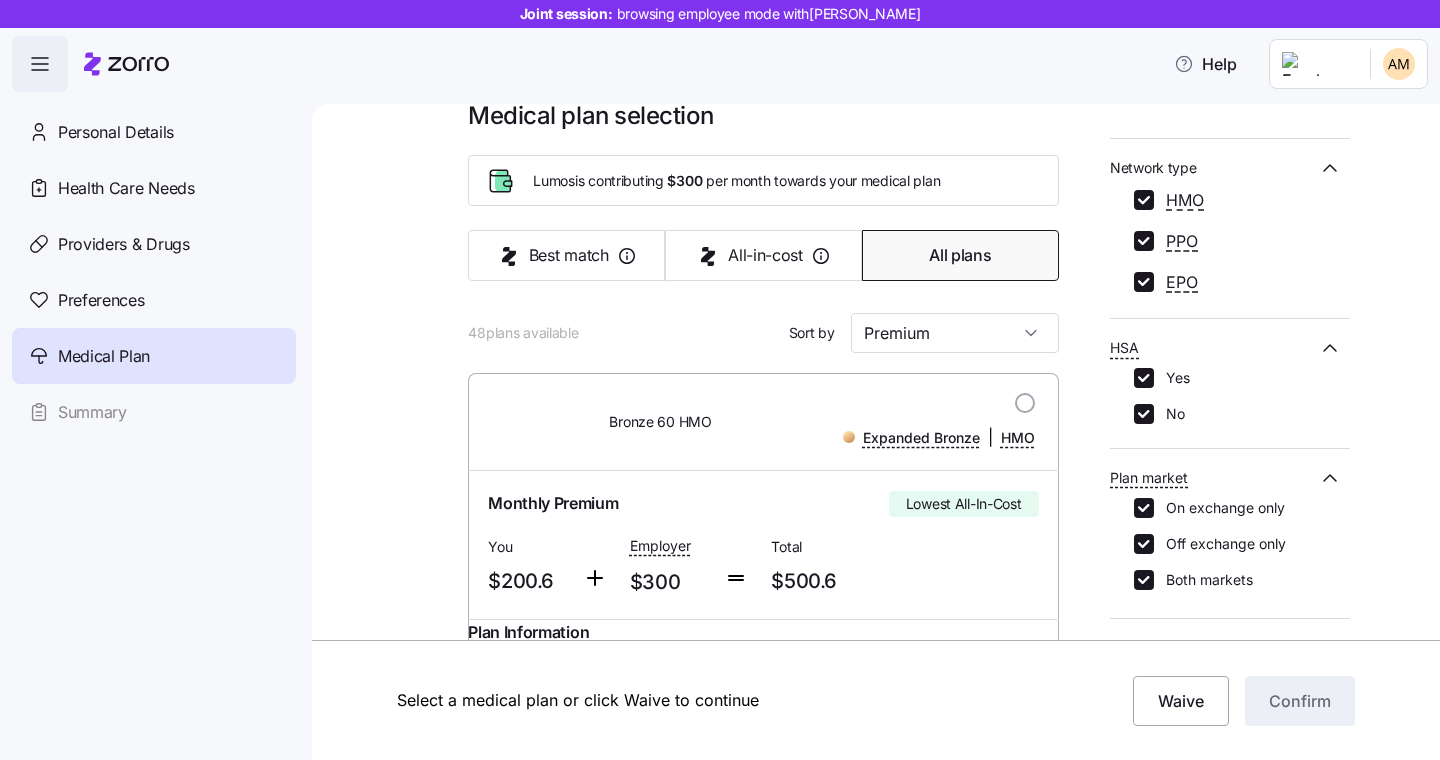 click on "Medical plan selection Lumos  is contributing   $300   per month towards your medical plan Best match All-in-cost All plans 48  plans available Sort by Premium Bronze 60 HMO   Expanded Bronze | HMO Monthly Premium Lowest All-In-Cost You $200.6 Employer $300 Total $500.6 Plan Information Deductible $6,250 Max-out-of-pocket $8,850 All-In-Cost $ $$$ Not HSA eligible Referrals required Amy   Moore ,  10/28/1986 ,   151 3rd Street, San Francisco, CA 94103-3107, USA ; Who is covered:   Me ;   Employer contribution:  up to $300 Medical Plan Bronze 60 HMO   Expanded Bronze  |  HMO Summary of benefits Select Lowest All-In-Cost Premium Total Premium $500.6 After allowance $200.6 Deductible Individual: Medical $5,800 Individual: Drug $450 Family: Medical $11,600 Family: Drug $900 Max Out of Pocket Individual: Medical $8,850 Individual: Drug 0 Family: Medical $17,700 Family: Drug 0 HSA Eligible HSA Eligible No Doctor visits Primary Care In-Network: $60 / Out-of-Network: Not Covered Specialist Urgent Care & Visits ID:" at bounding box center [890, 1623] 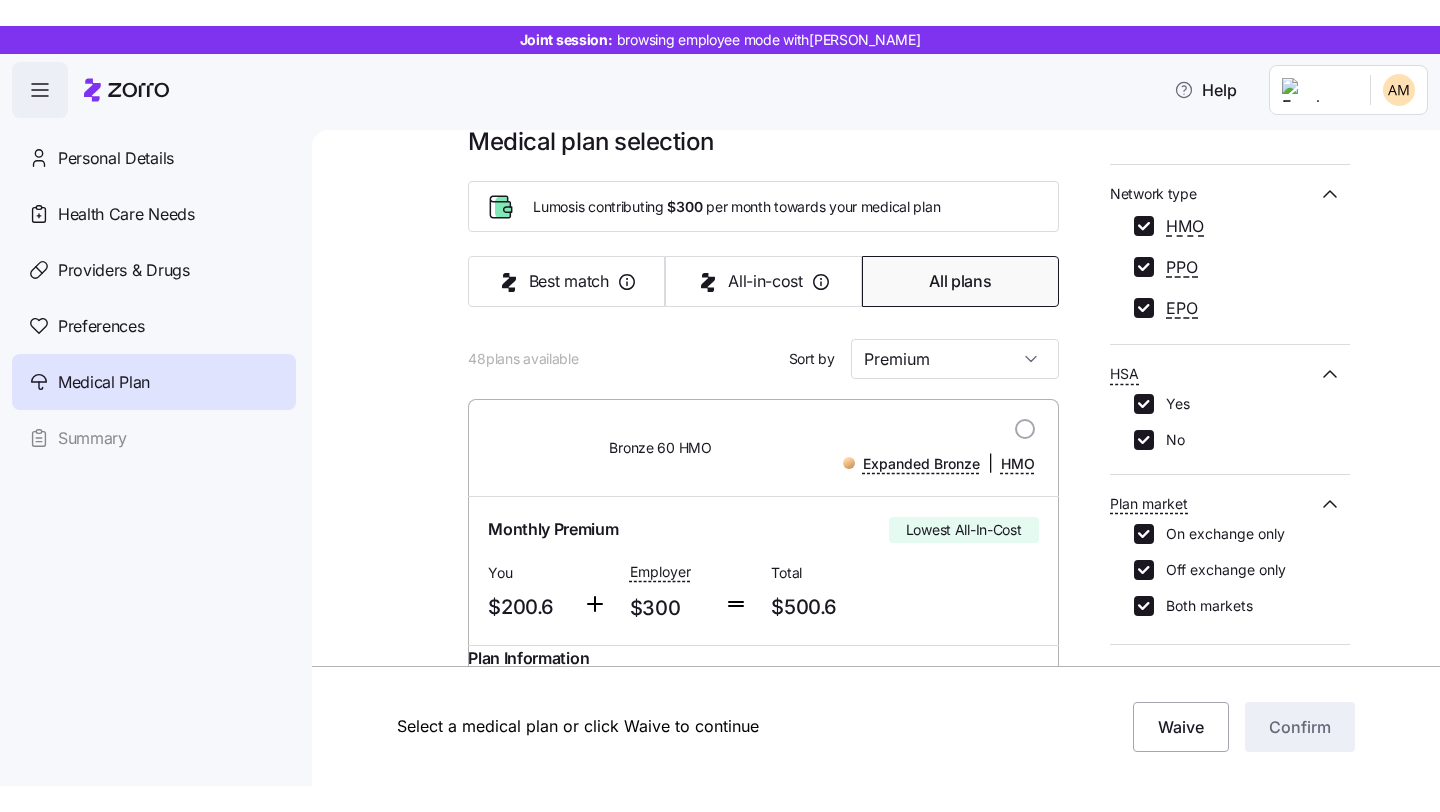 scroll, scrollTop: 677, scrollLeft: 0, axis: vertical 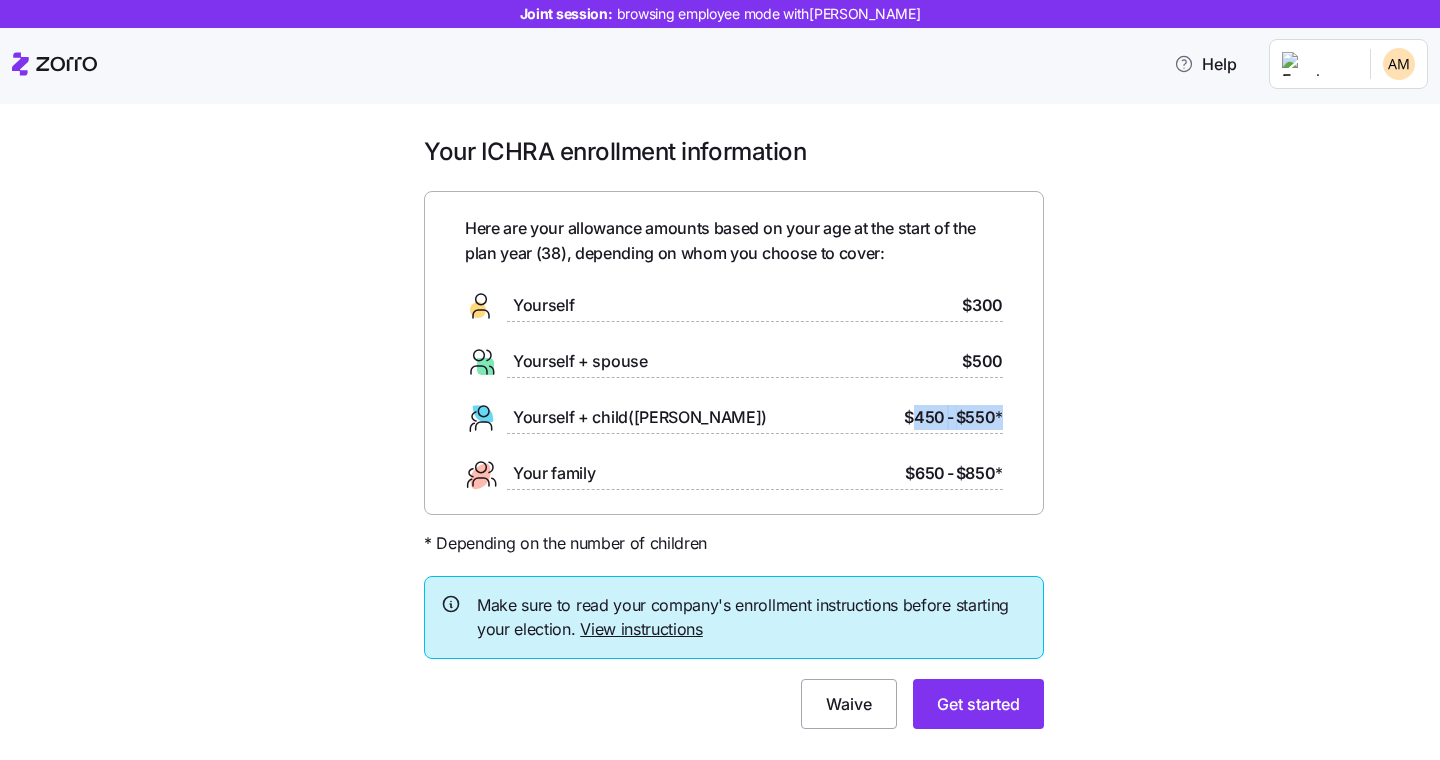 drag, startPoint x: 902, startPoint y: 416, endPoint x: 1003, endPoint y: 419, distance: 101.04455 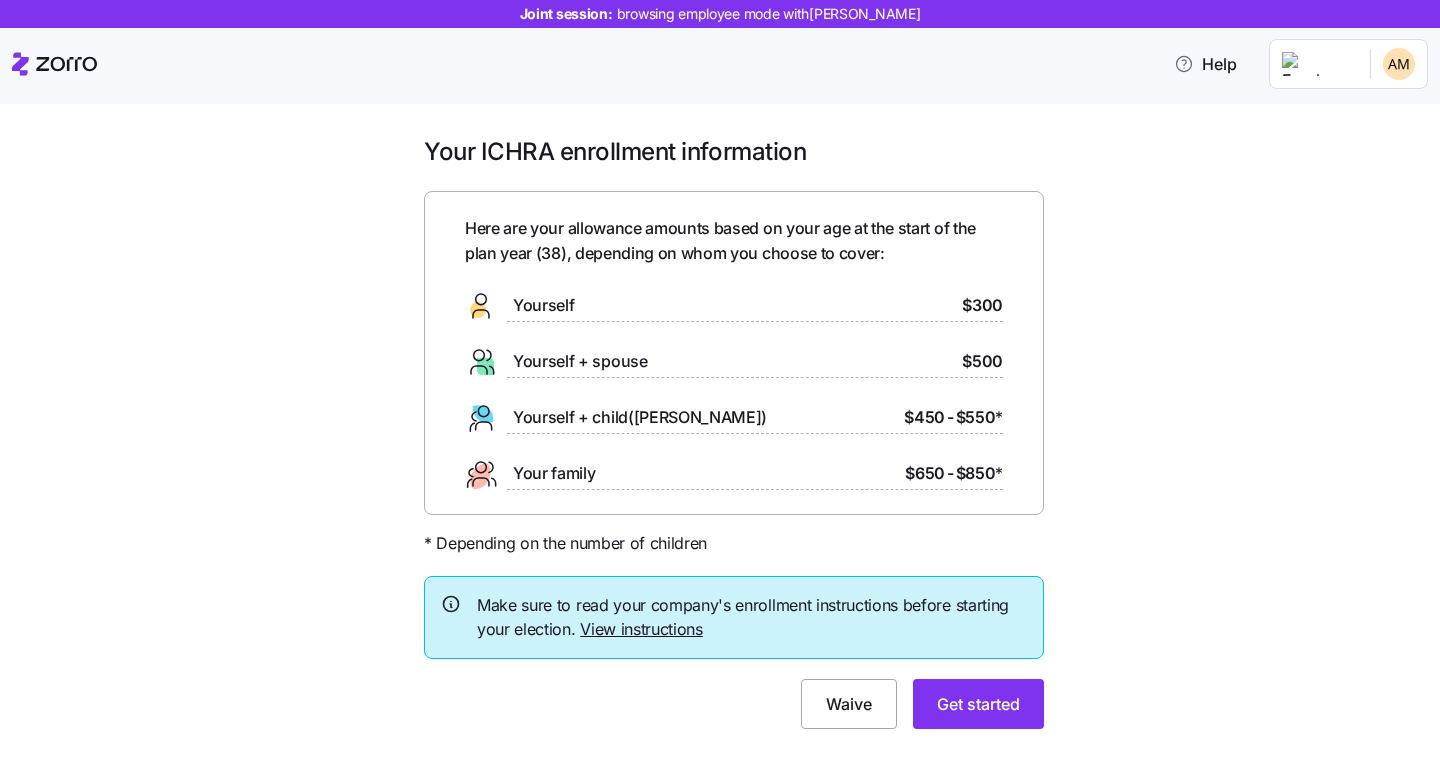 click on "Here are your allowance amounts based on your age at the start of the plan year ( 38 ), depending on whom you choose to cover: Yourself $300 Yourself + spouse $500 Yourself + child(ren) $450 - $550 * Your family $650 - $850 *" at bounding box center (734, 353) 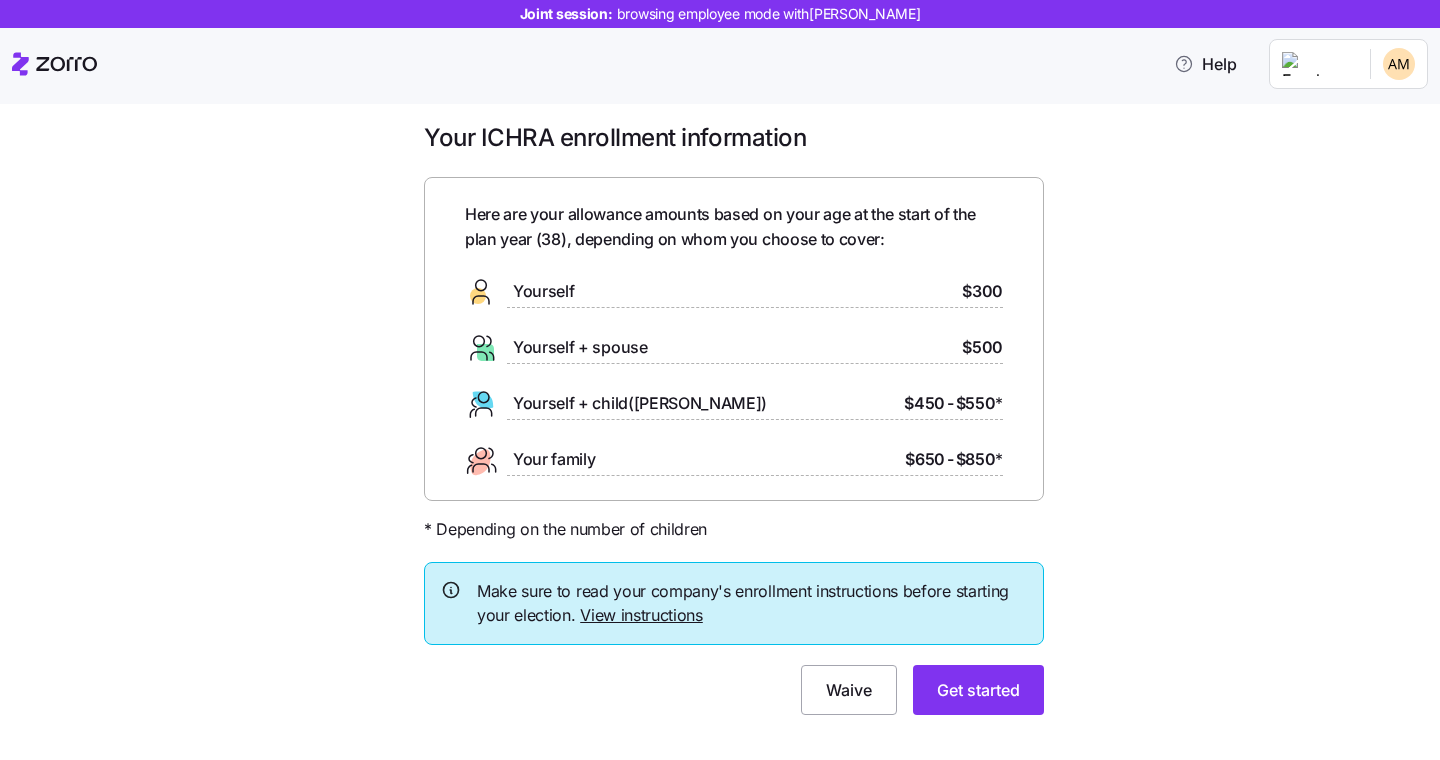 scroll, scrollTop: 41, scrollLeft: 0, axis: vertical 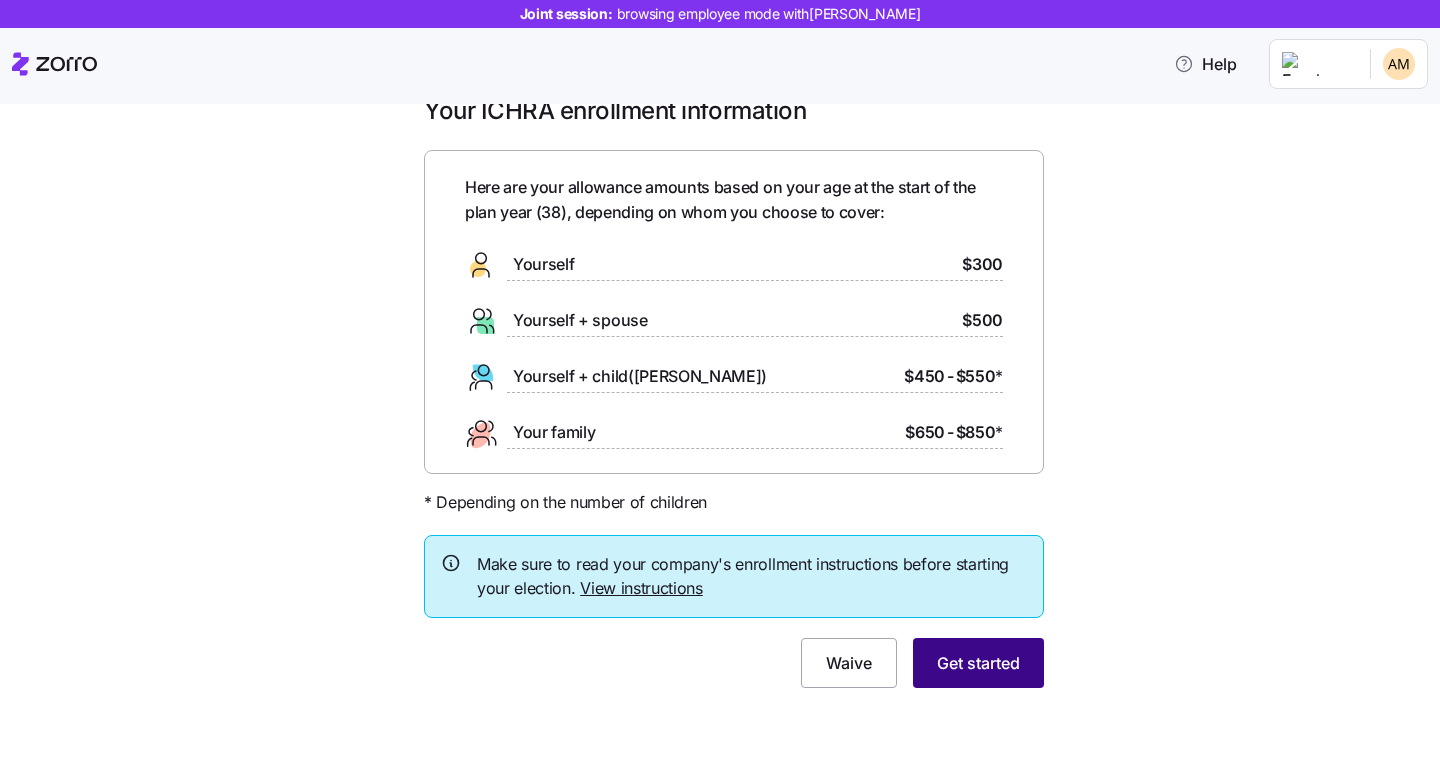 click on "Get started" at bounding box center [978, 663] 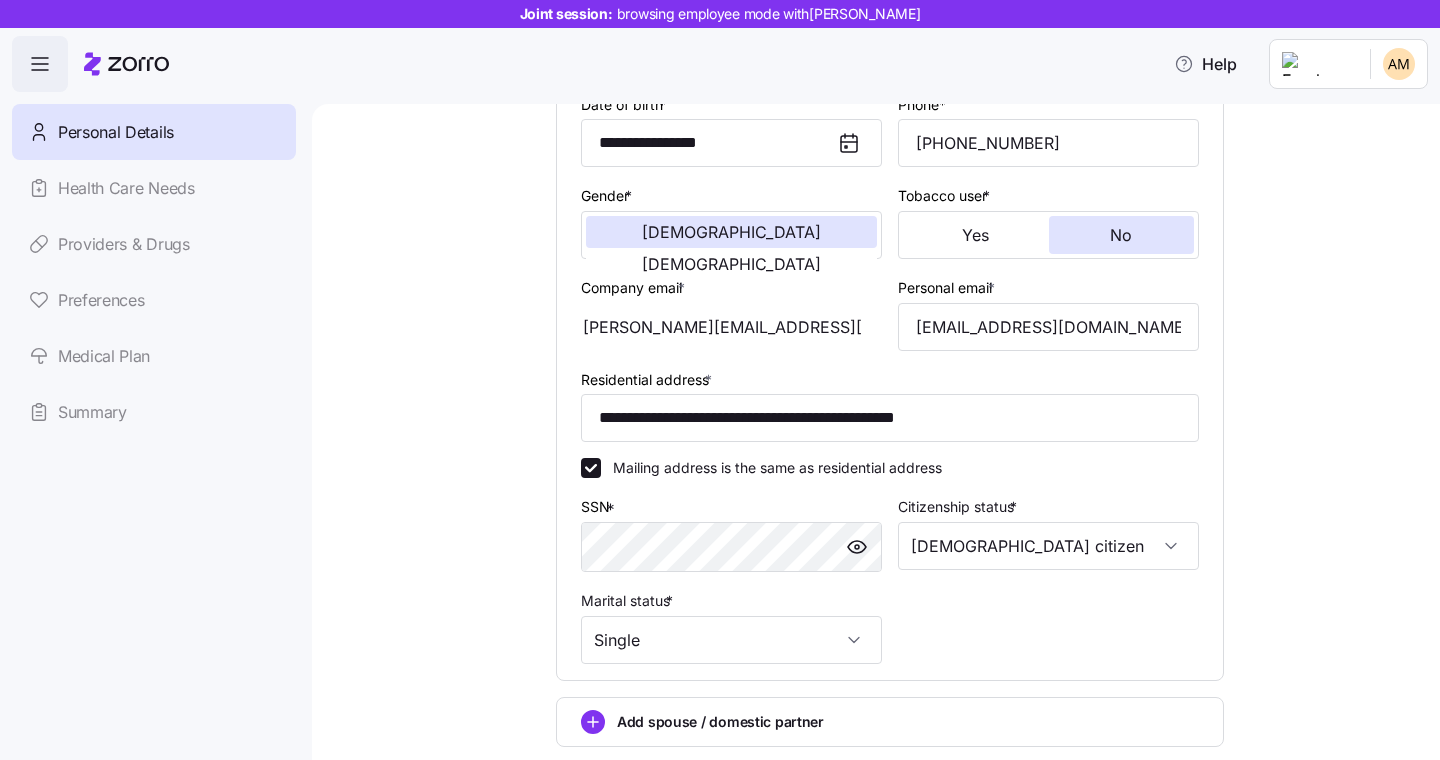 scroll, scrollTop: 506, scrollLeft: 0, axis: vertical 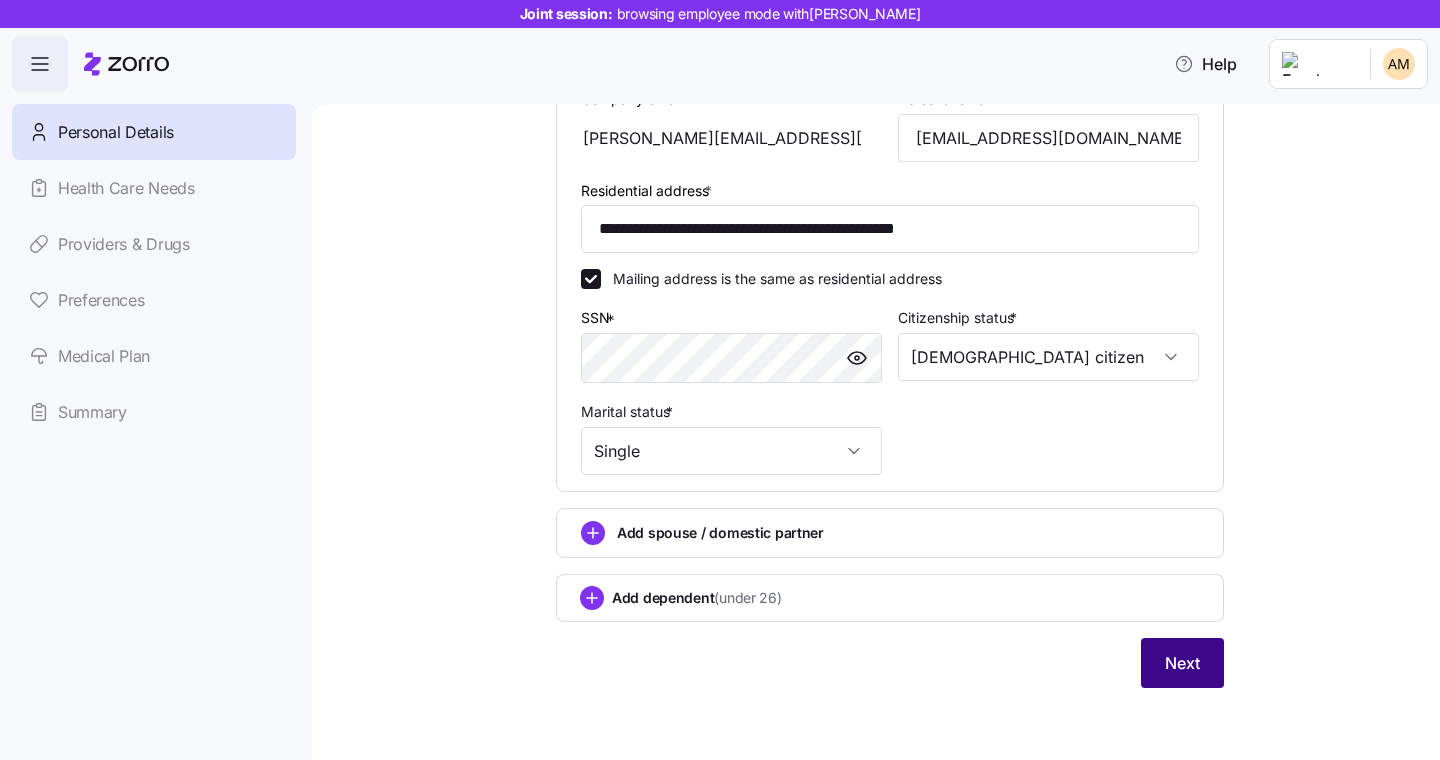 click on "Next" at bounding box center [1182, 663] 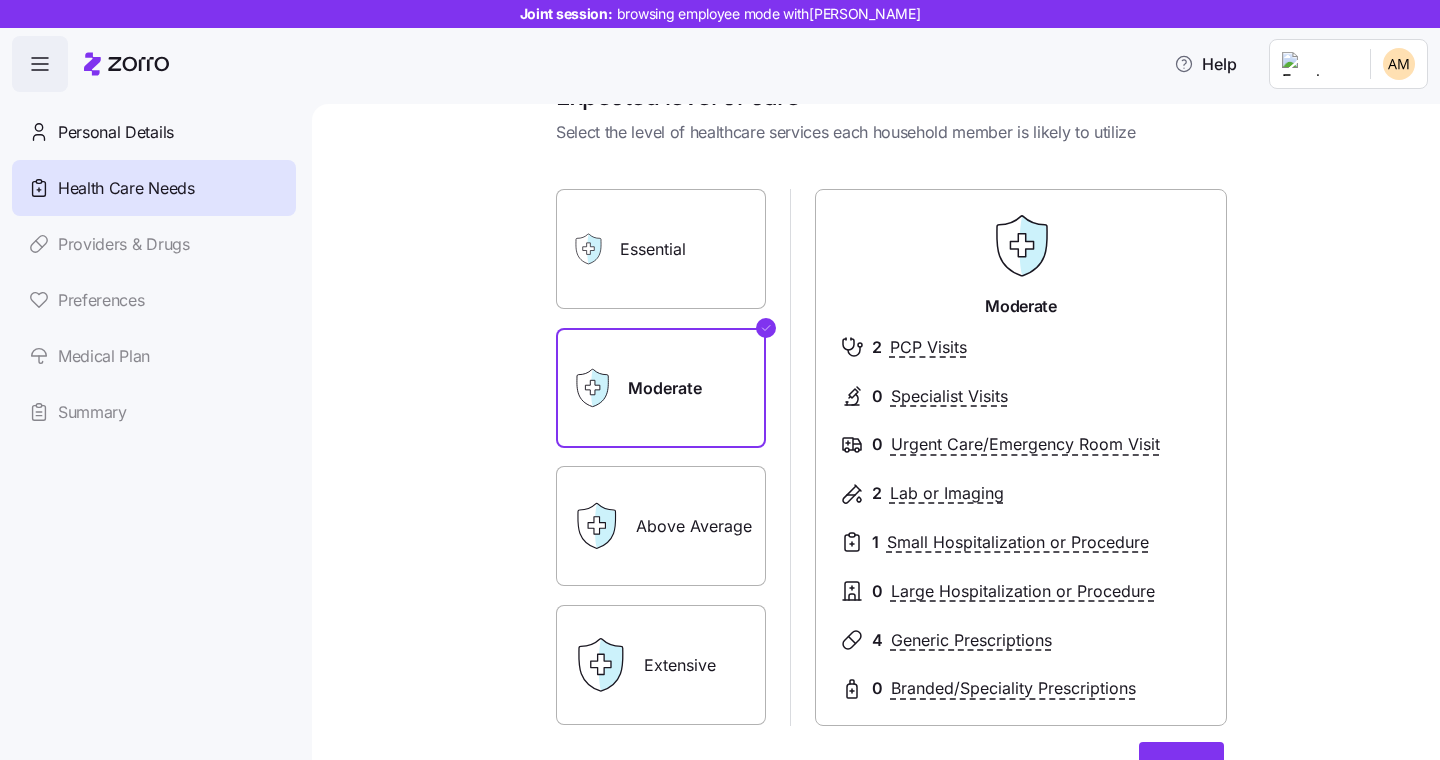 scroll, scrollTop: 150, scrollLeft: 0, axis: vertical 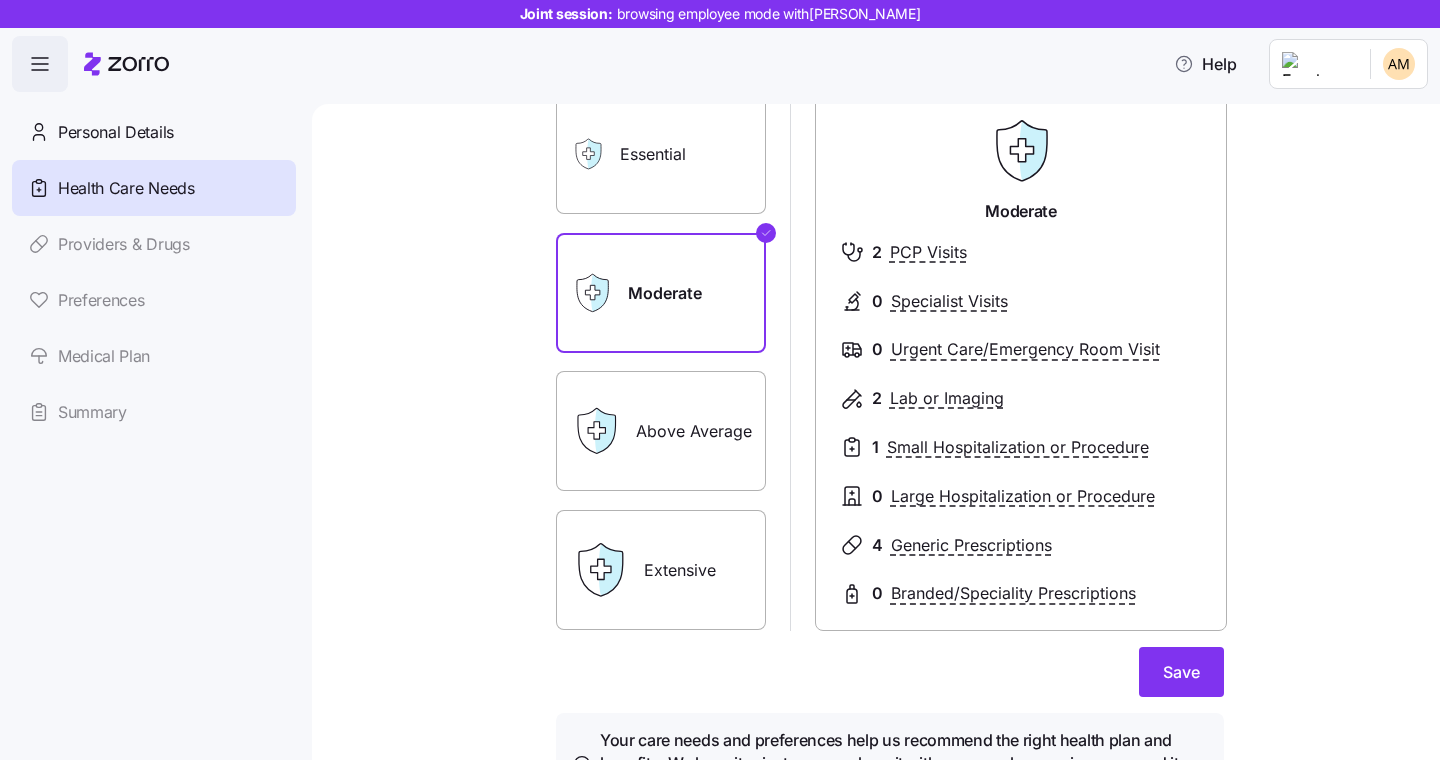 click on "Extensive" at bounding box center (661, 570) 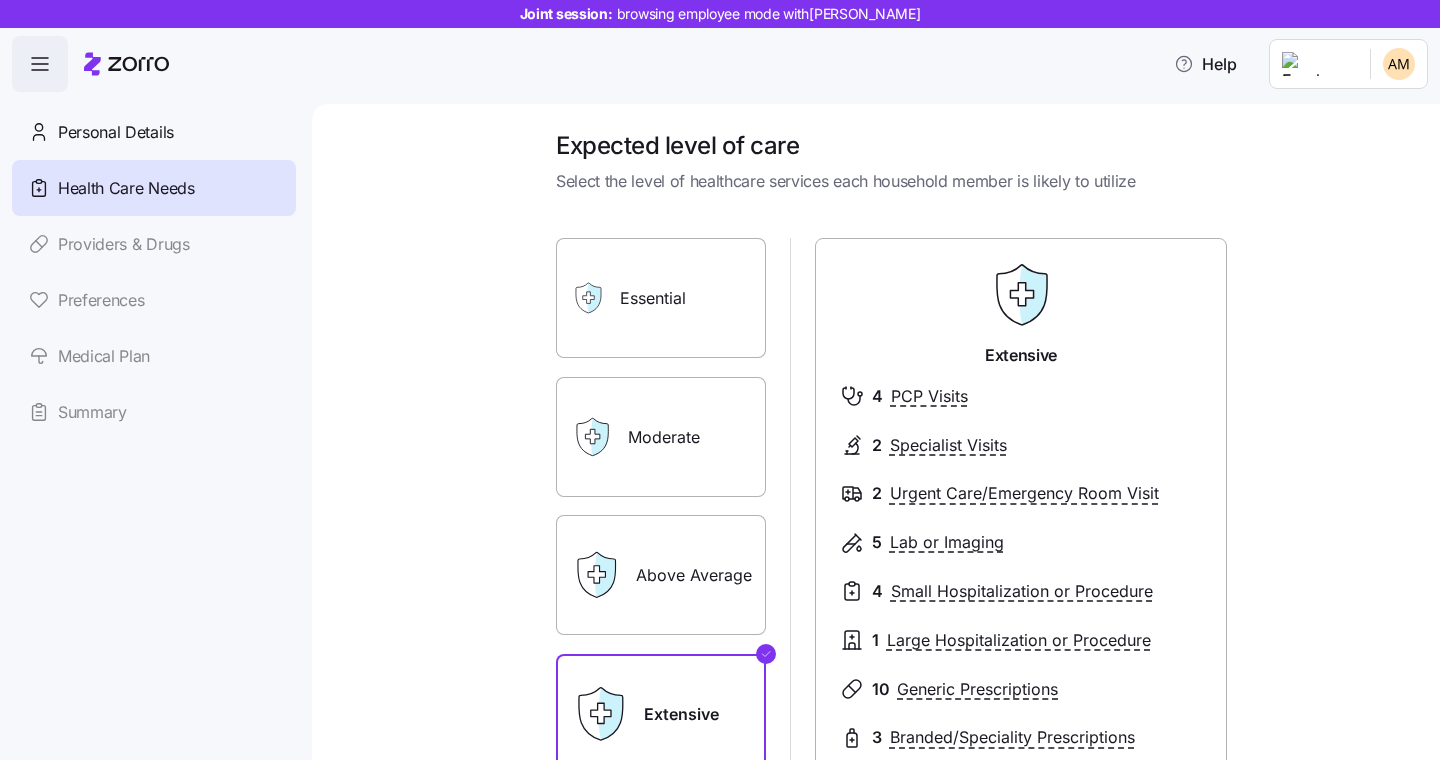 scroll, scrollTop: 0, scrollLeft: 0, axis: both 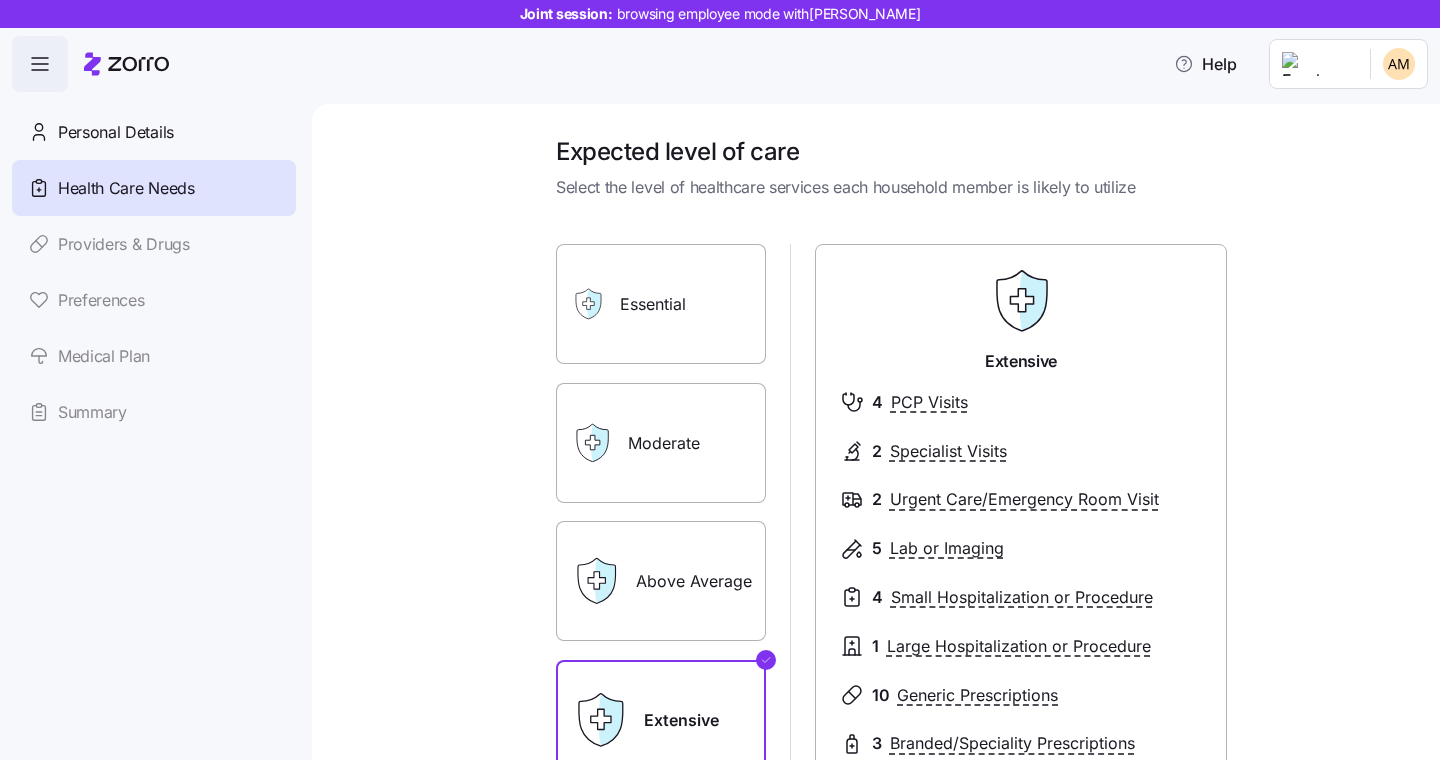 click on "Essential" at bounding box center [661, 304] 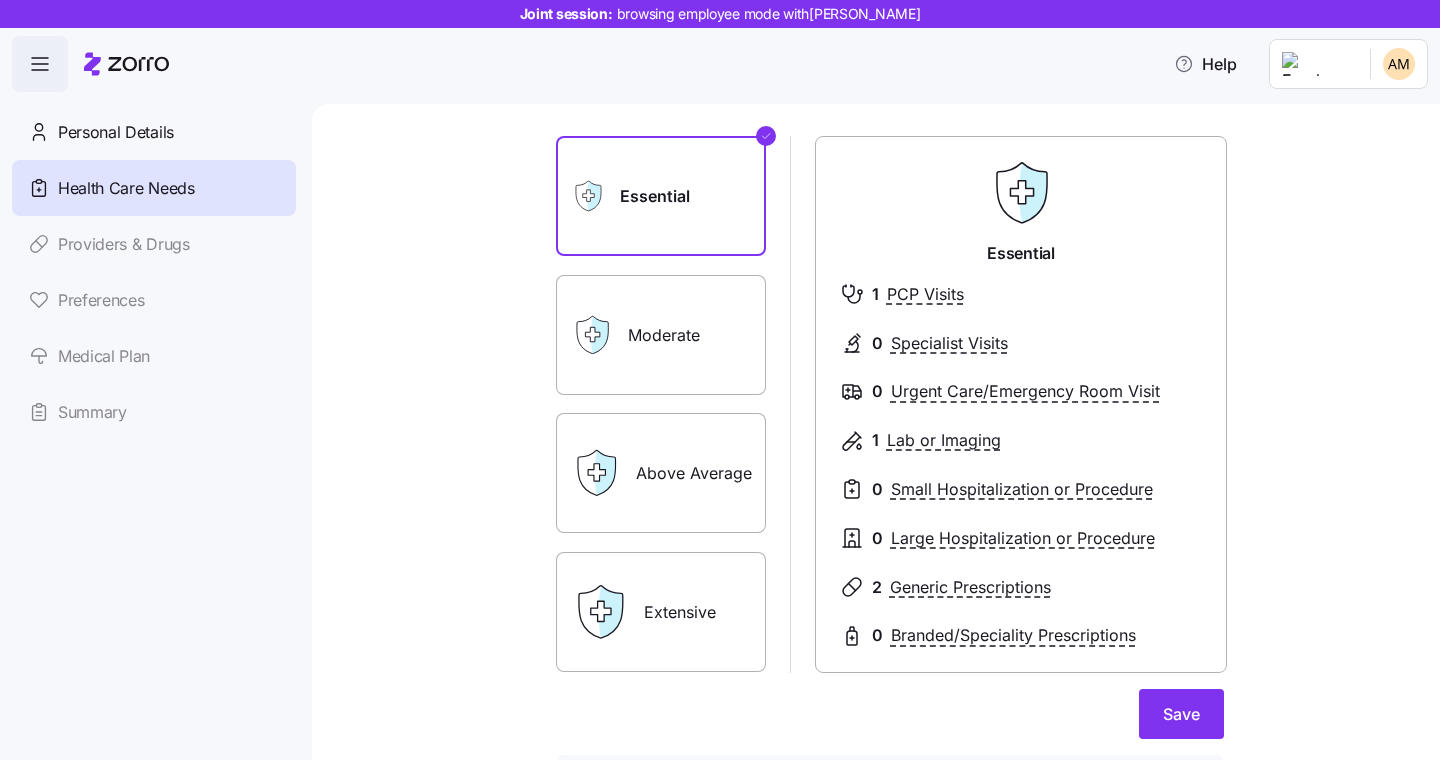 scroll, scrollTop: 125, scrollLeft: 0, axis: vertical 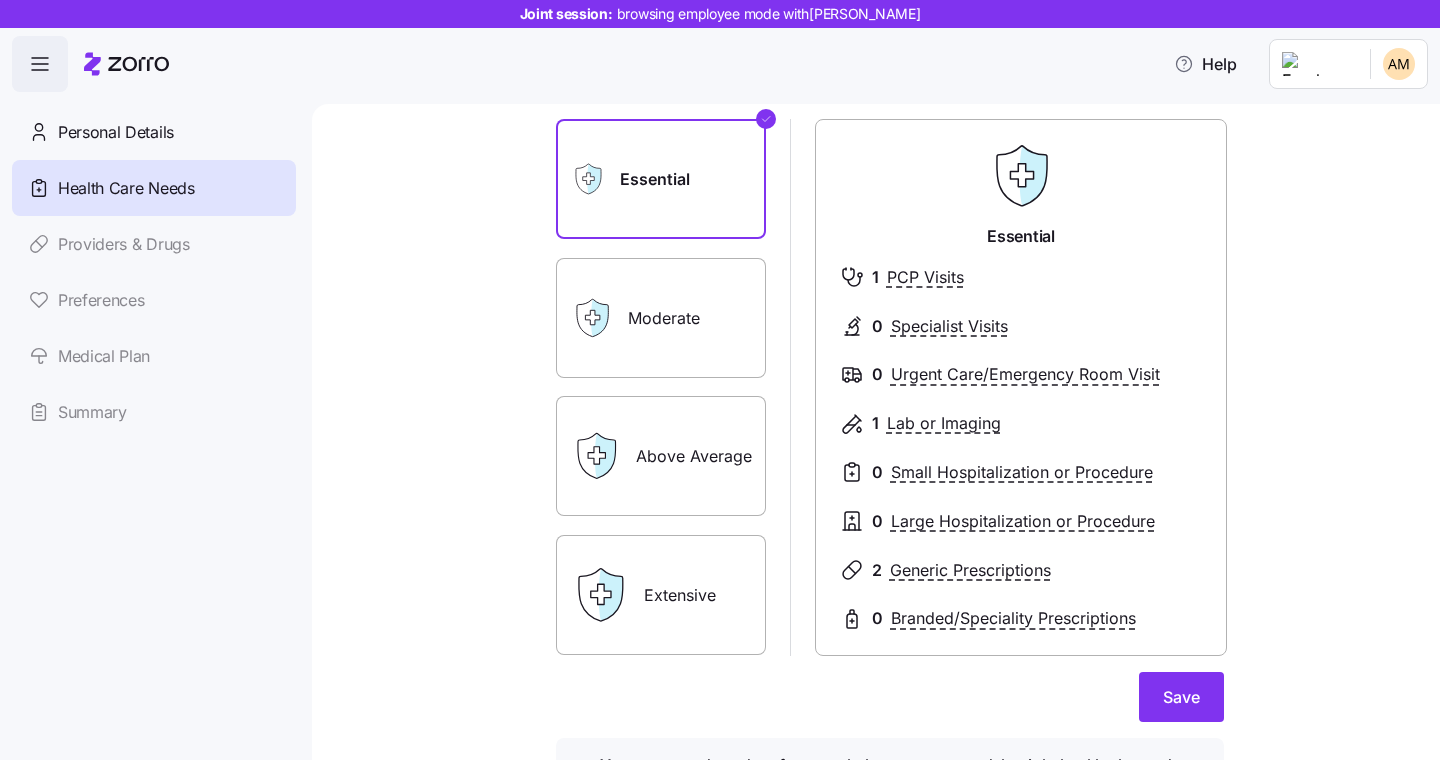 click on "Moderate" at bounding box center (661, 318) 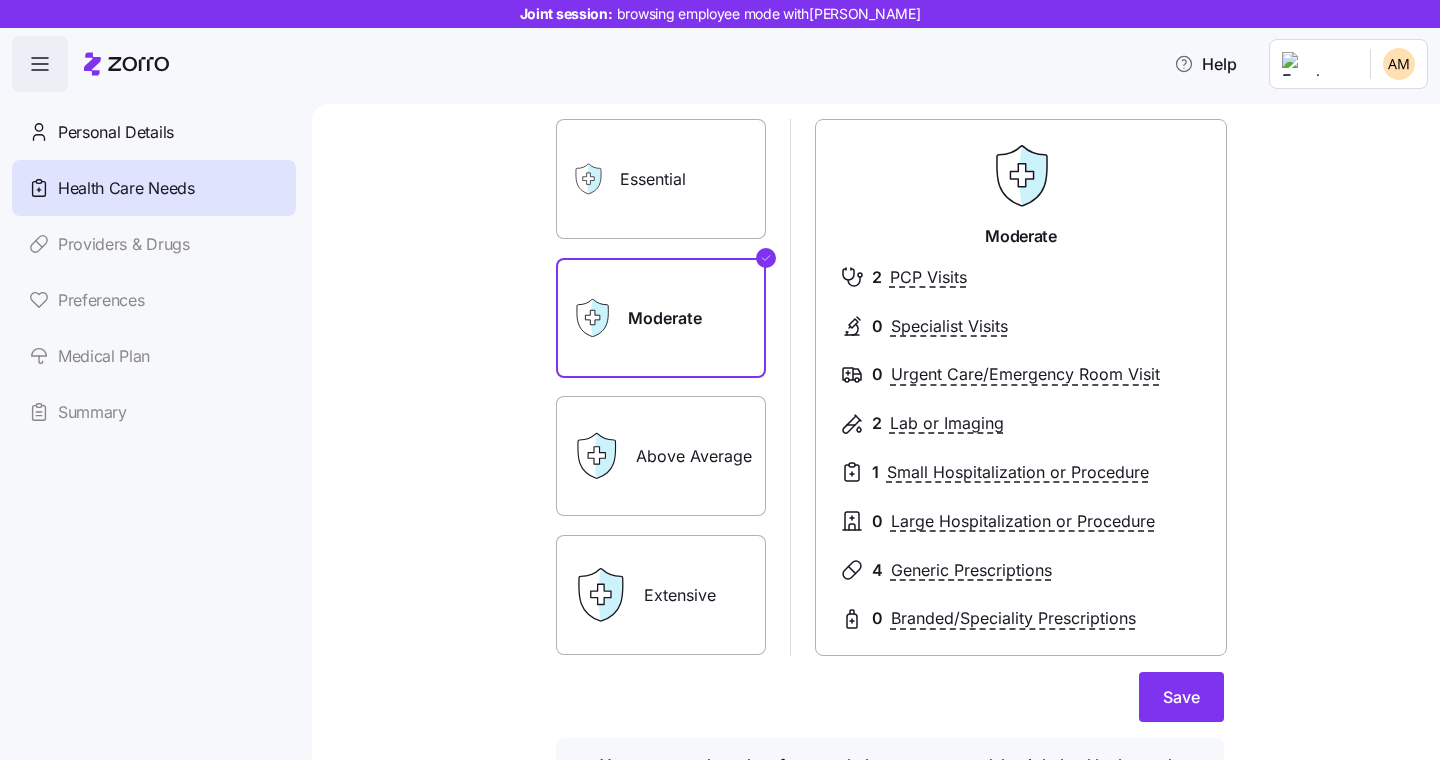 click on "Above Average" at bounding box center (661, 456) 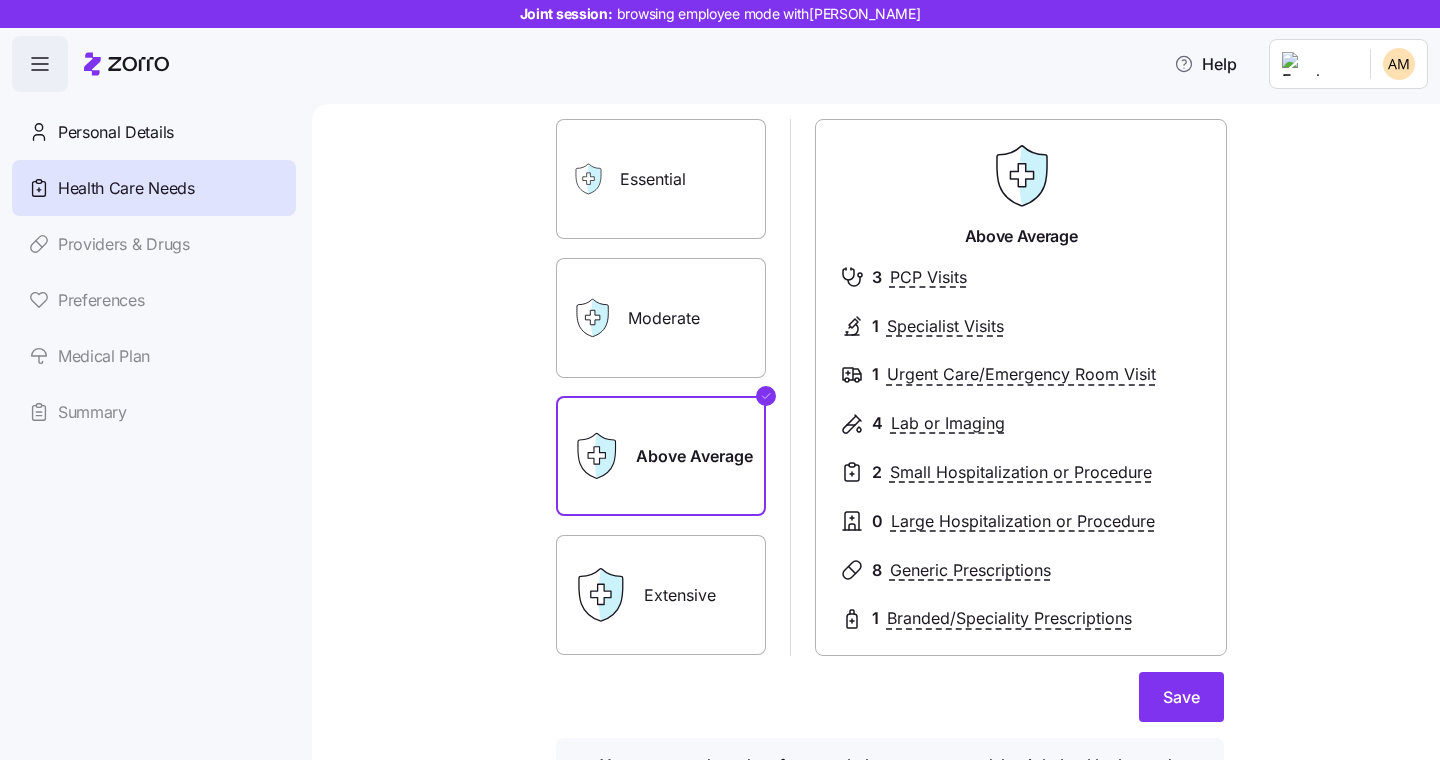 click on "Essential" at bounding box center [661, 179] 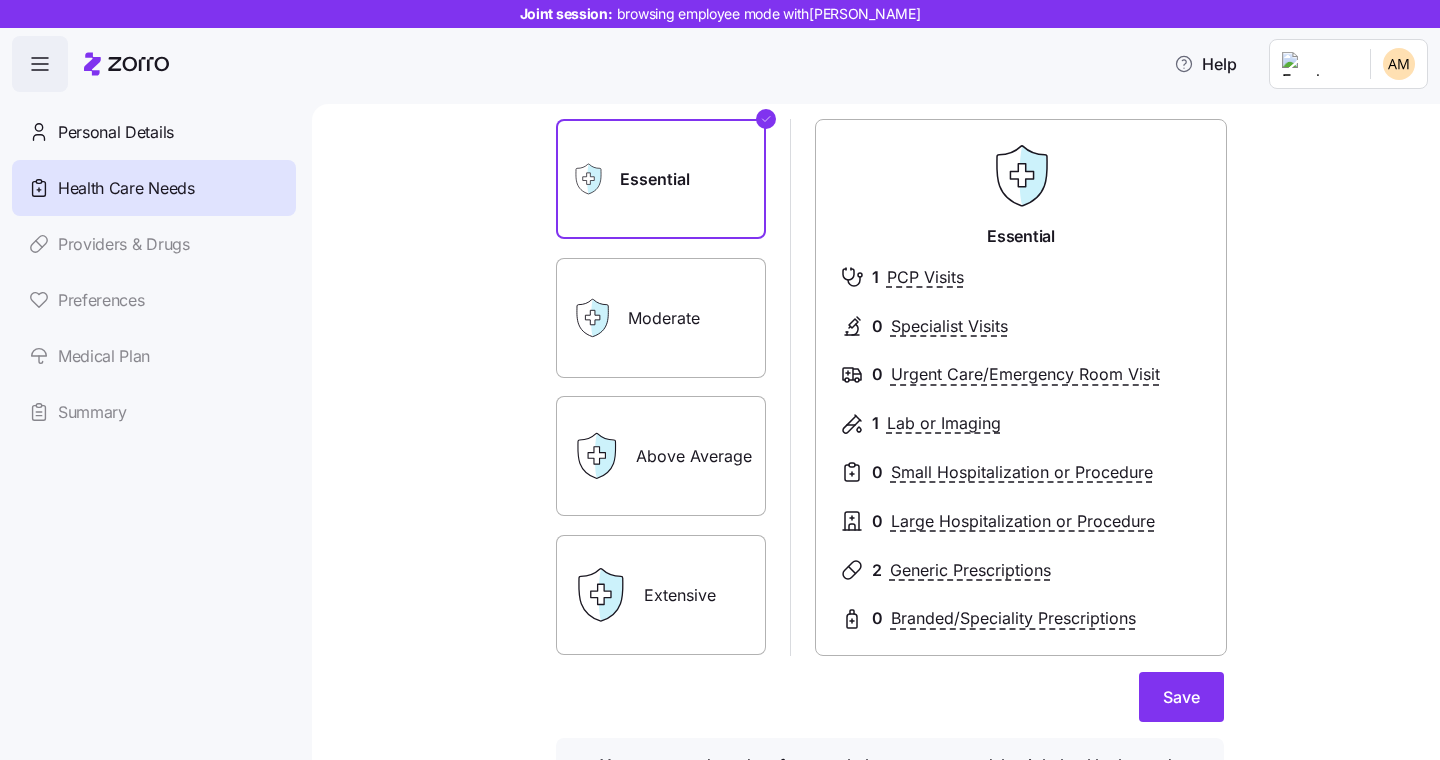 click on "Moderate" at bounding box center [661, 318] 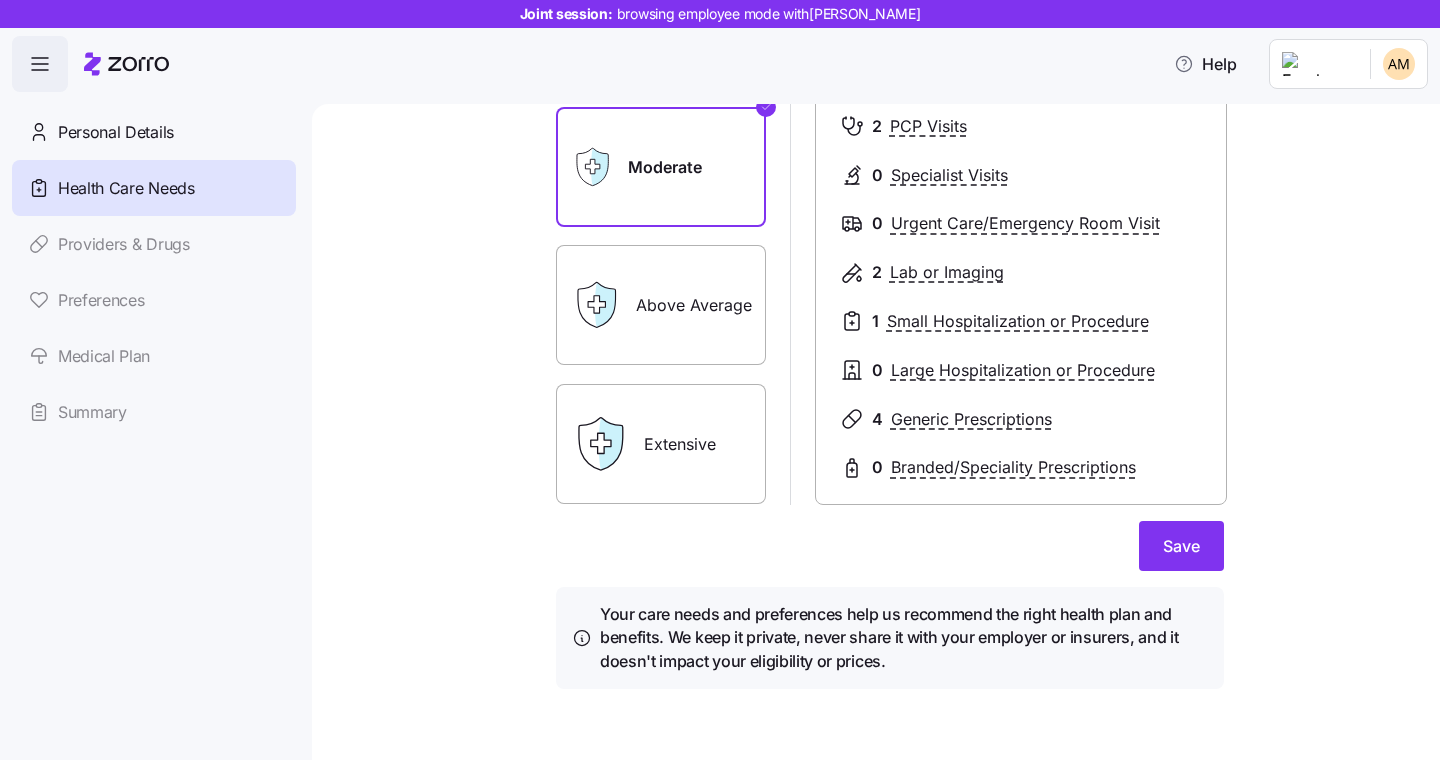 scroll, scrollTop: 277, scrollLeft: 0, axis: vertical 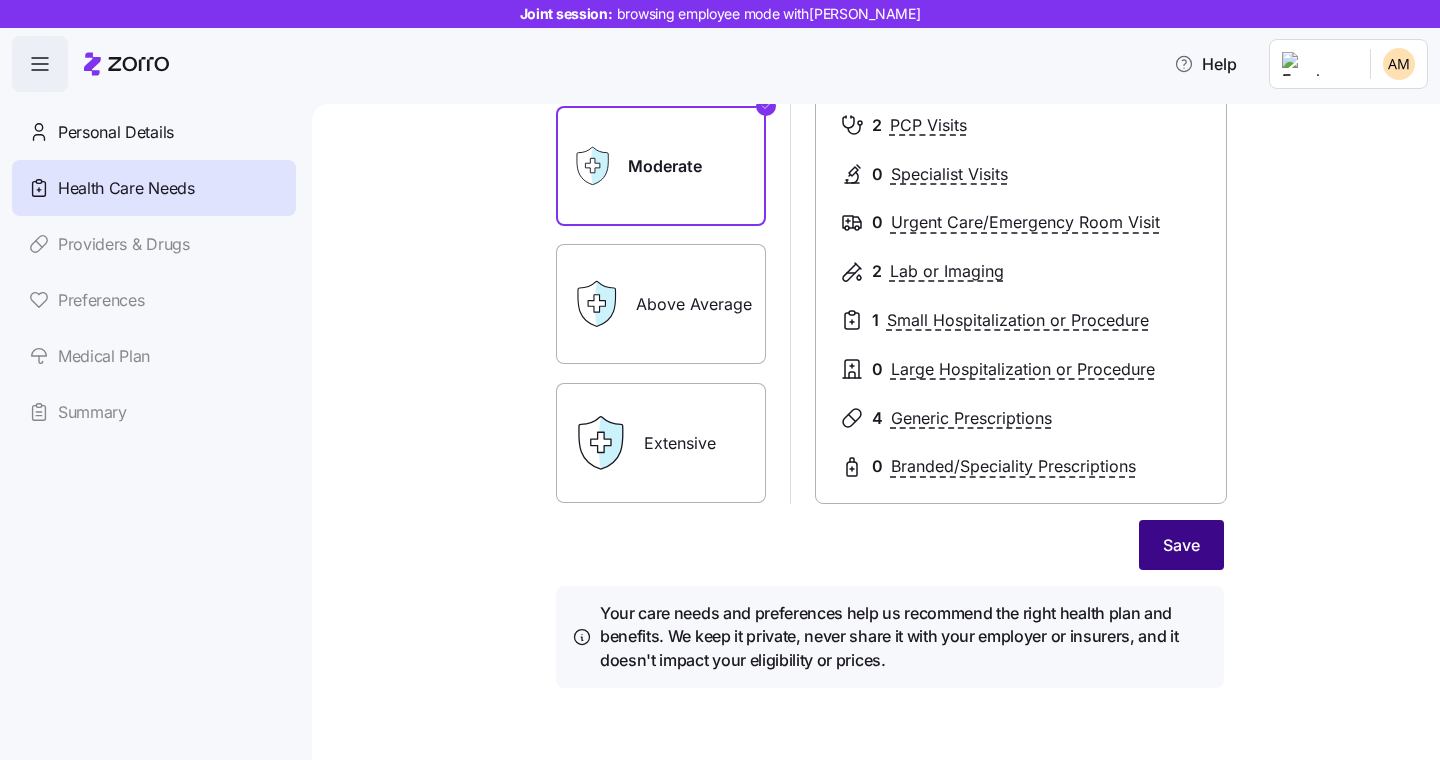 click on "Save" at bounding box center [1181, 545] 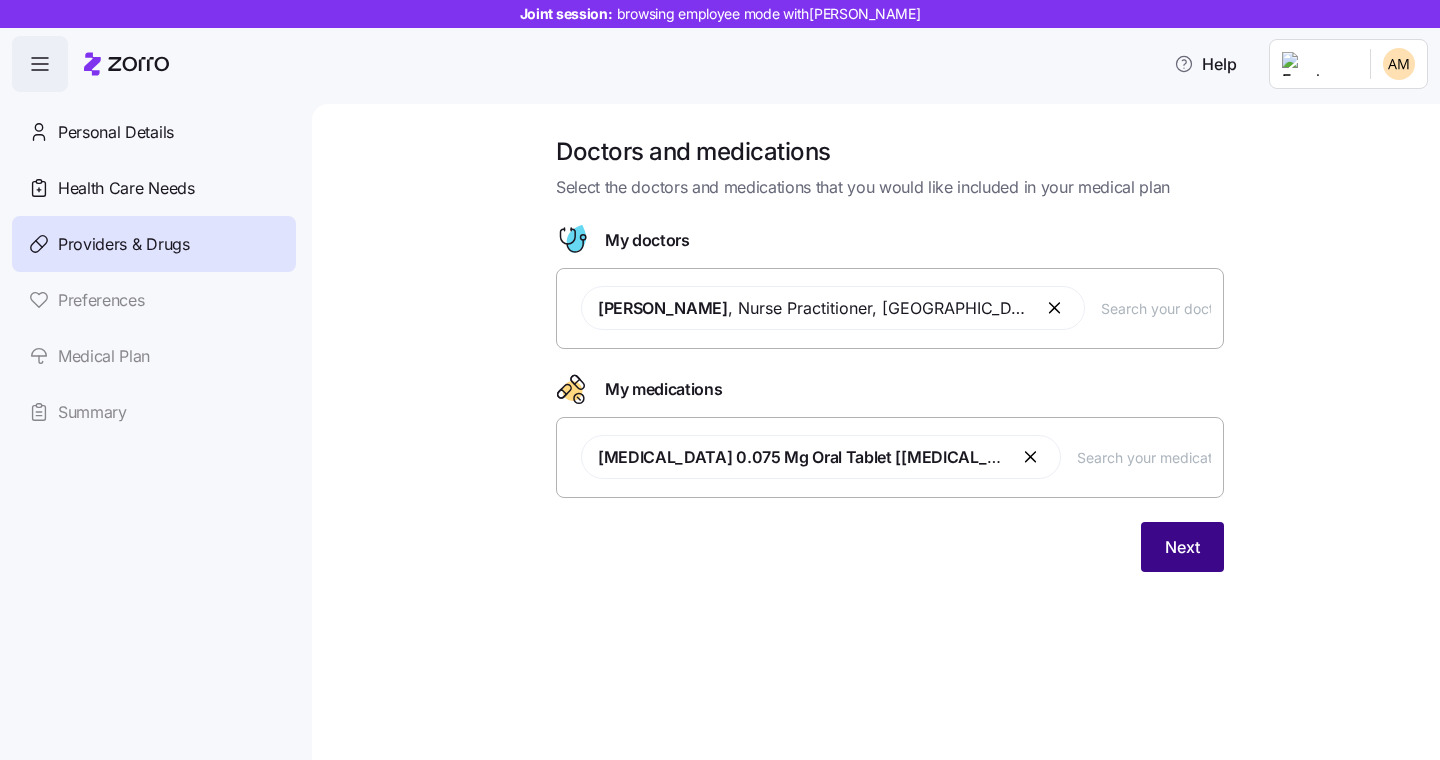 click on "Next" at bounding box center (1182, 547) 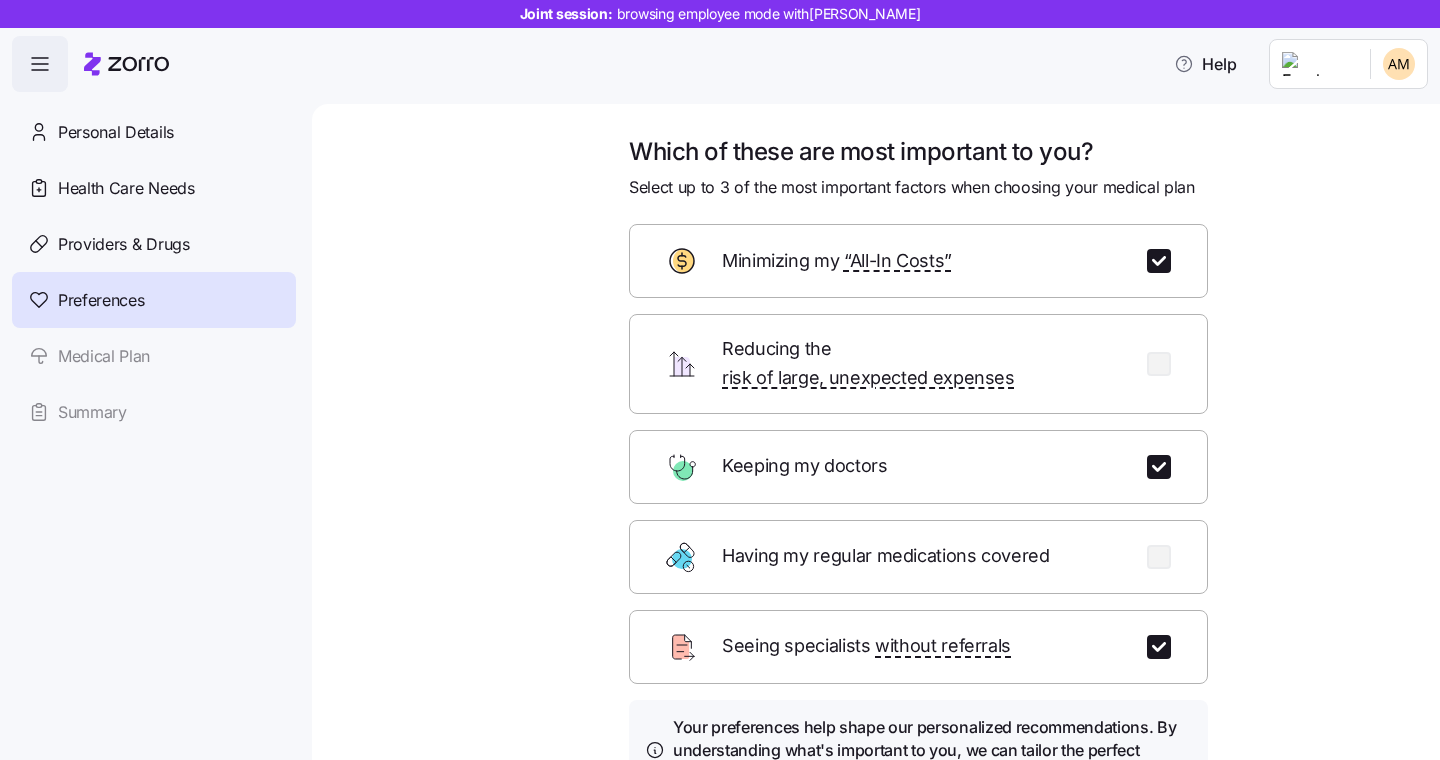 scroll, scrollTop: 33, scrollLeft: 0, axis: vertical 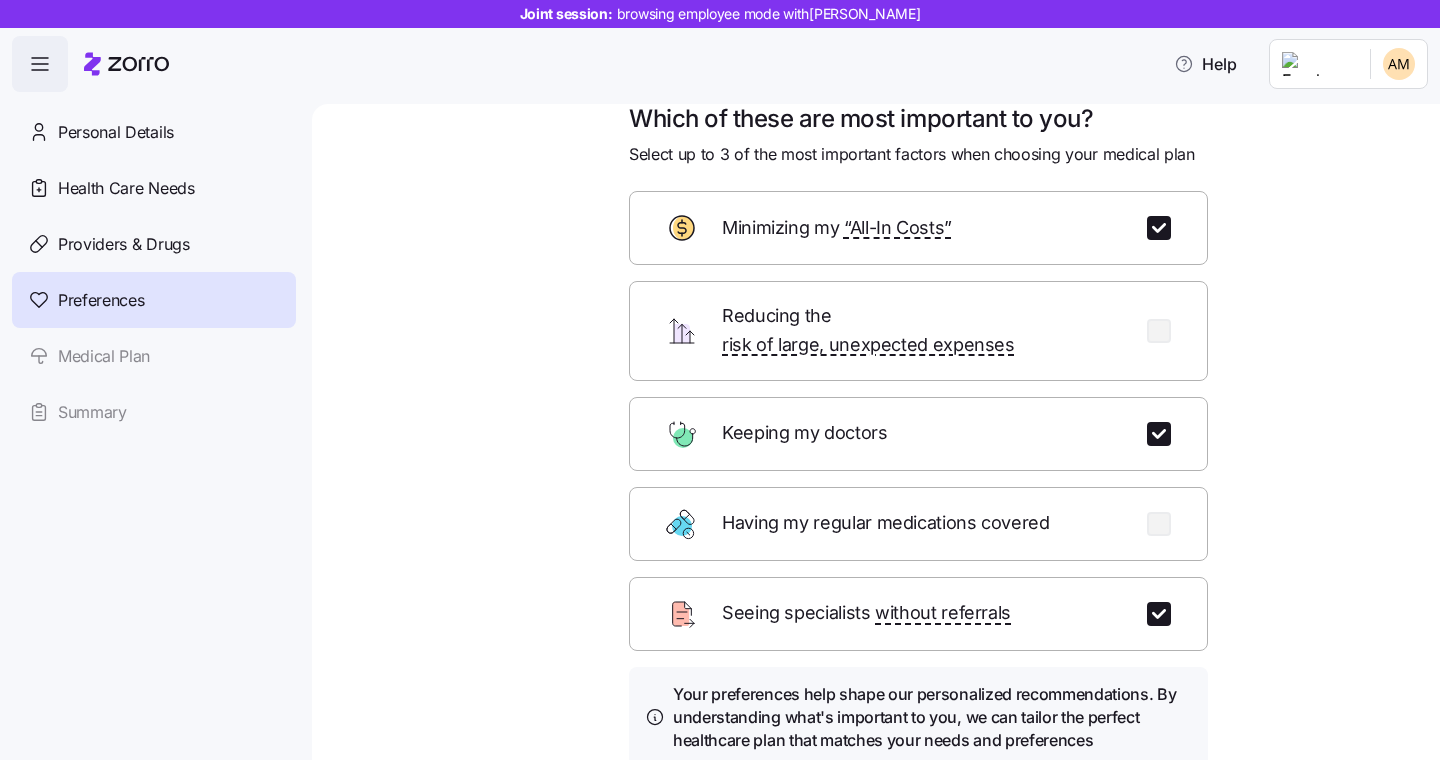 click on "Having my regular medications covered" at bounding box center (918, 524) 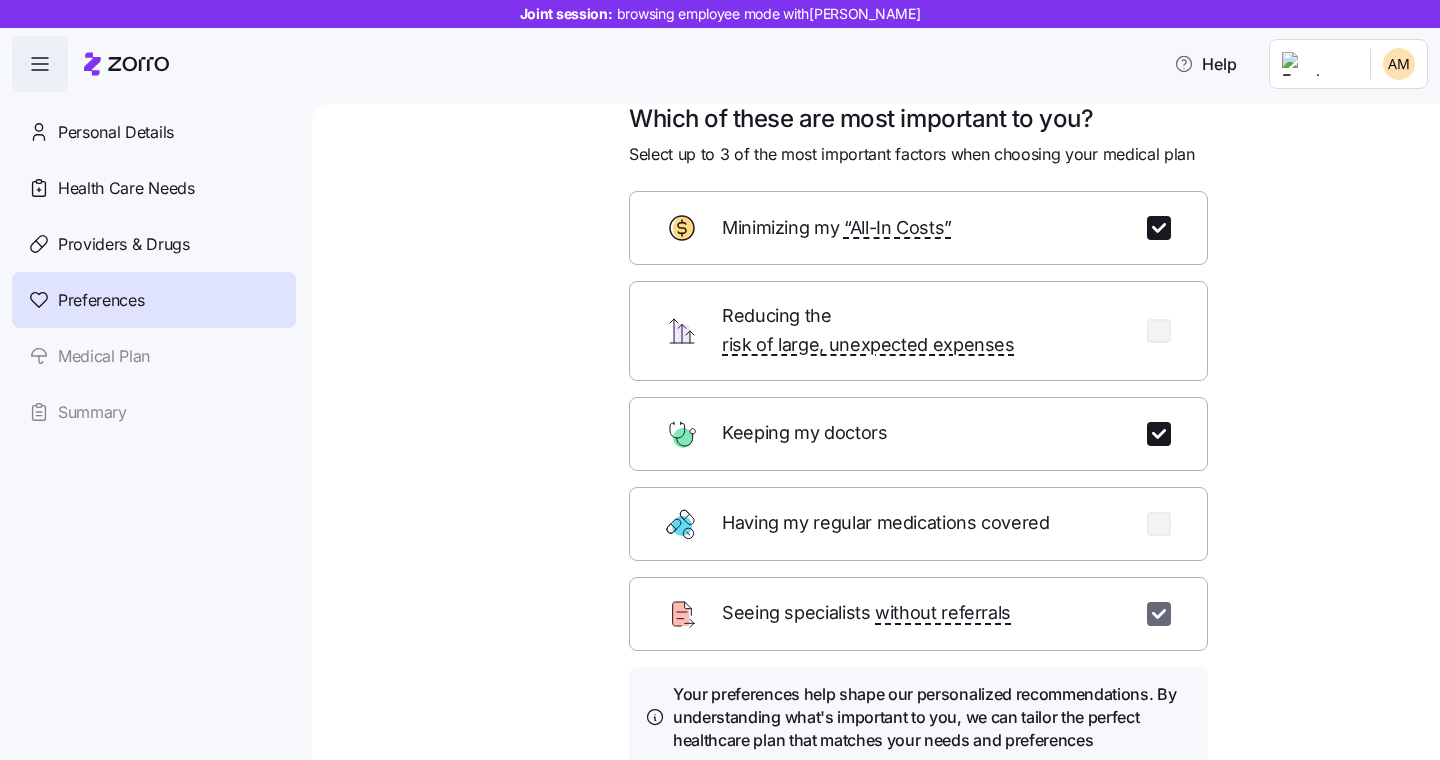 click at bounding box center [1159, 614] 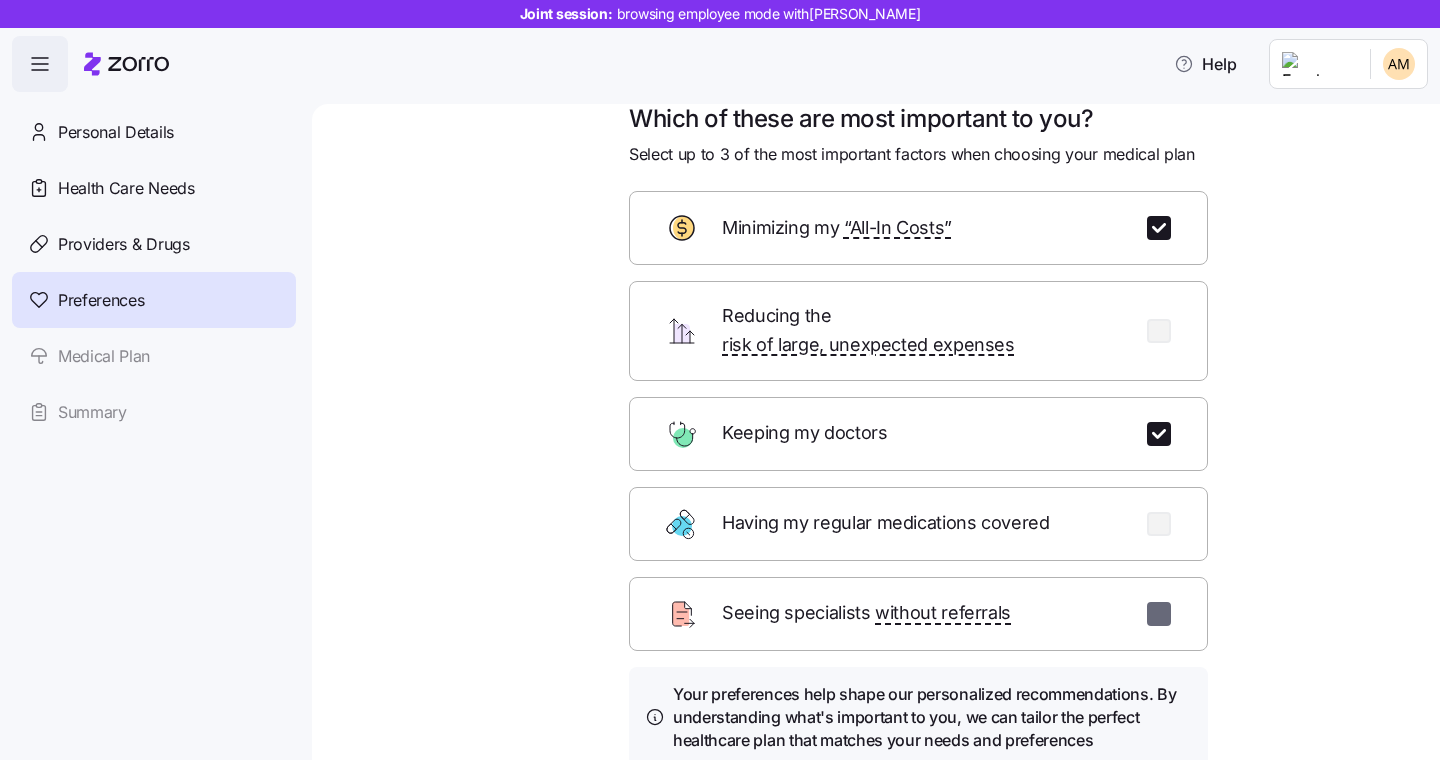 checkbox on "false" 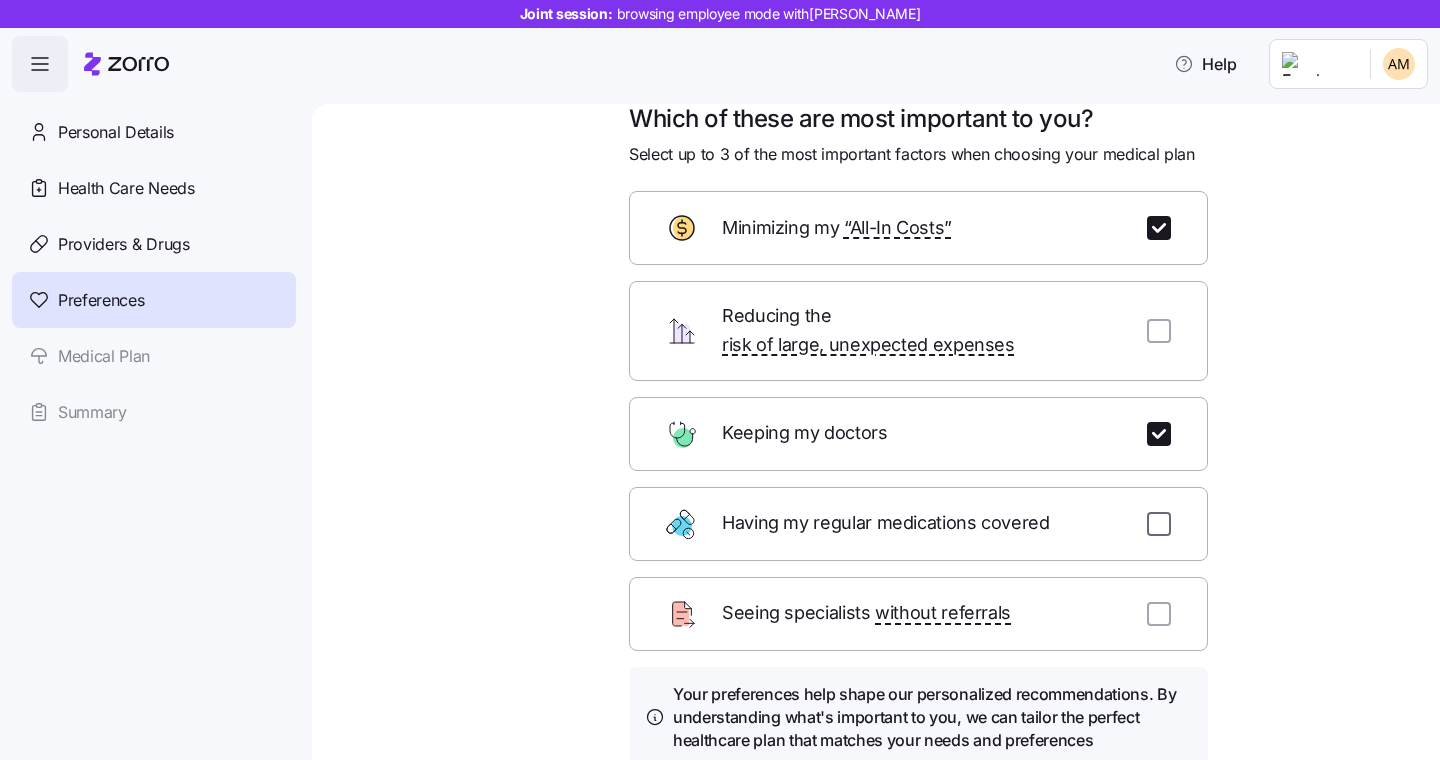 click at bounding box center (1159, 524) 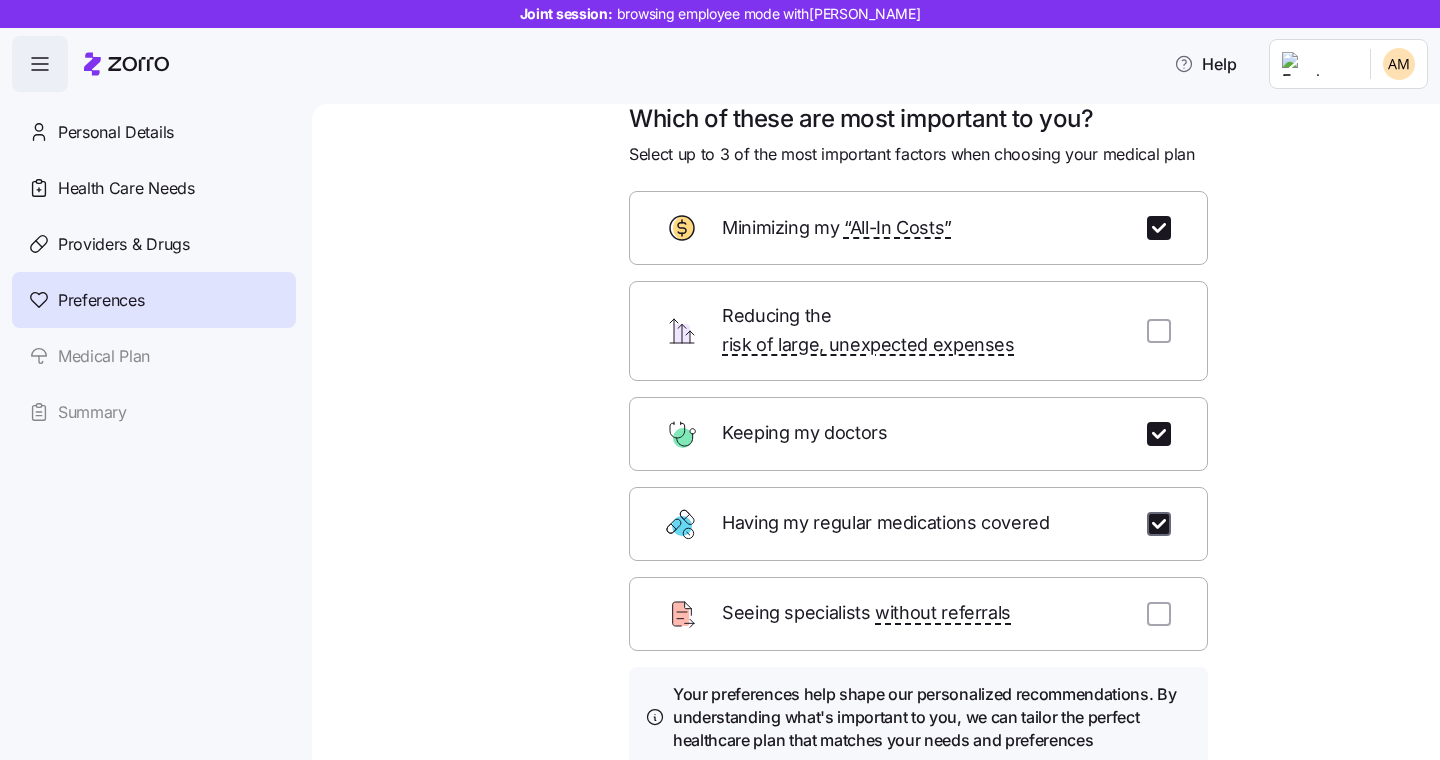 checkbox on "true" 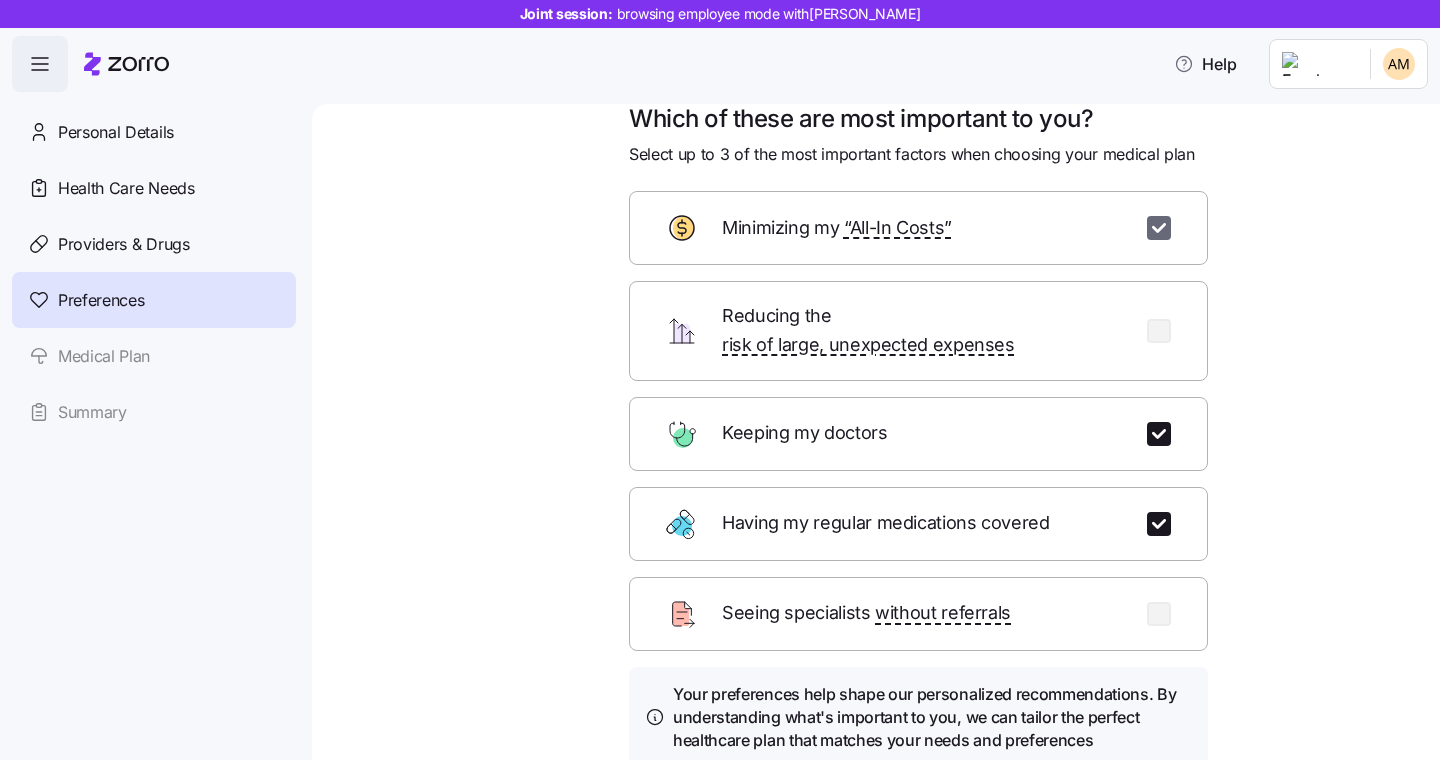 click at bounding box center [1159, 228] 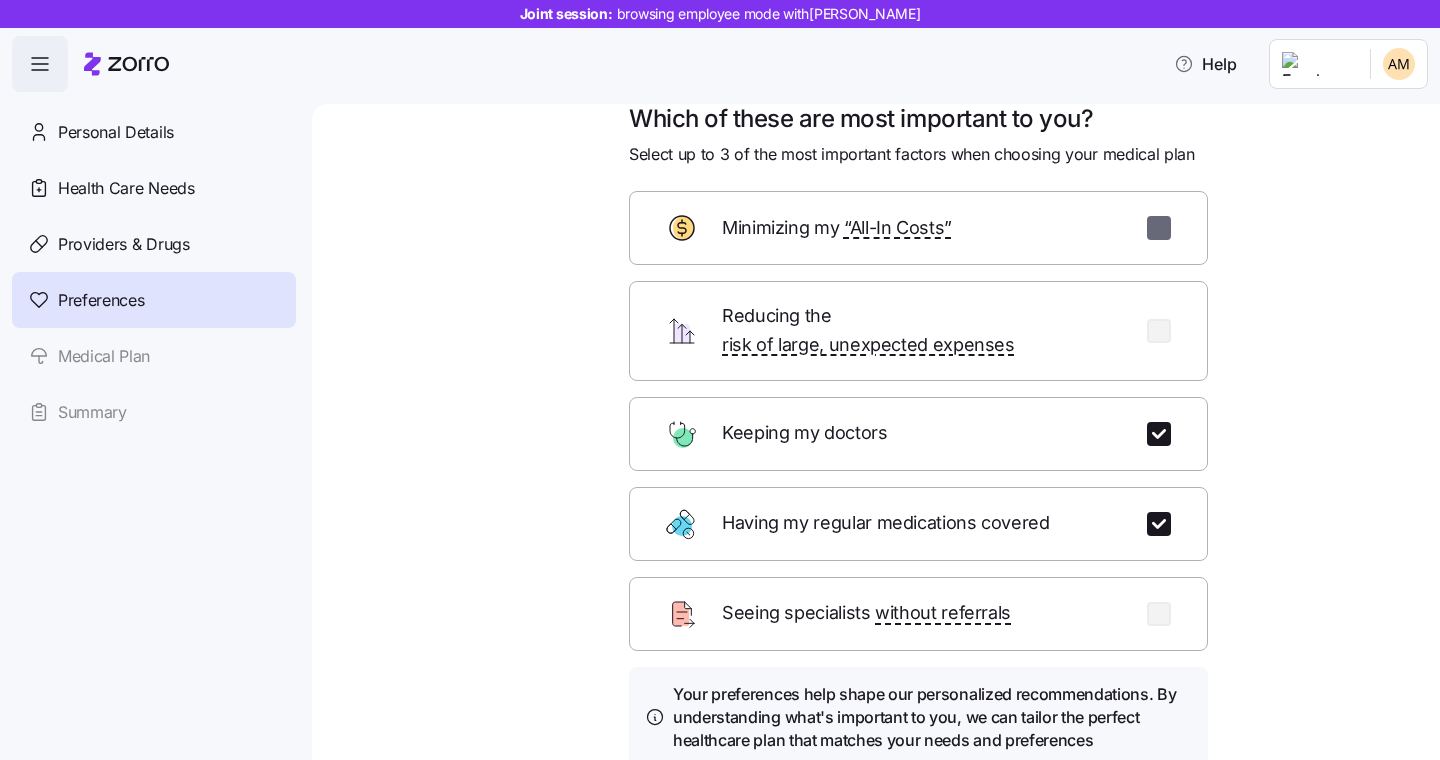 checkbox on "false" 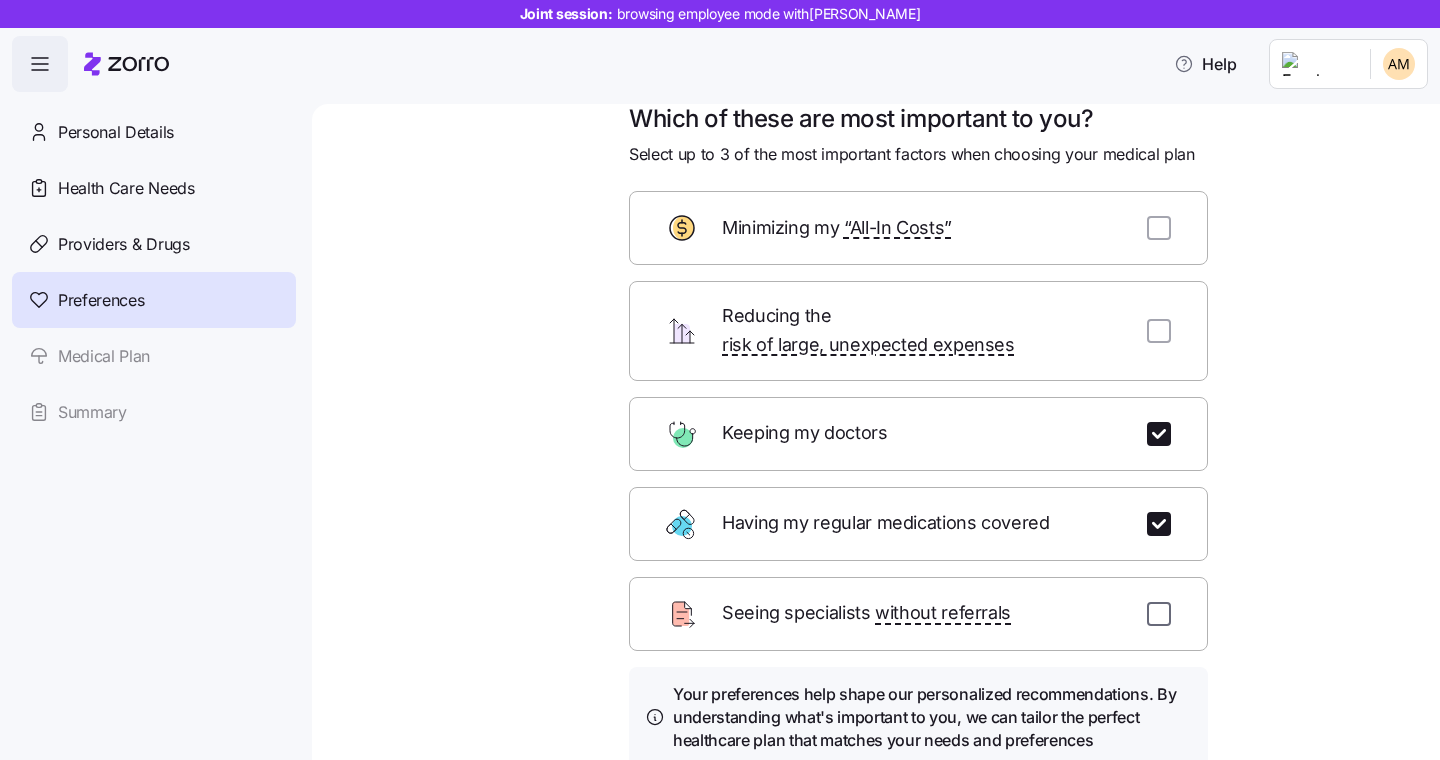 click at bounding box center (1159, 614) 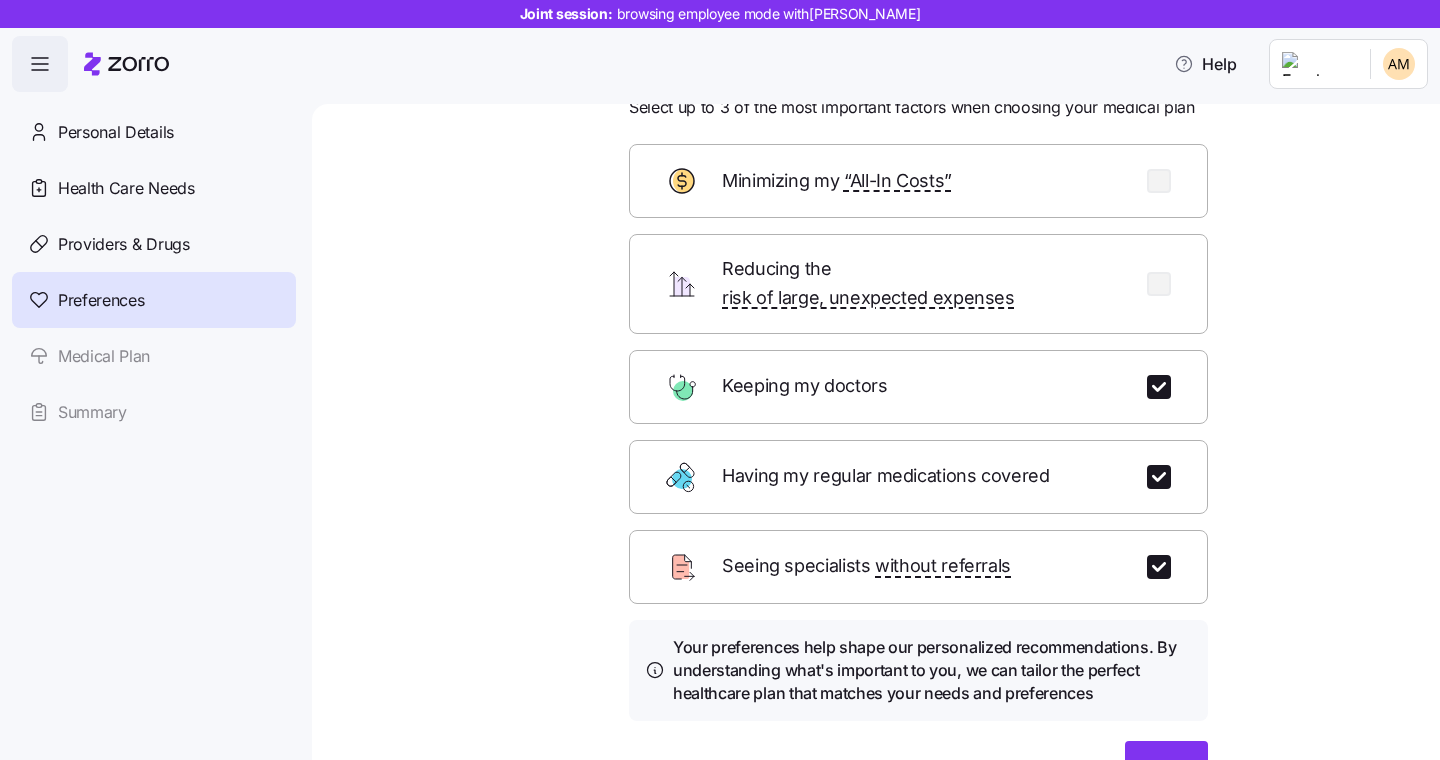 scroll, scrollTop: 181, scrollLeft: 0, axis: vertical 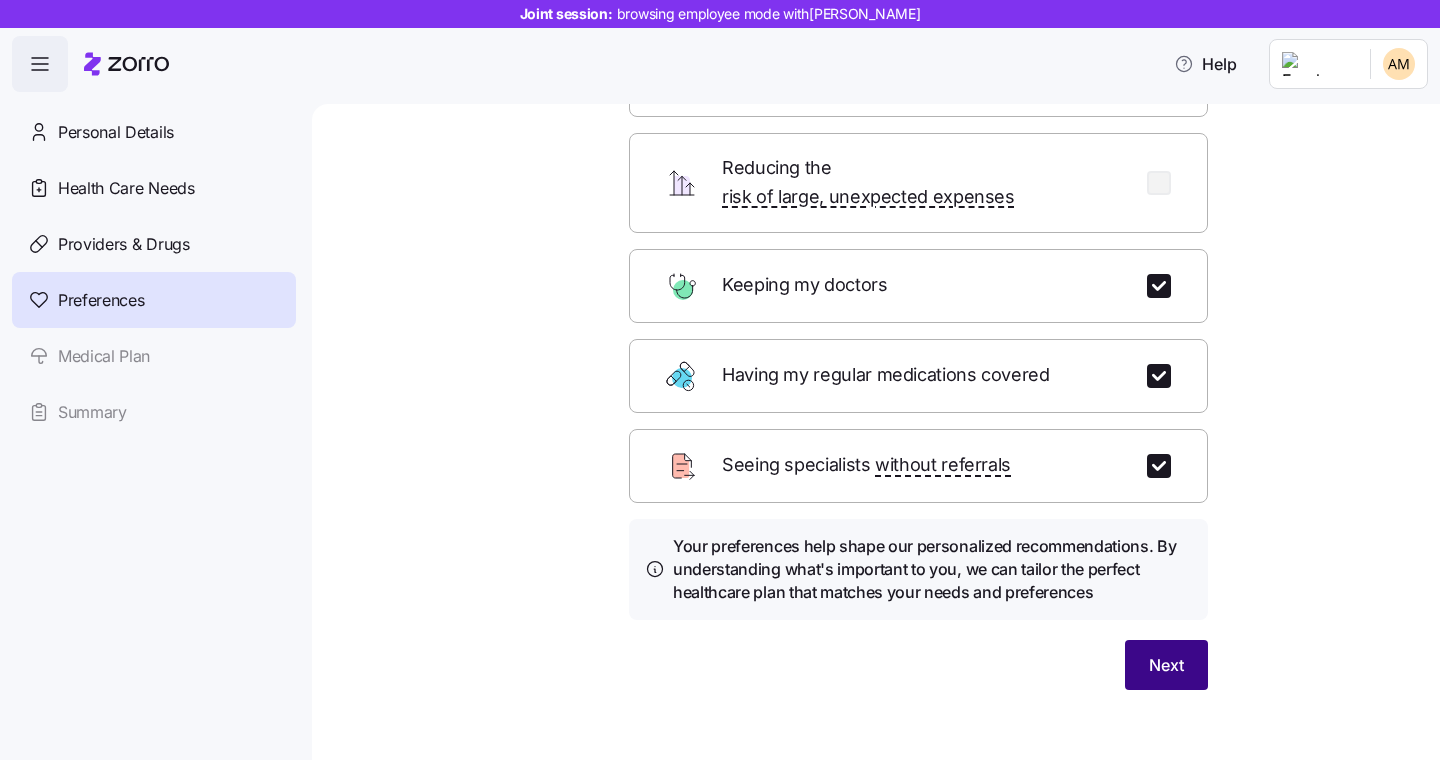 click on "Next" at bounding box center [1166, 665] 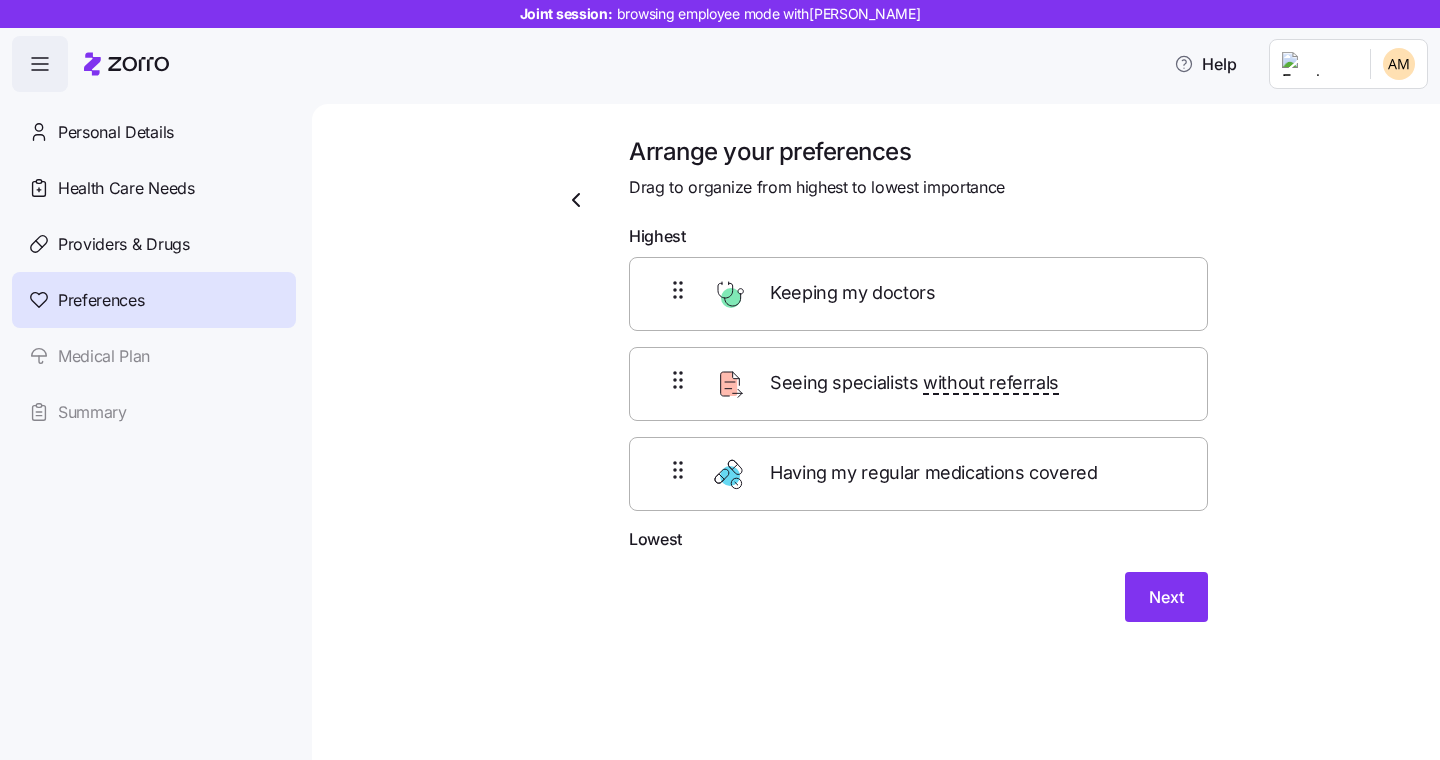 scroll, scrollTop: 0, scrollLeft: 0, axis: both 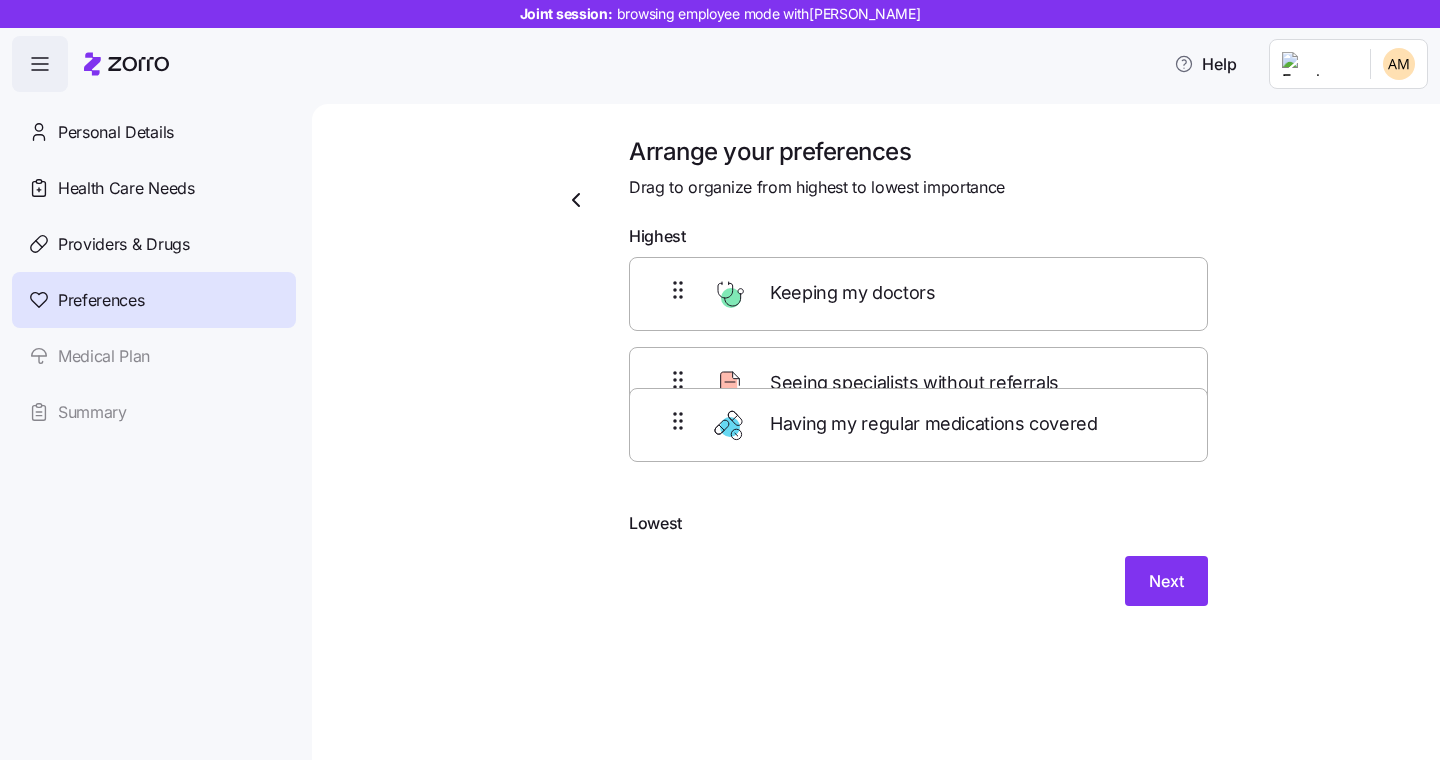 drag, startPoint x: 839, startPoint y: 489, endPoint x: 842, endPoint y: 377, distance: 112.04017 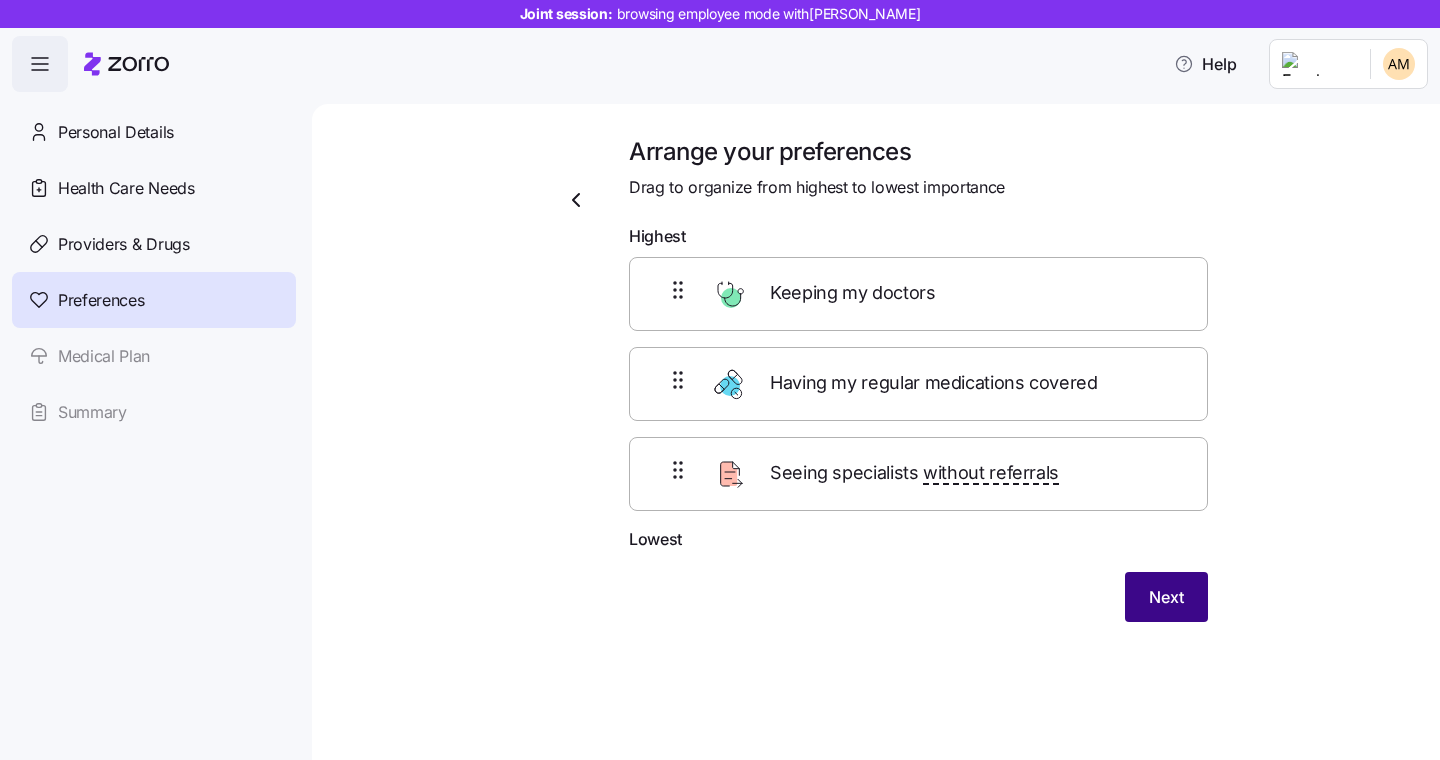 click on "Next" at bounding box center [1166, 597] 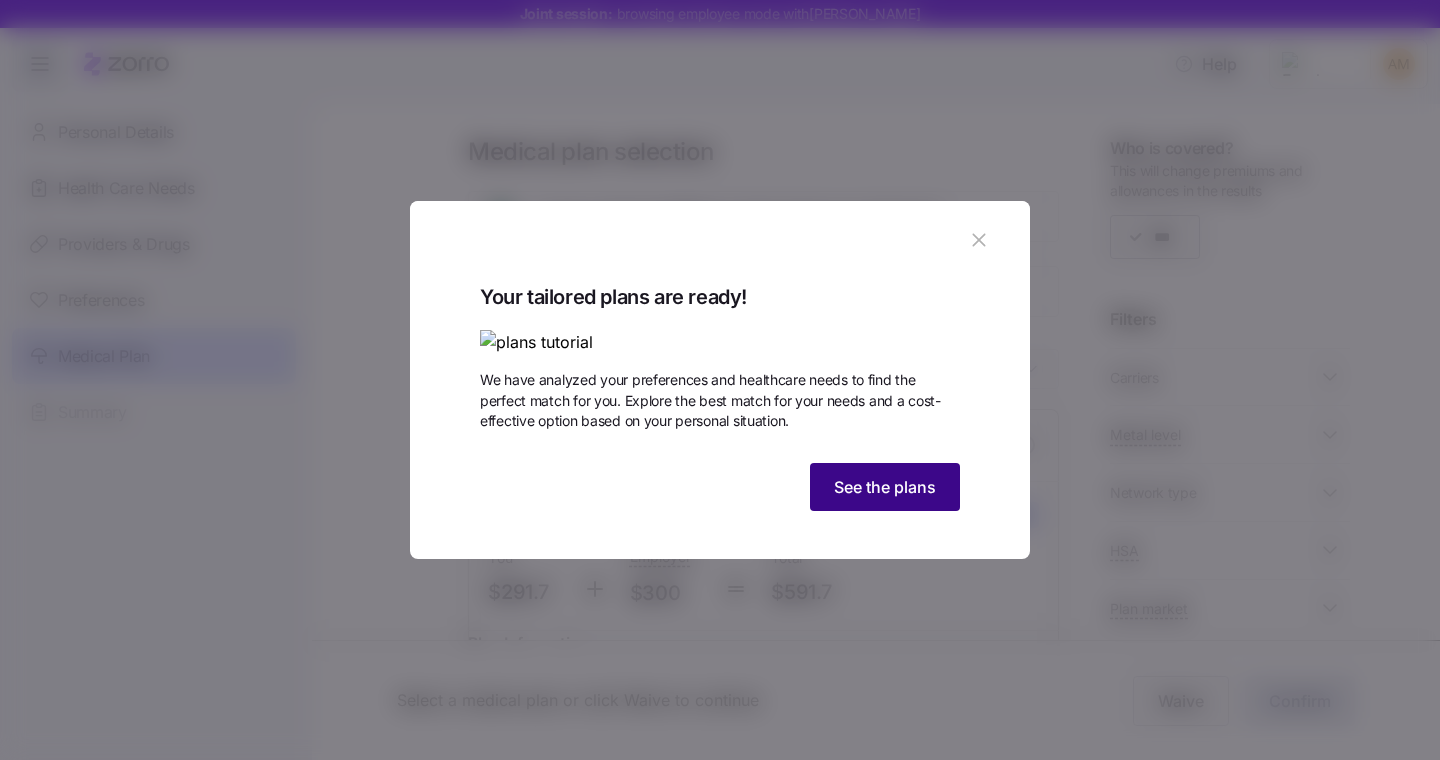 click on "See the plans" at bounding box center (885, 487) 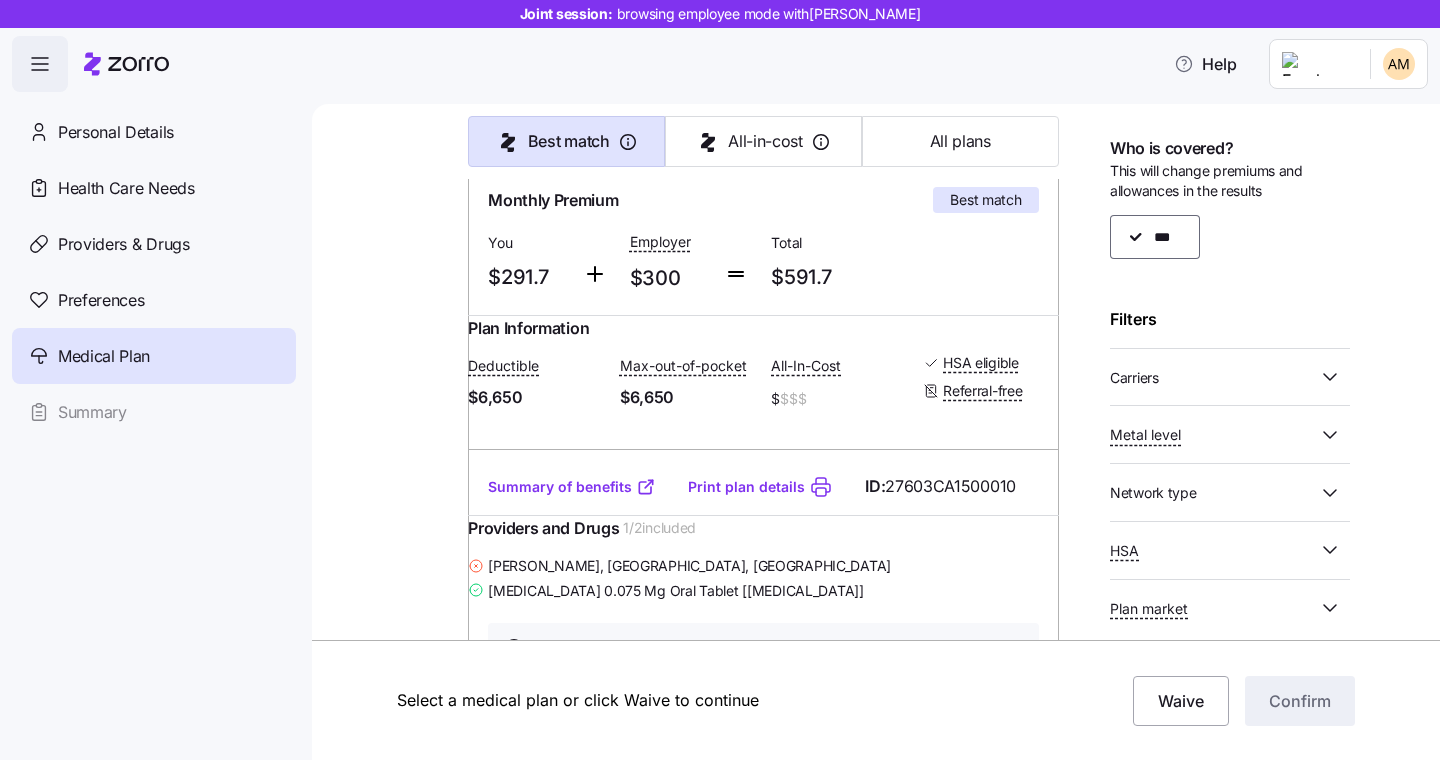 scroll, scrollTop: 243, scrollLeft: 0, axis: vertical 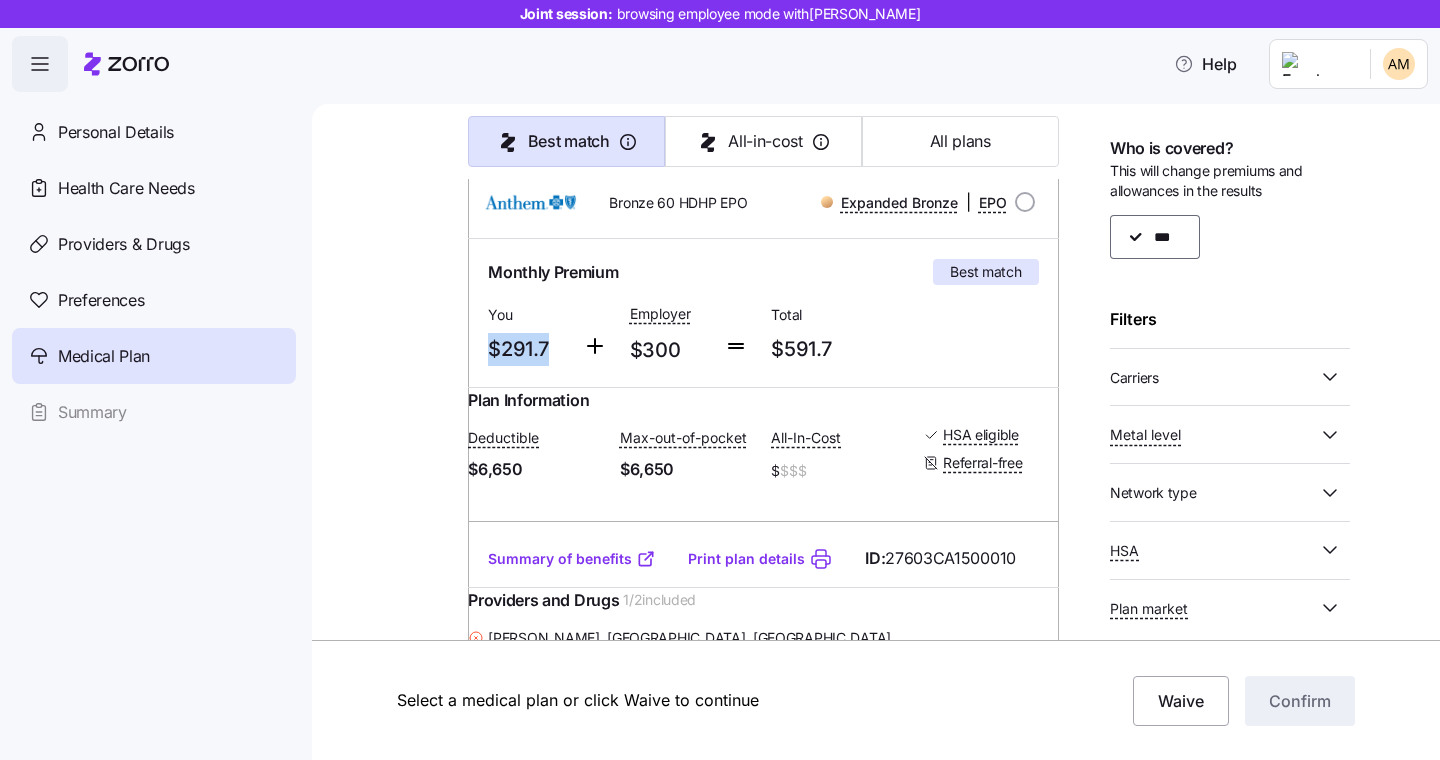 drag, startPoint x: 547, startPoint y: 376, endPoint x: 473, endPoint y: 377, distance: 74.00676 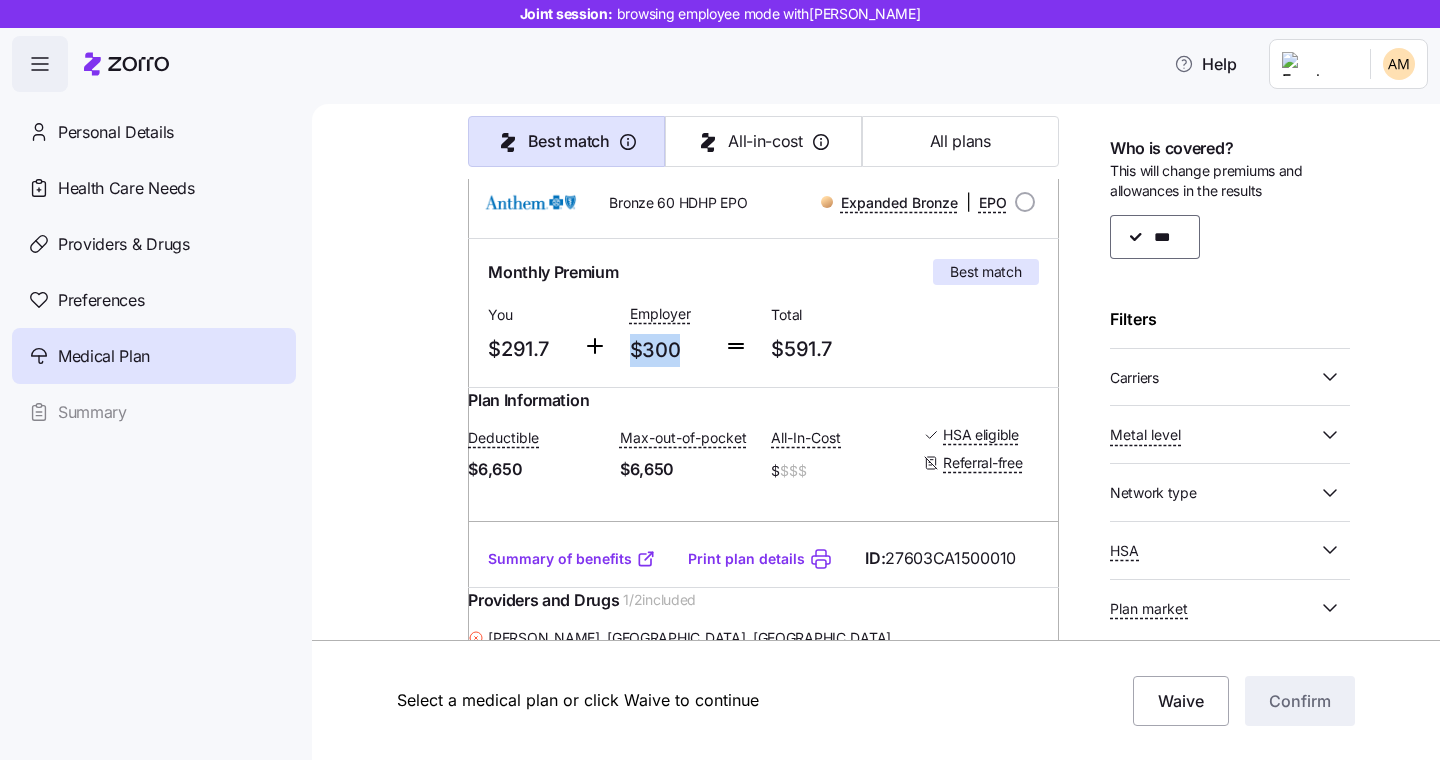 drag, startPoint x: 626, startPoint y: 381, endPoint x: 684, endPoint y: 386, distance: 58.21512 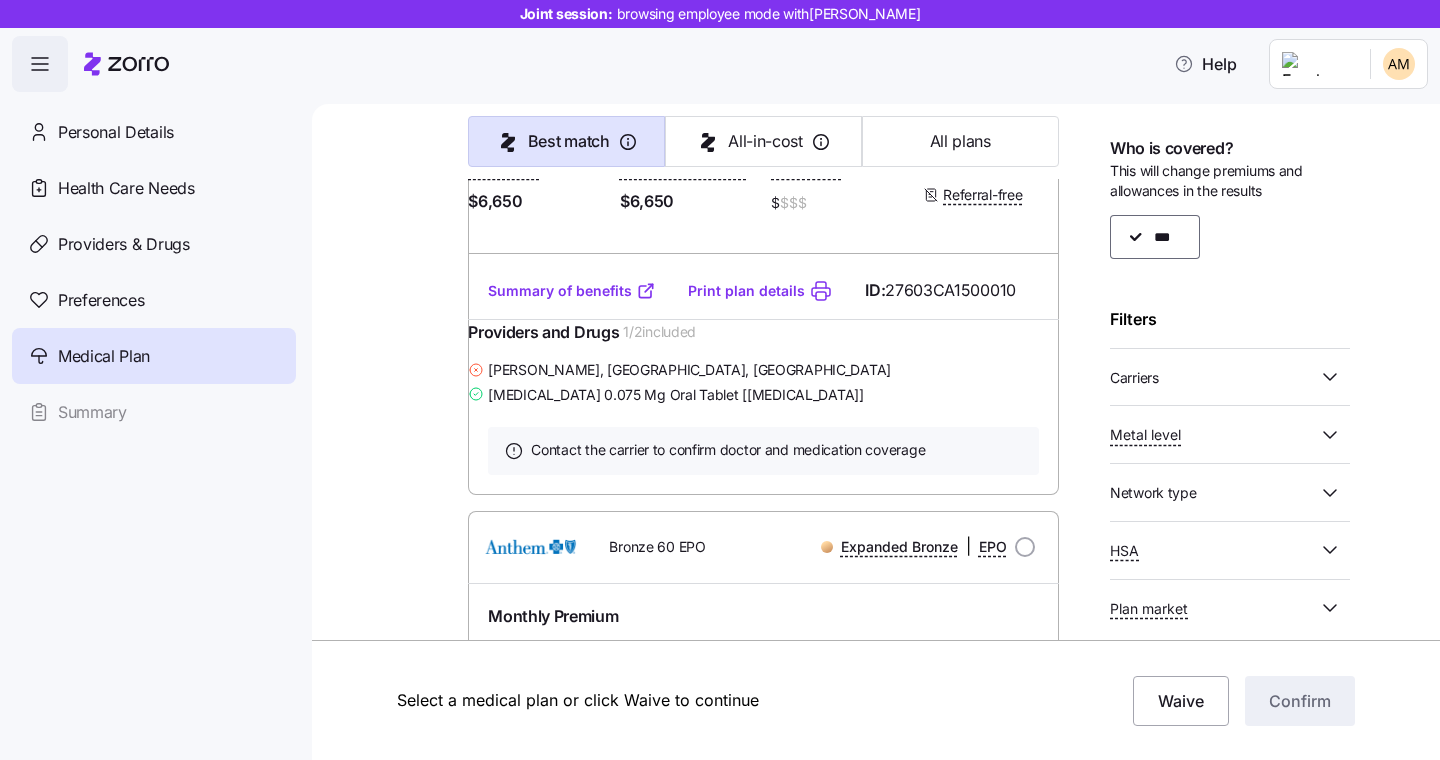 scroll, scrollTop: 537, scrollLeft: 0, axis: vertical 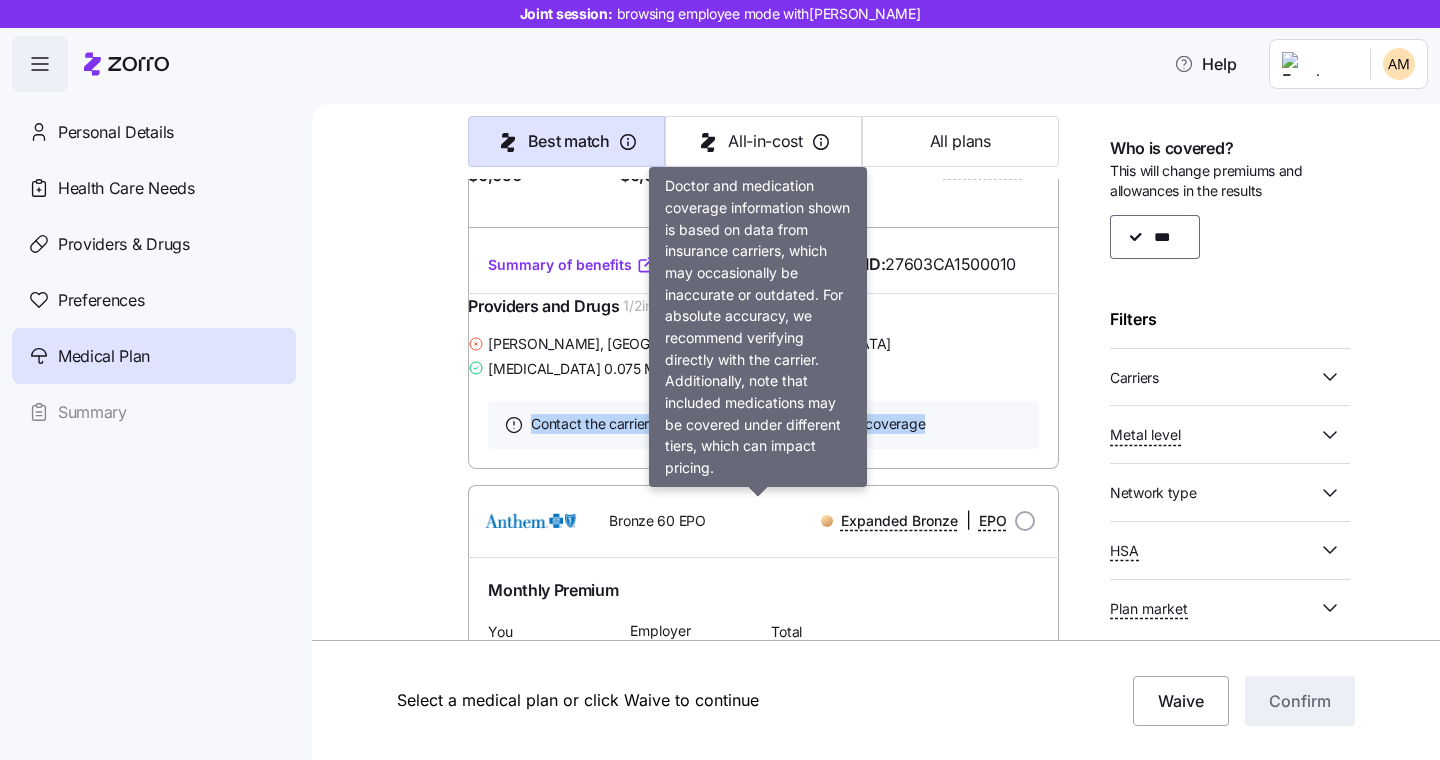 drag, startPoint x: 528, startPoint y: 523, endPoint x: 947, endPoint y: 531, distance: 419.07635 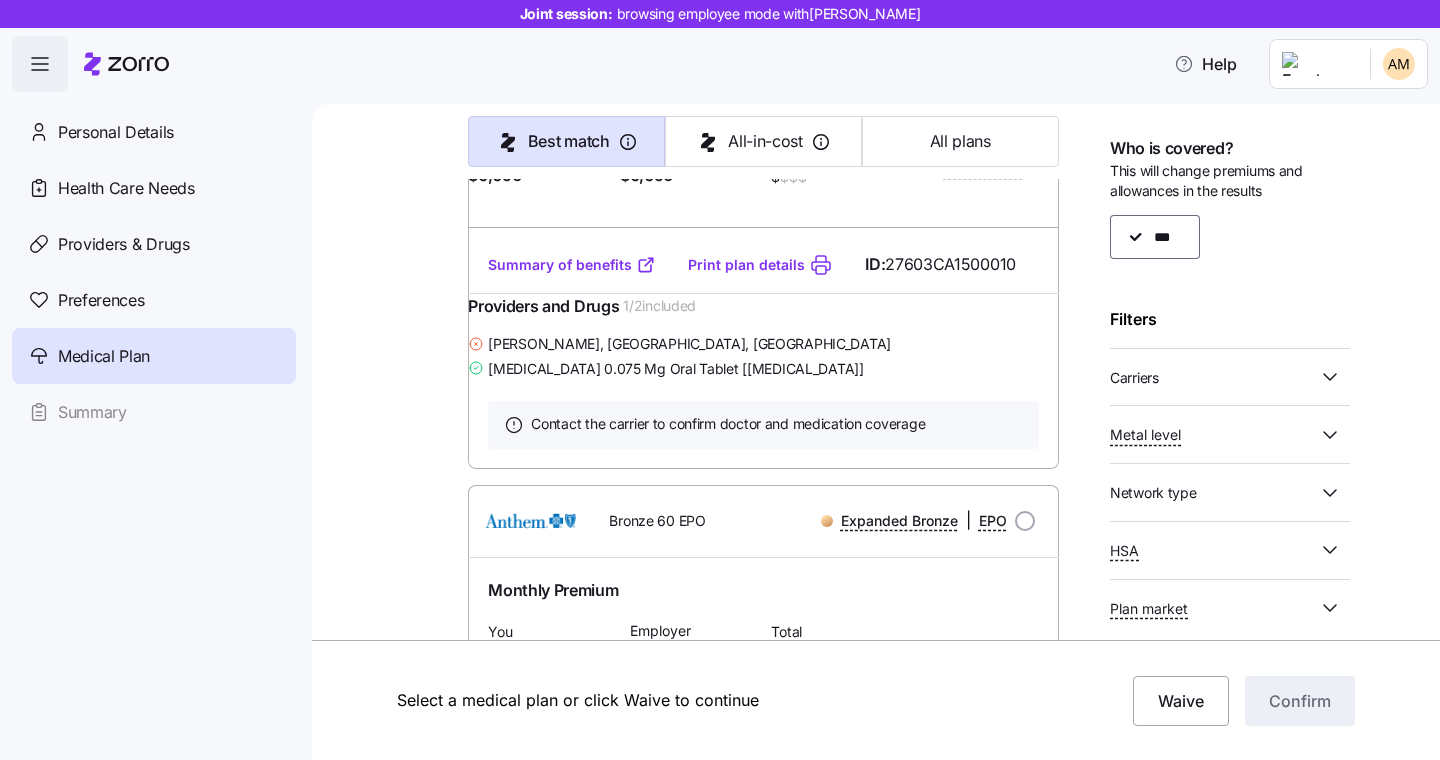 click on "Contact the carrier to confirm doctor and medication coverage" at bounding box center (763, 425) 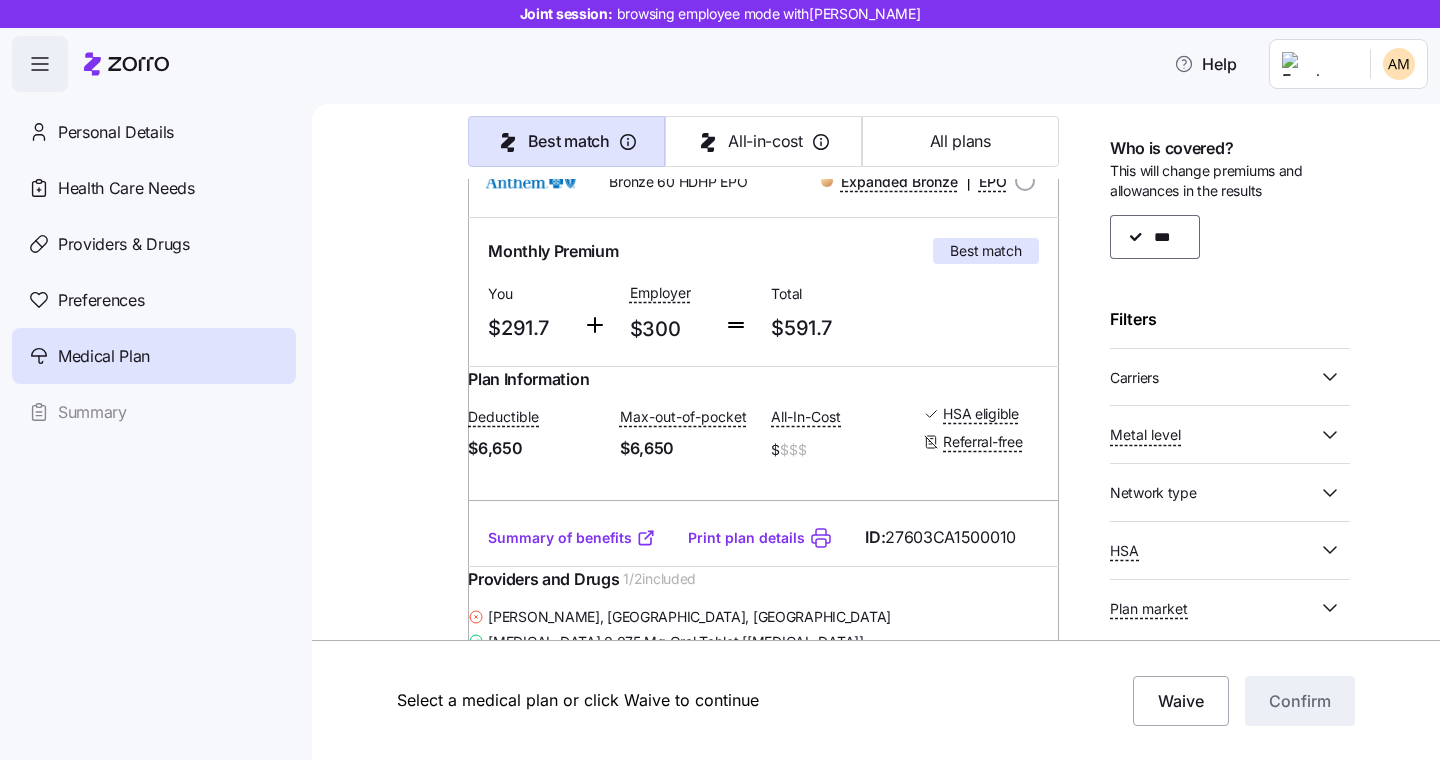 scroll, scrollTop: 0, scrollLeft: 0, axis: both 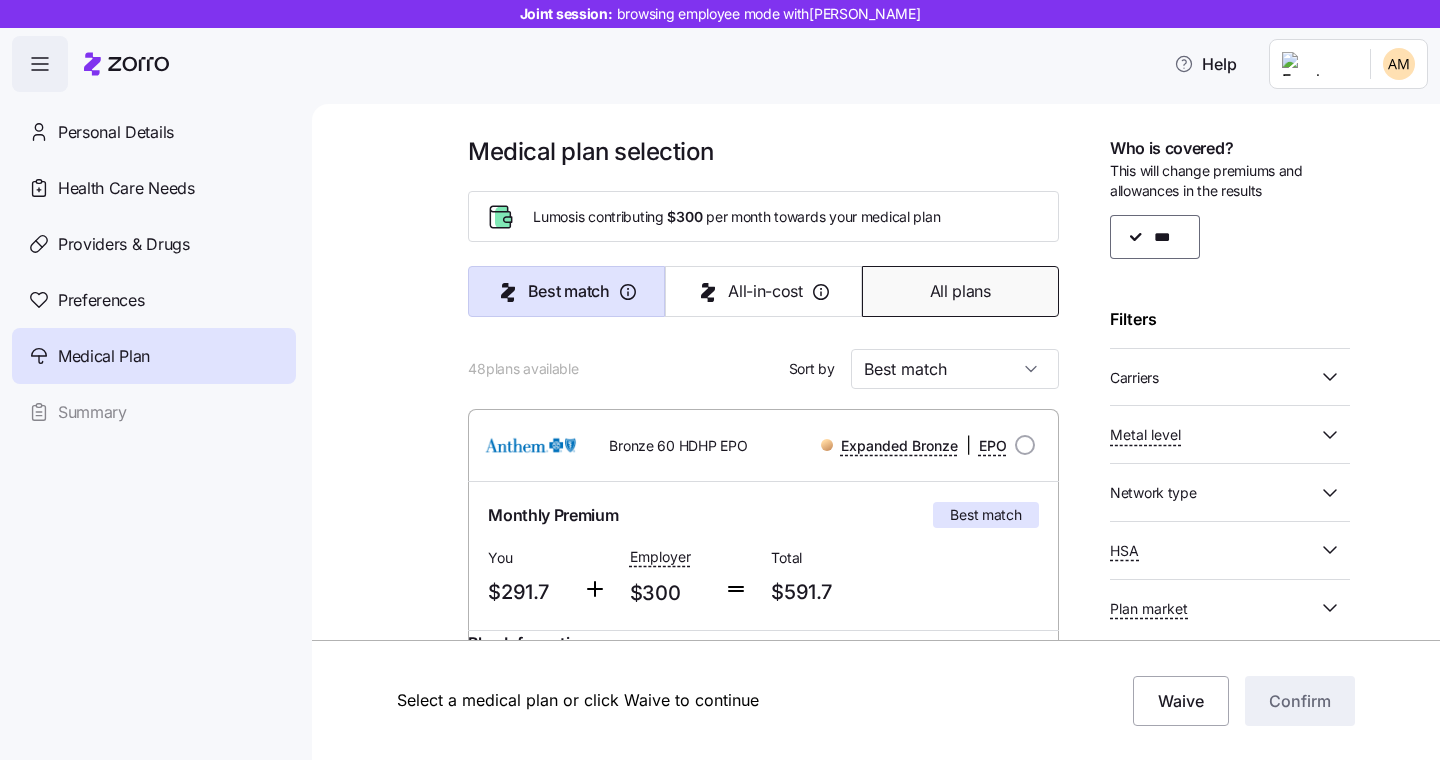 click on "All plans" at bounding box center [960, 291] 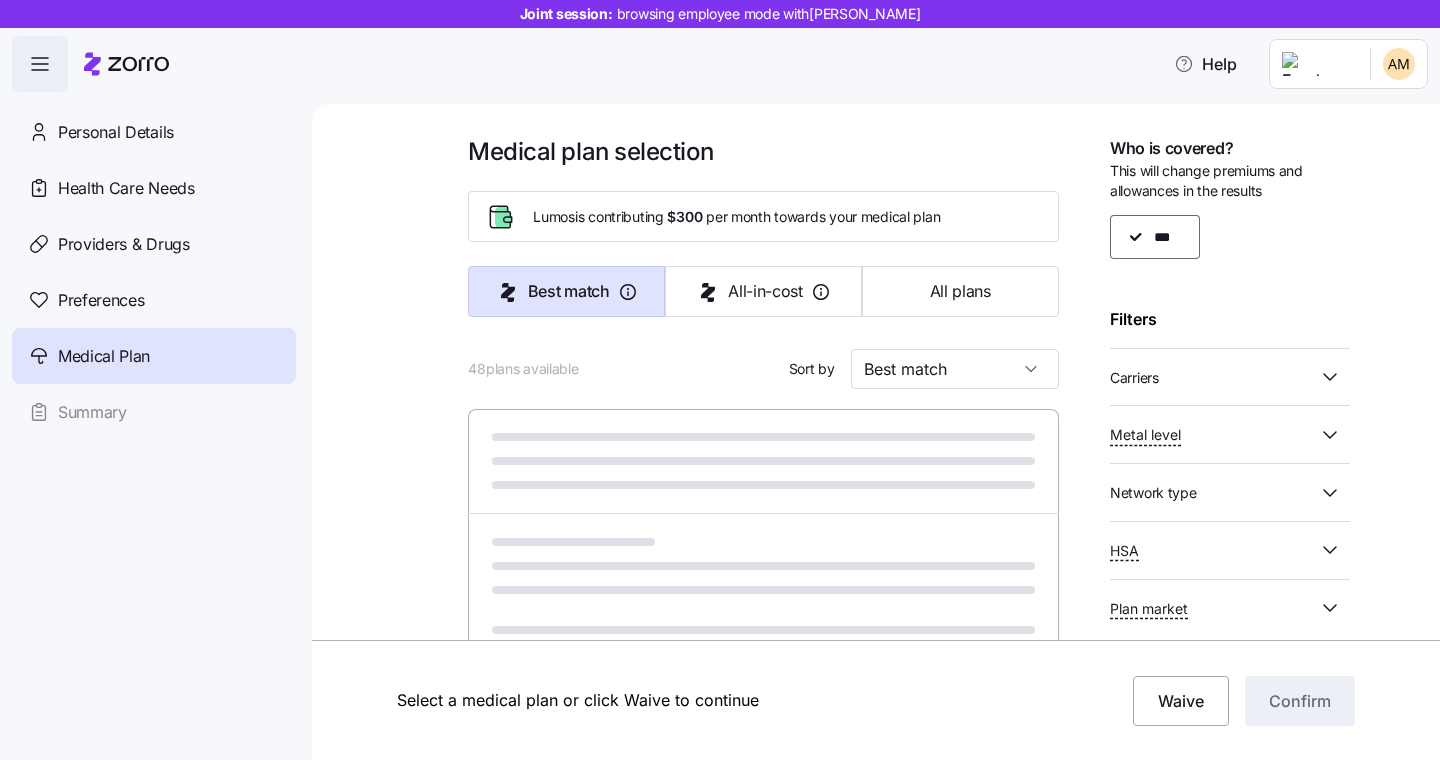 type on "Premium" 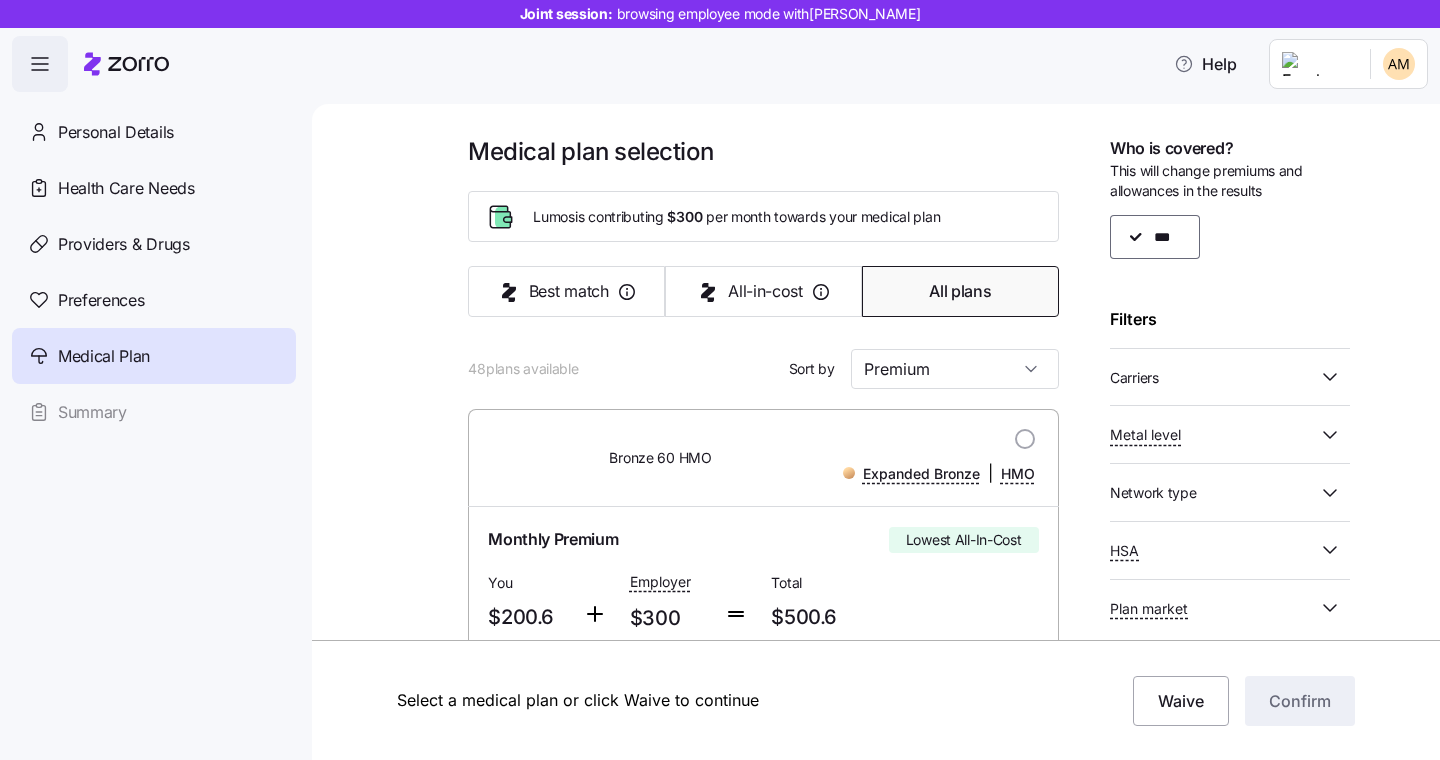 scroll, scrollTop: 148, scrollLeft: 0, axis: vertical 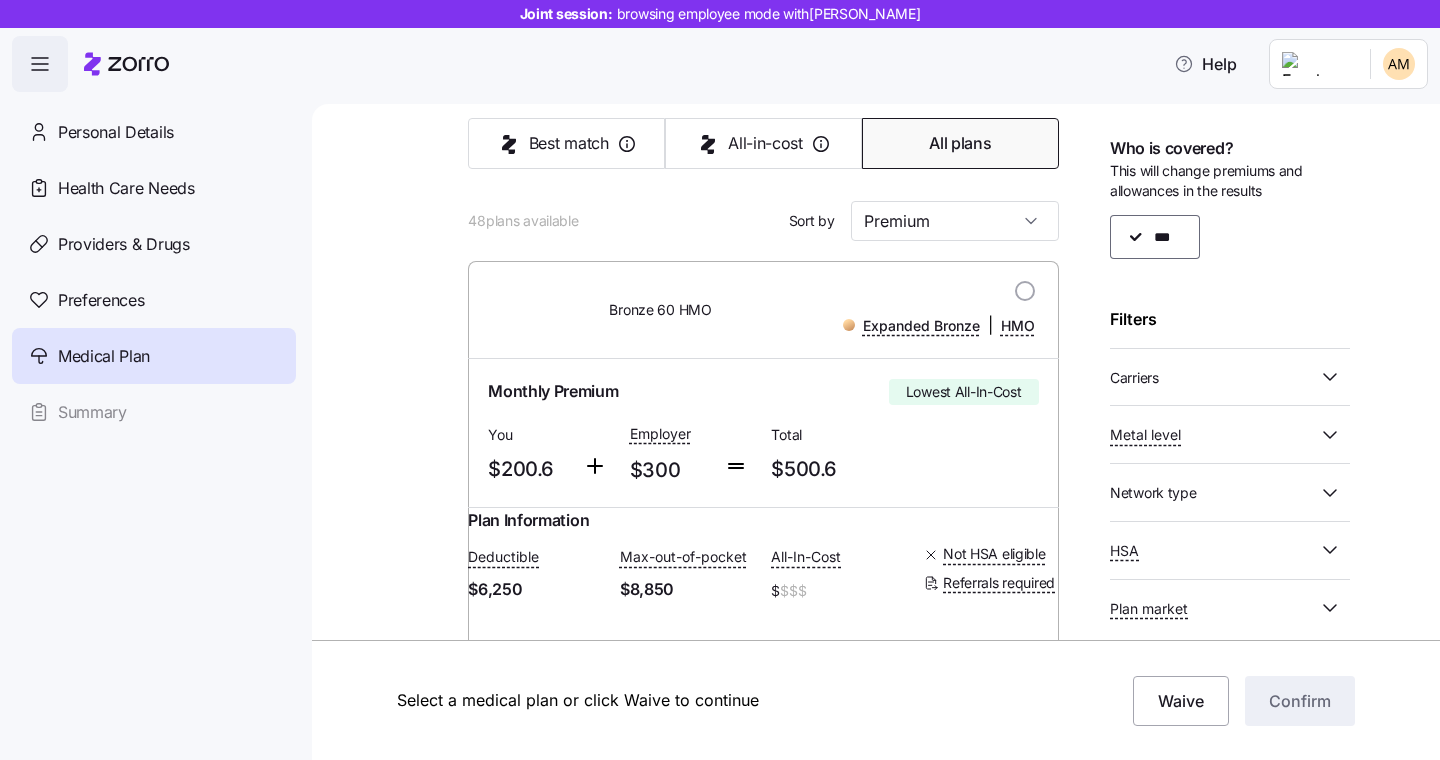 click on "Carriers" at bounding box center [1214, 377] 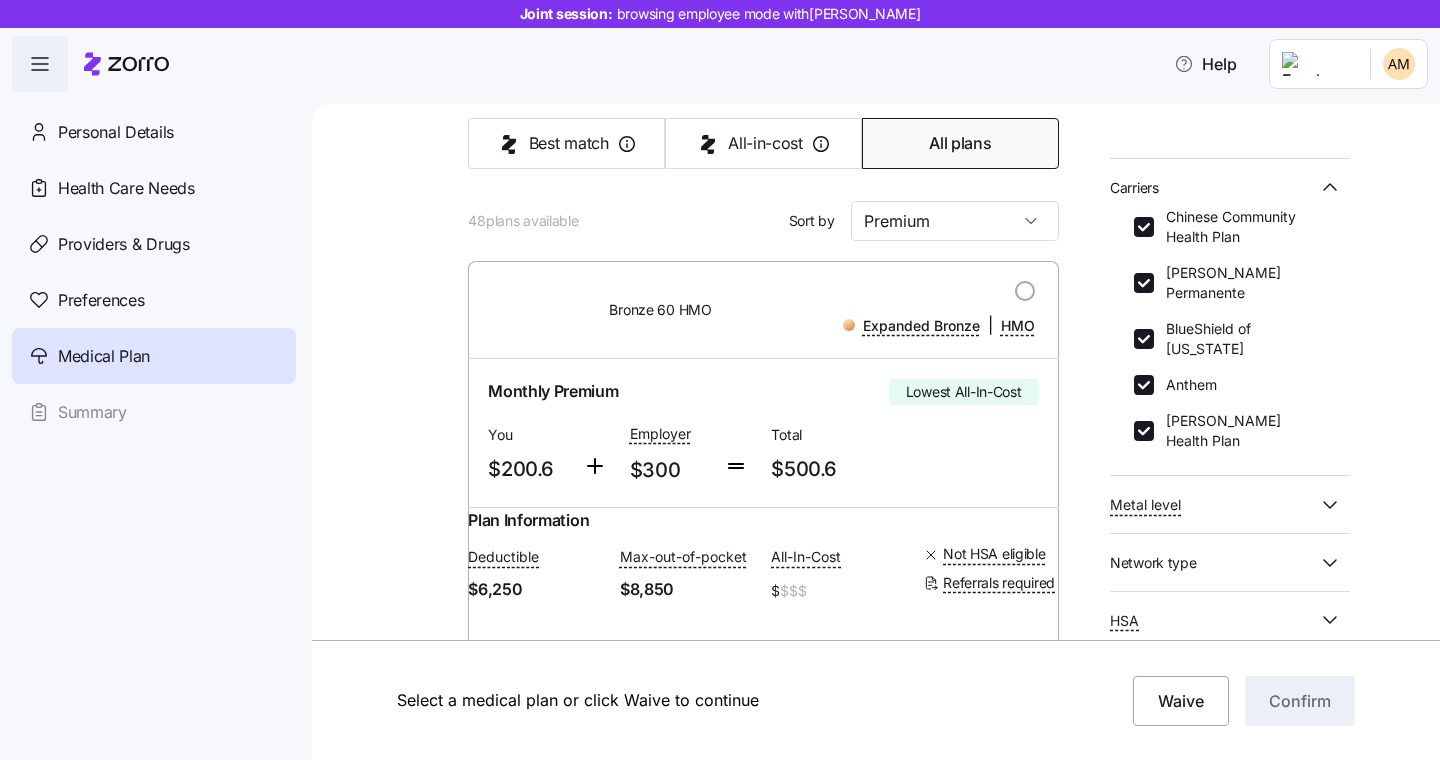scroll, scrollTop: 229, scrollLeft: 0, axis: vertical 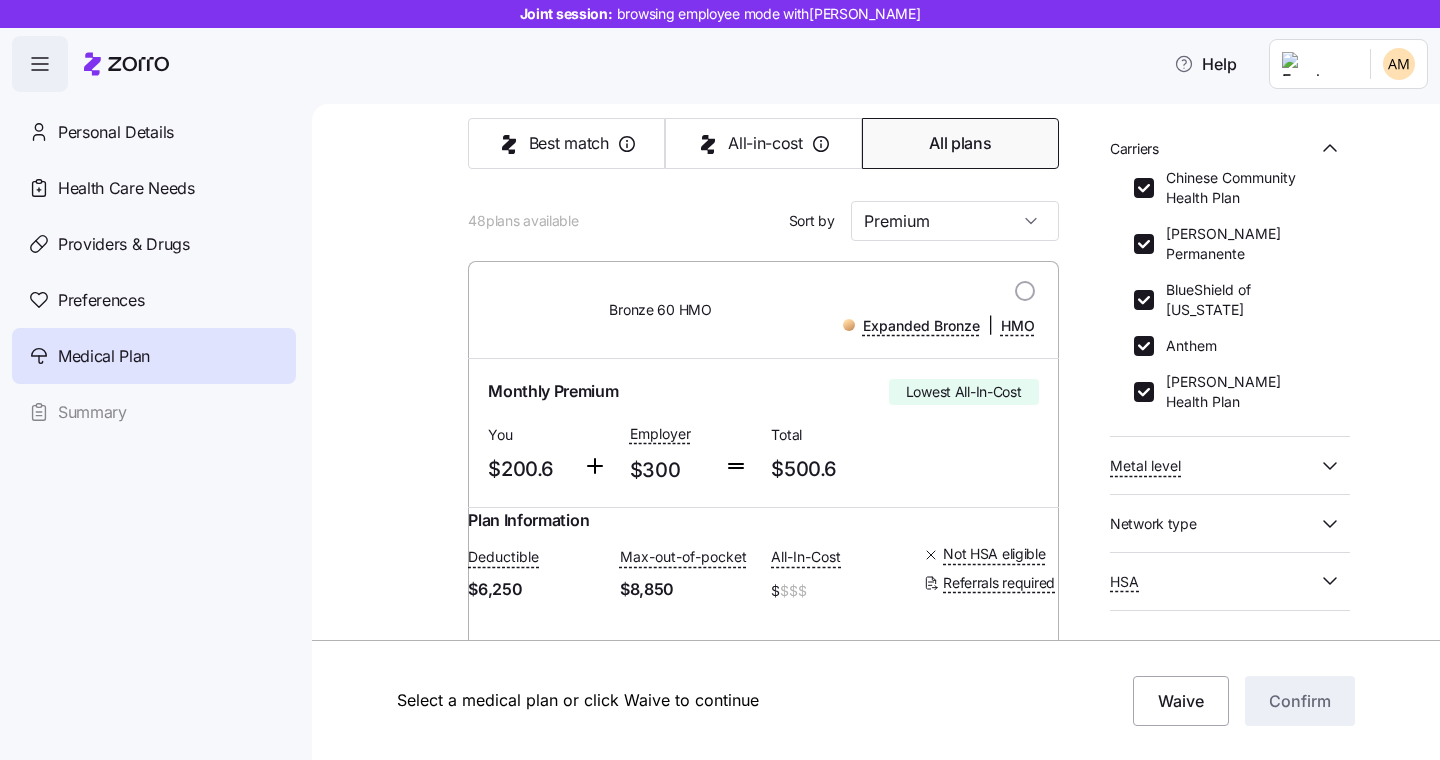 click on "Metal level" at bounding box center (1230, 465) 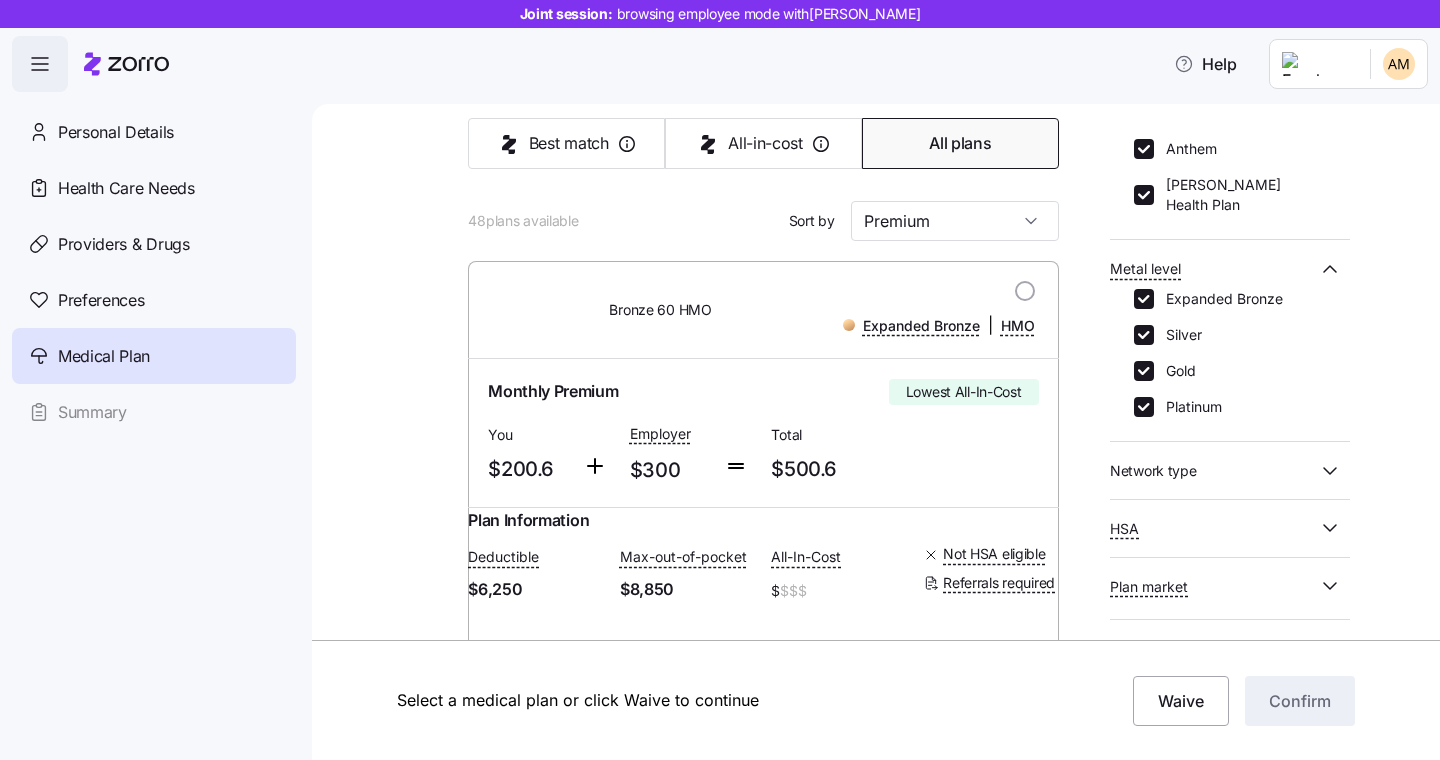 click on "Network type" at bounding box center (1153, 471) 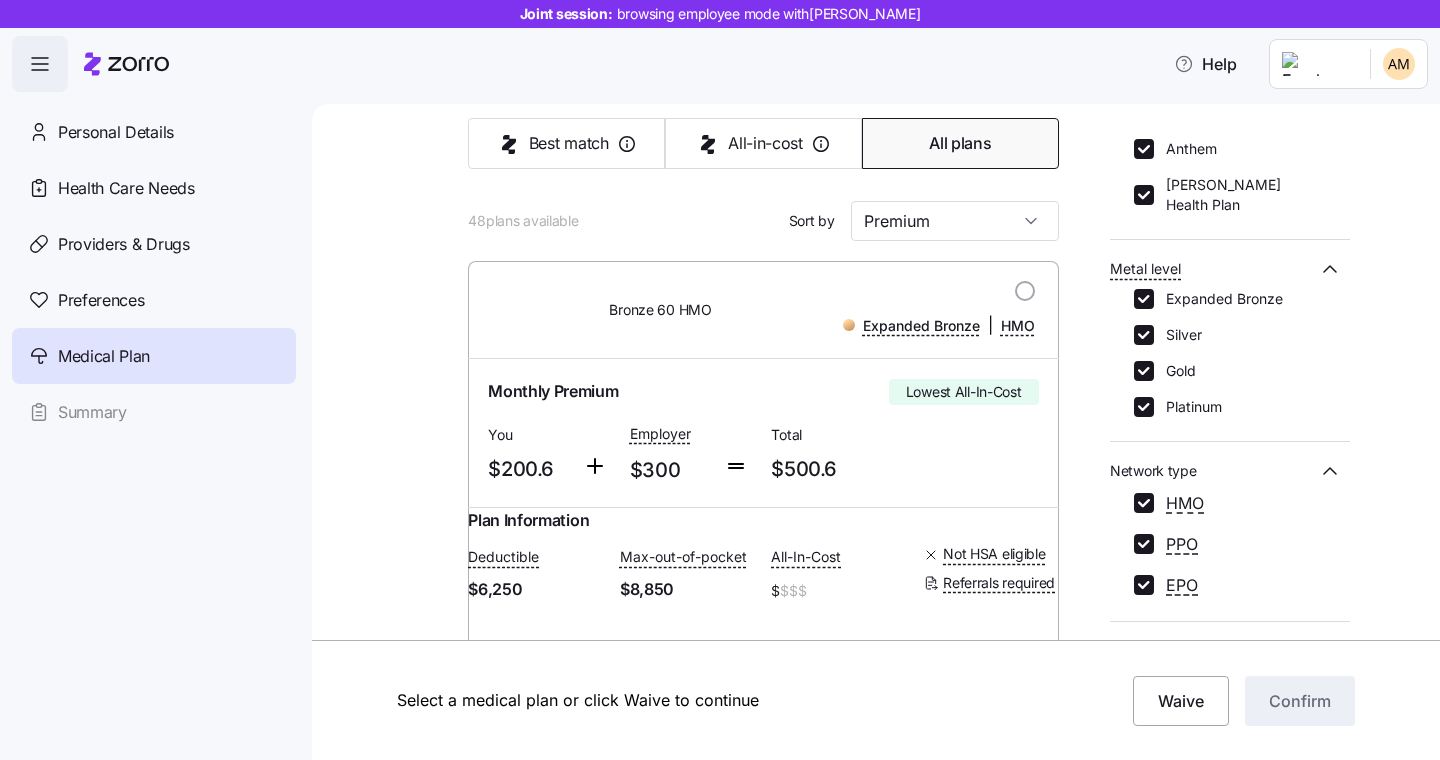 scroll, scrollTop: 549, scrollLeft: 0, axis: vertical 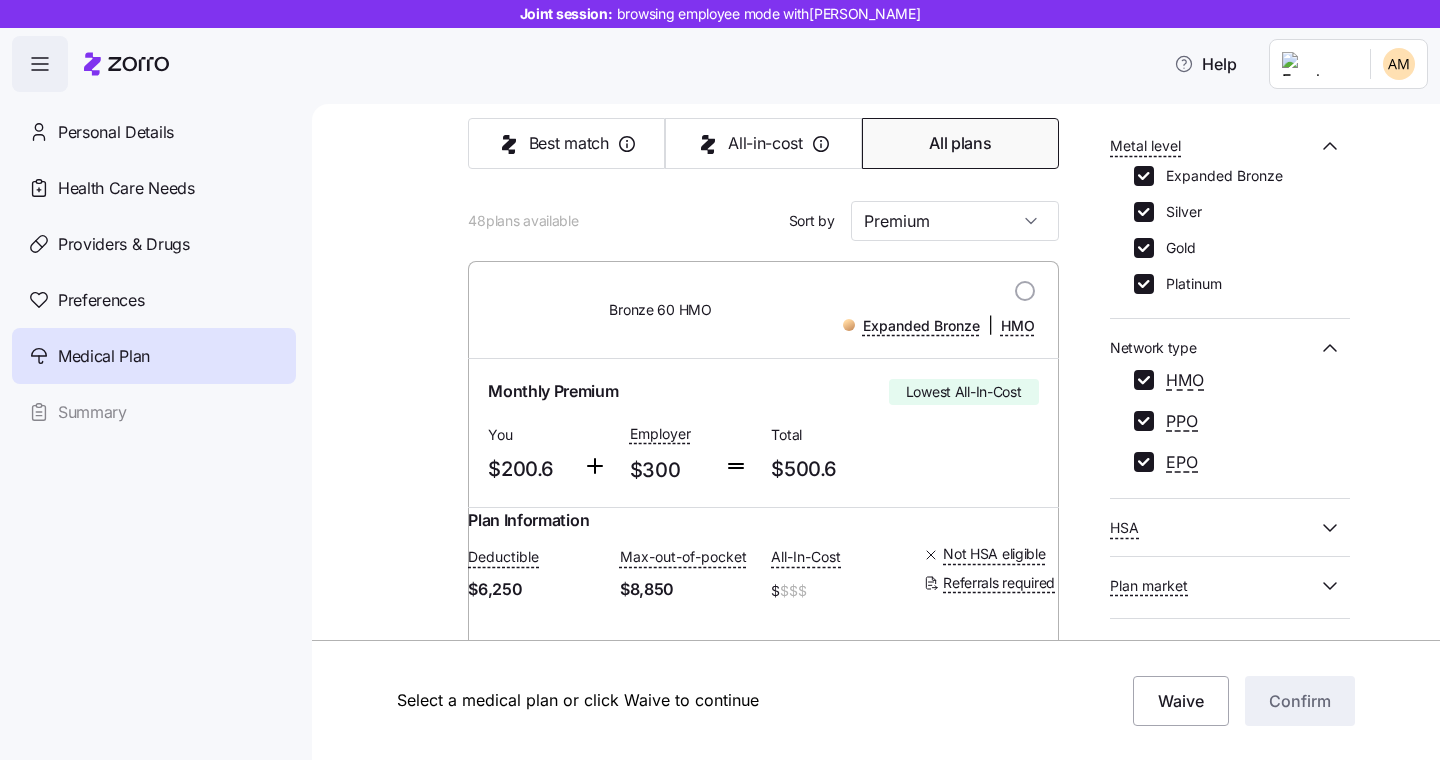 click on "HSA" at bounding box center (1214, 527) 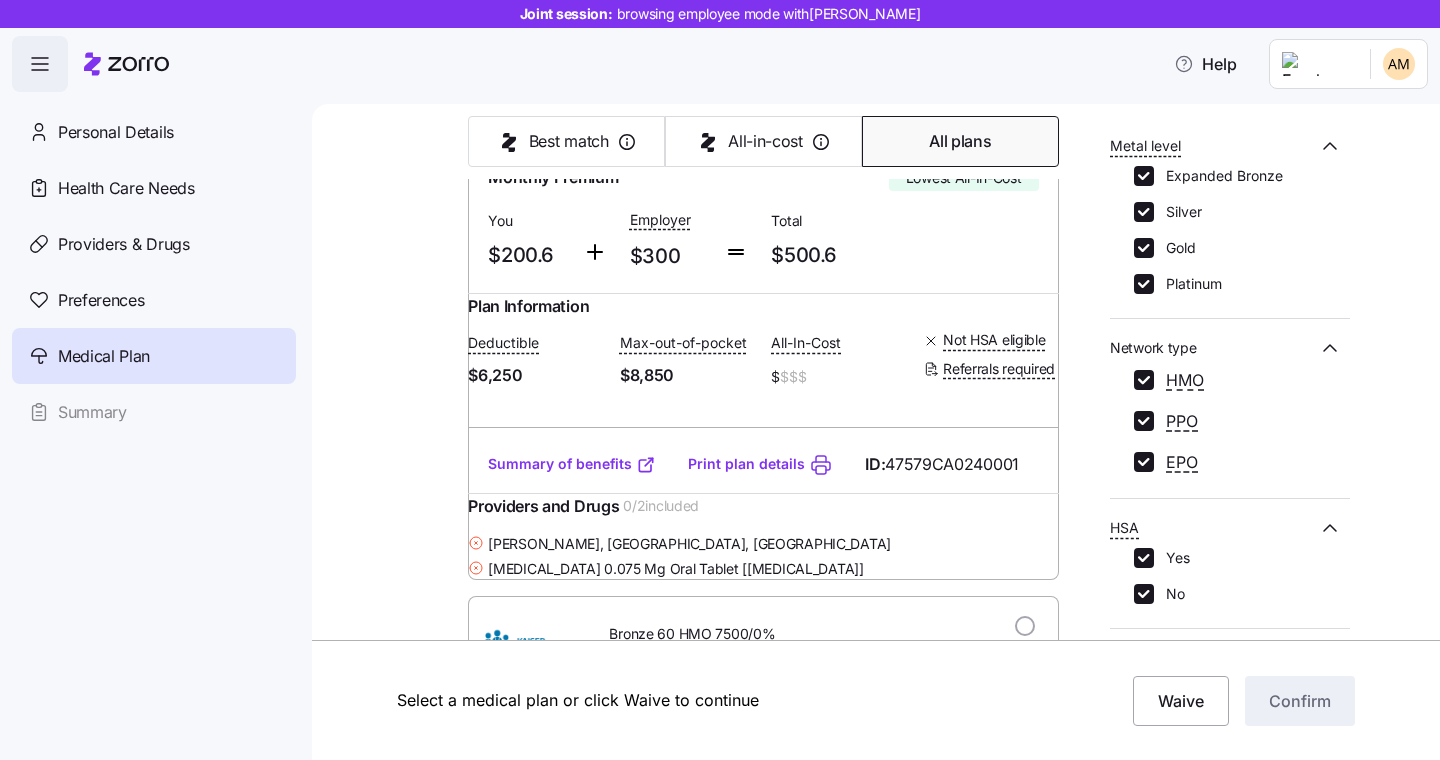 scroll, scrollTop: 366, scrollLeft: 0, axis: vertical 